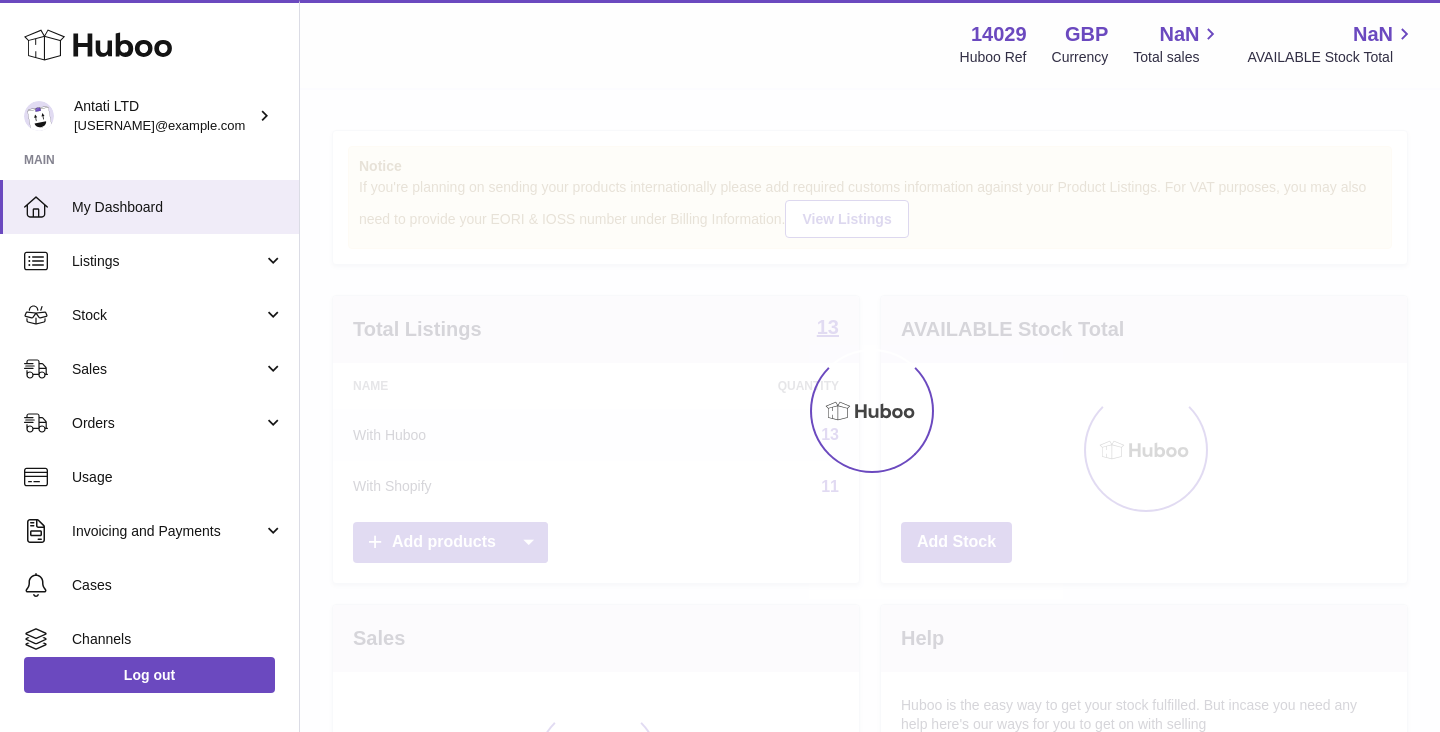 scroll, scrollTop: 0, scrollLeft: 0, axis: both 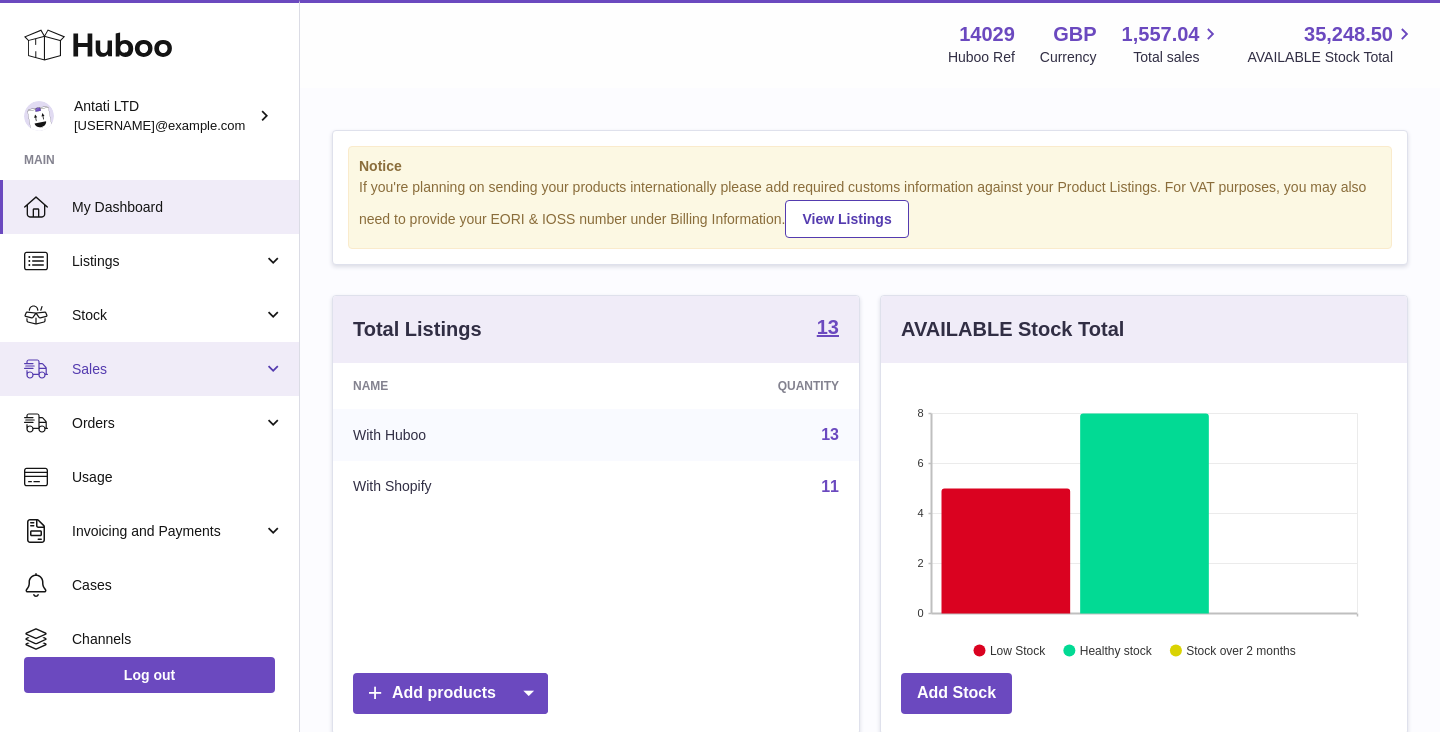 click on "Sales" at bounding box center [167, 369] 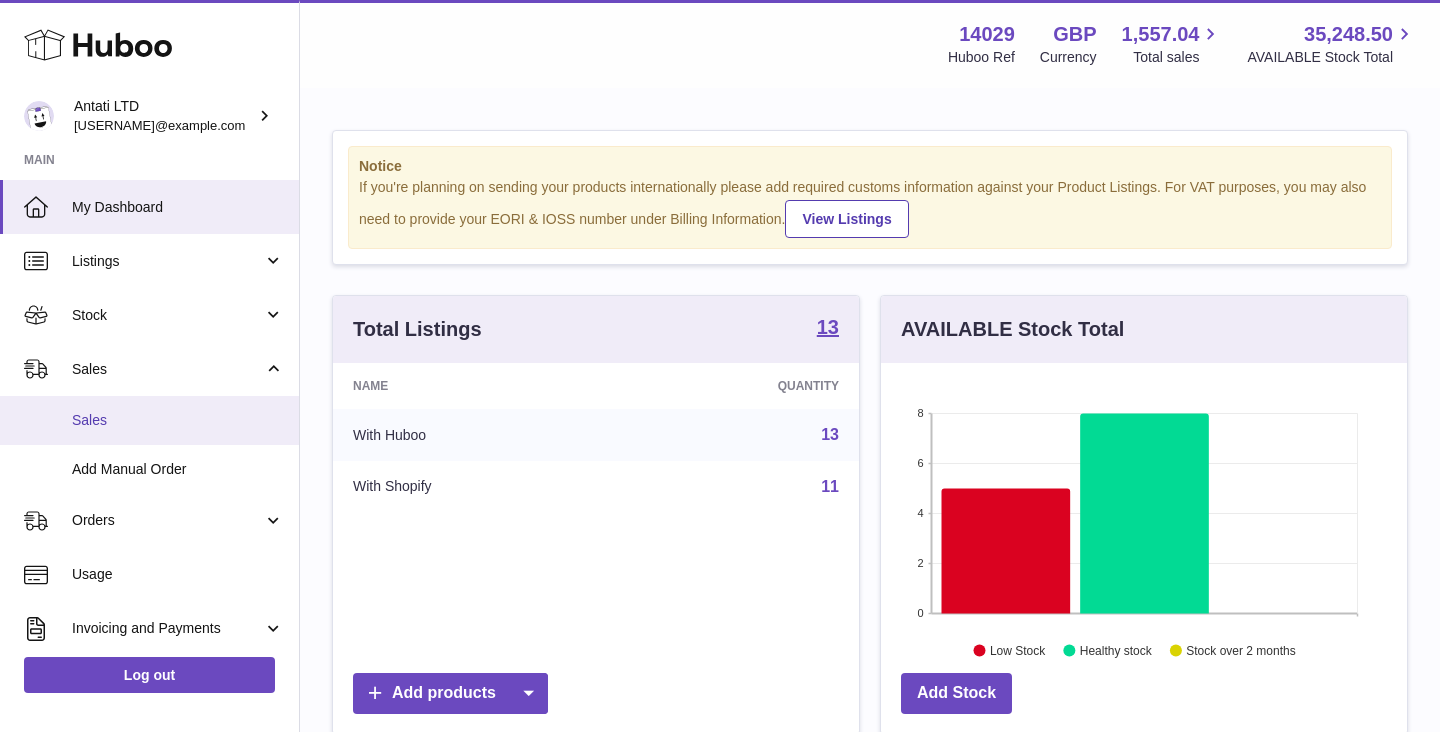 click on "Sales" at bounding box center [149, 420] 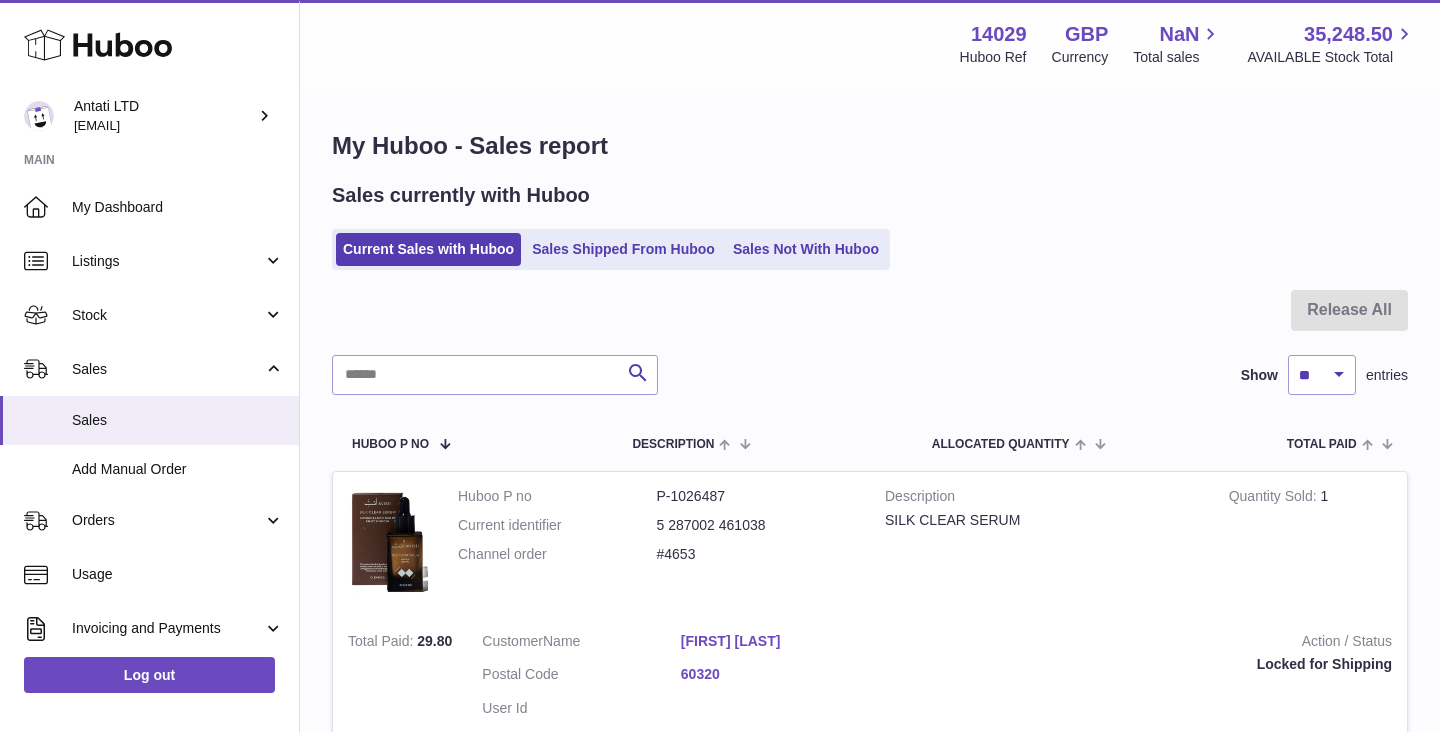 scroll, scrollTop: 0, scrollLeft: 0, axis: both 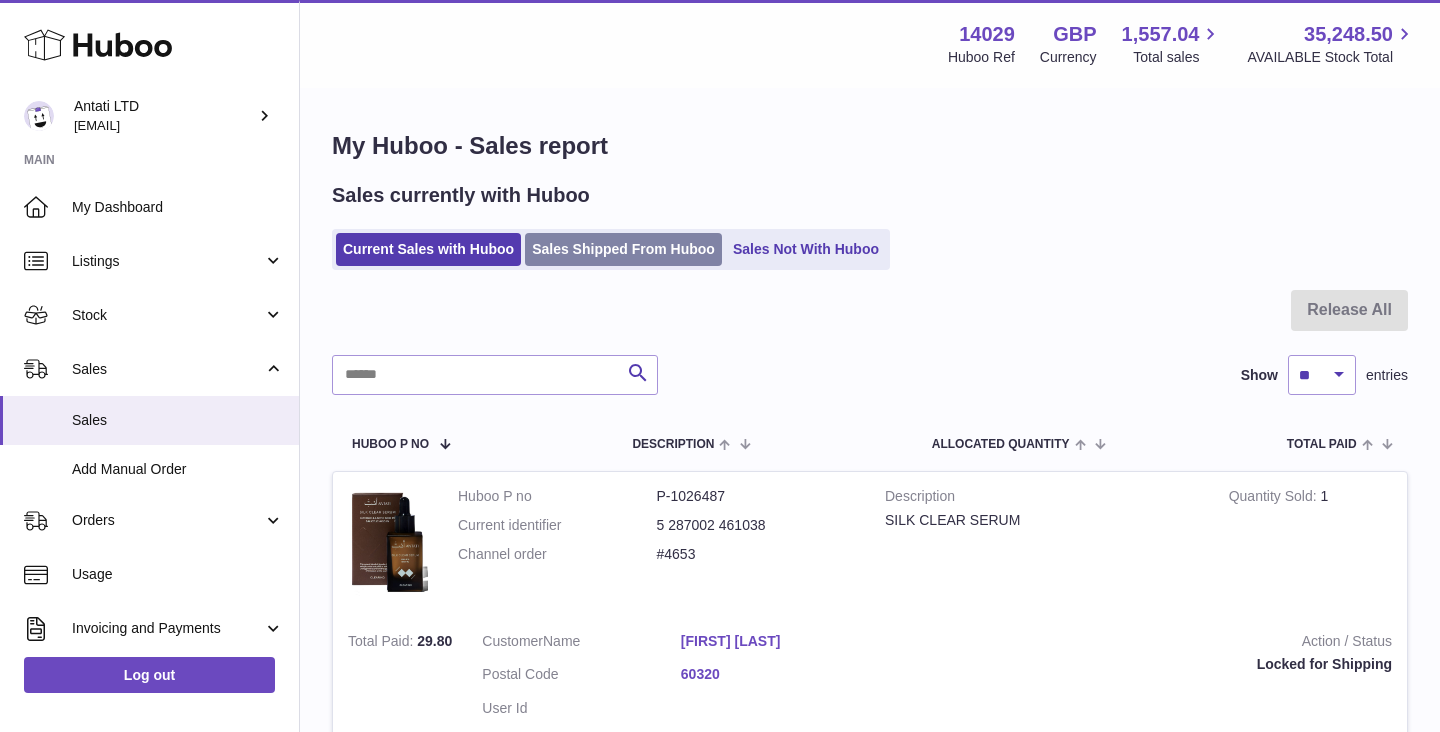 click on "Sales Shipped From Huboo" at bounding box center (623, 249) 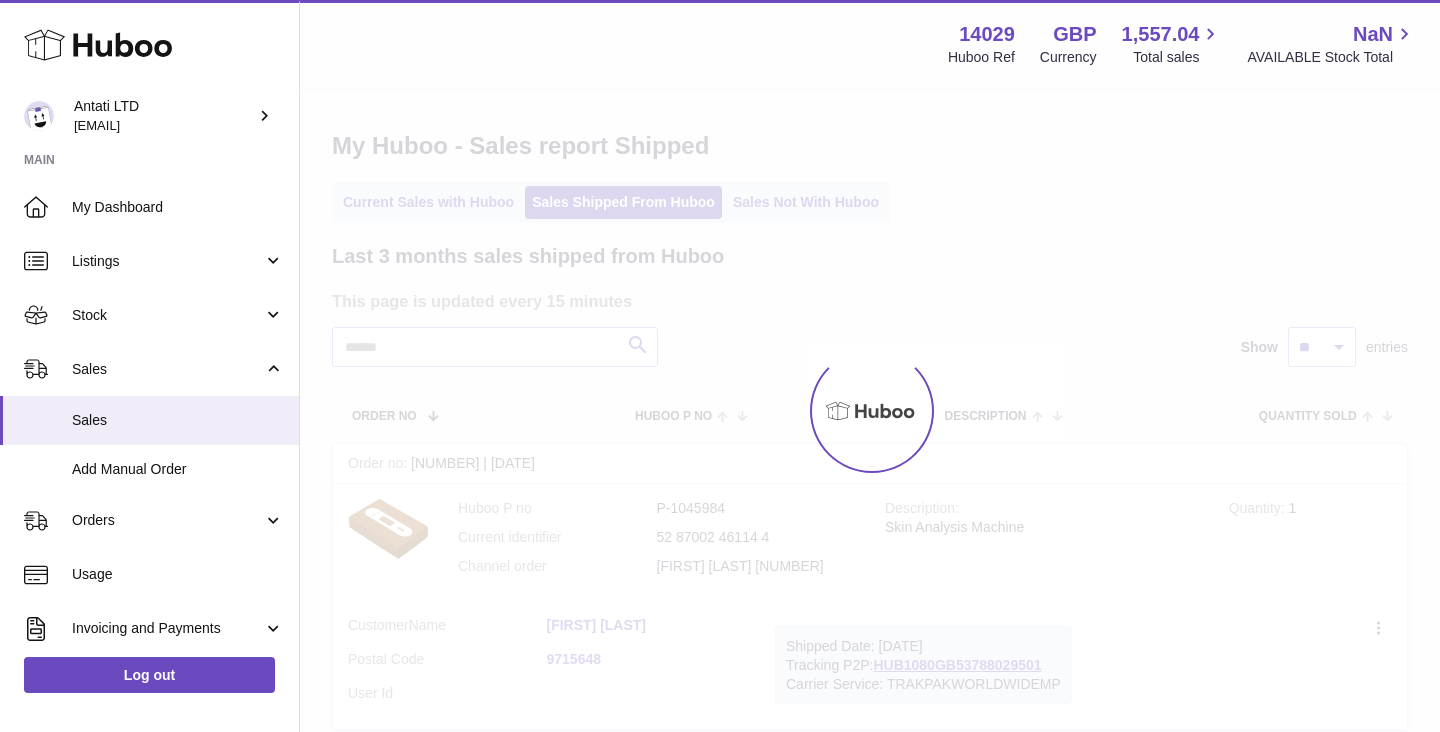 scroll, scrollTop: 0, scrollLeft: 0, axis: both 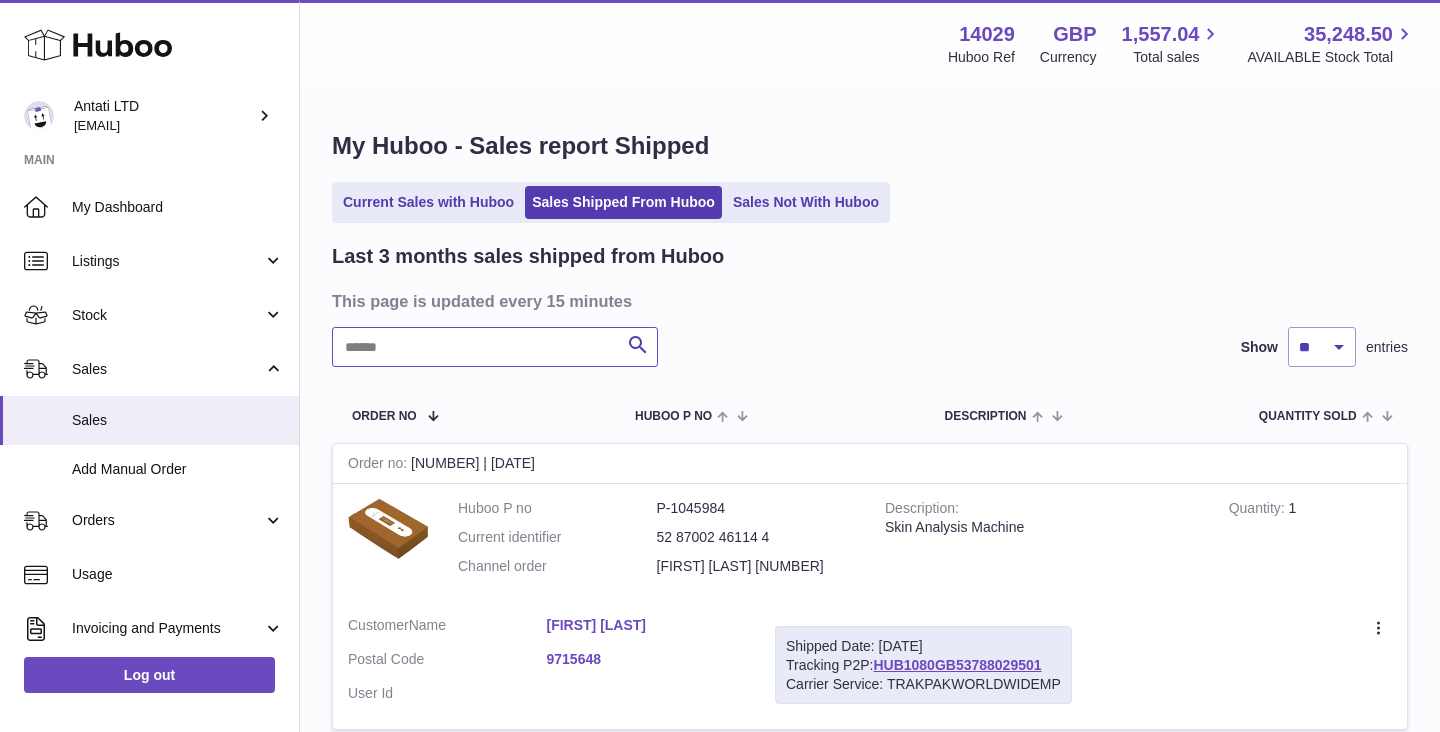 click at bounding box center [495, 347] 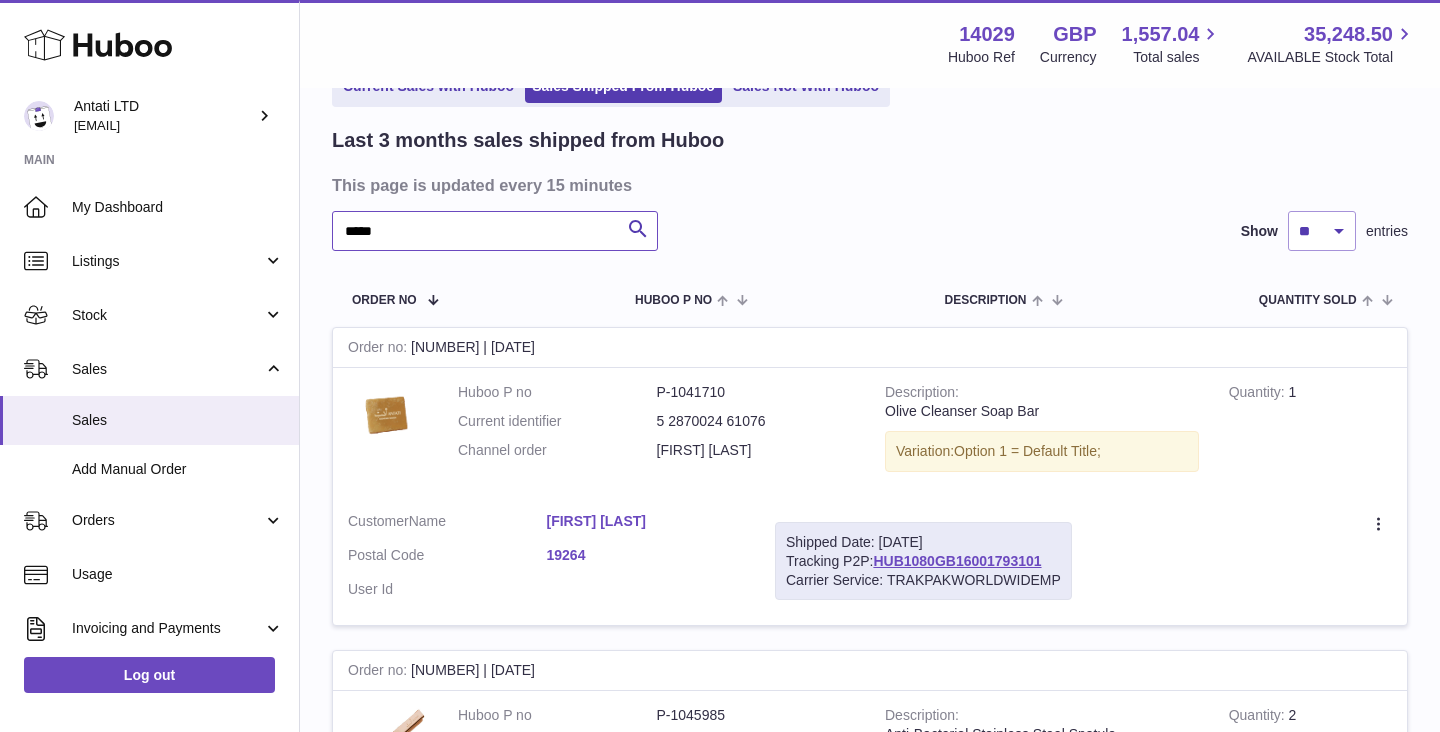 scroll, scrollTop: 119, scrollLeft: 0, axis: vertical 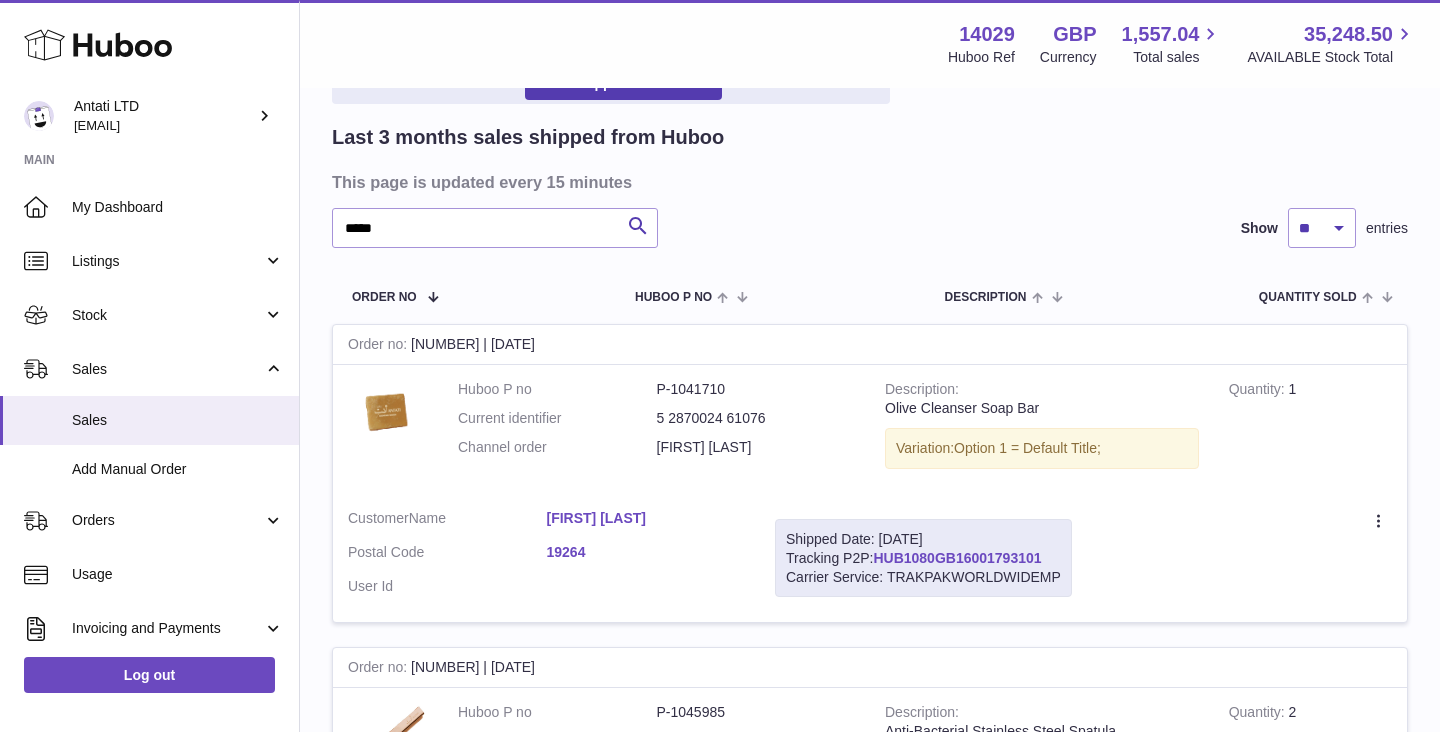 click on "HUB1080GB16001793101" at bounding box center [957, 558] 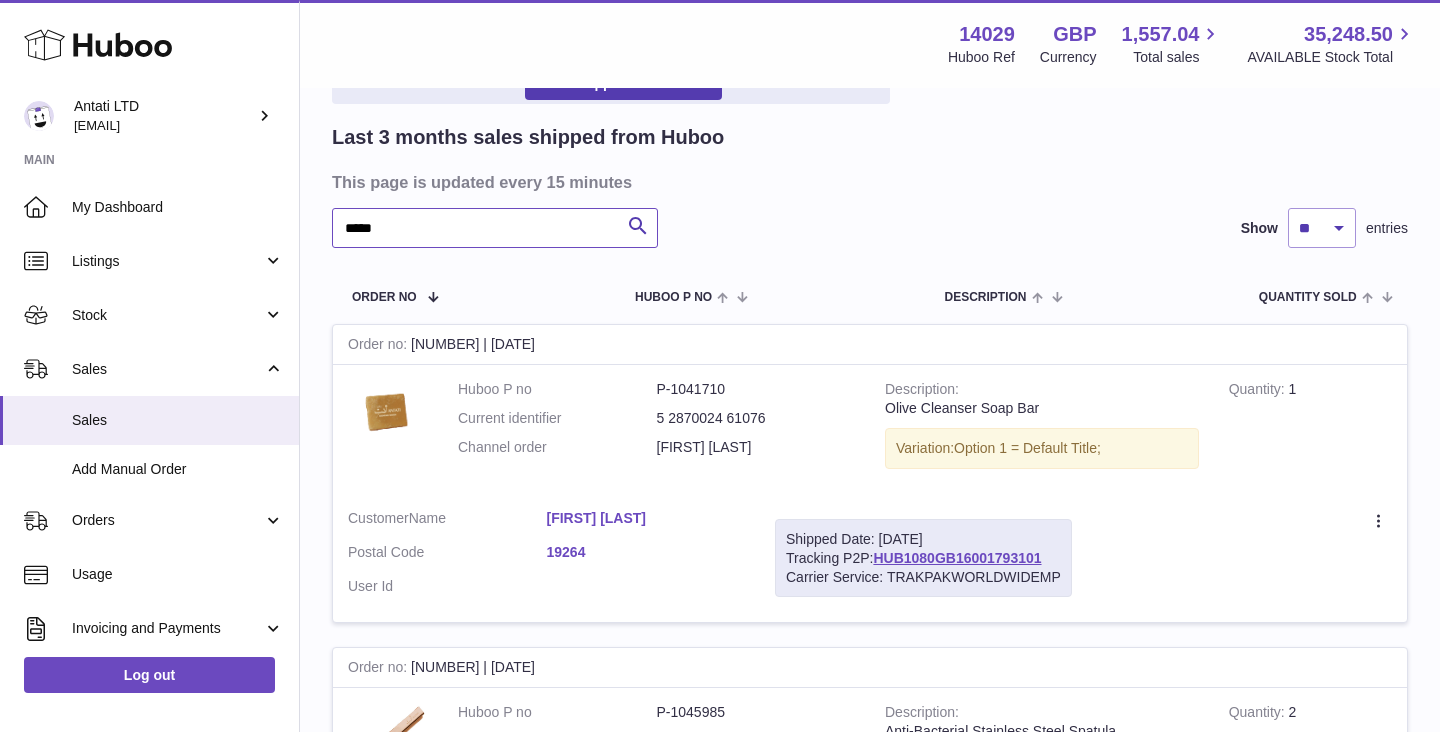 click on "****" at bounding box center [495, 228] 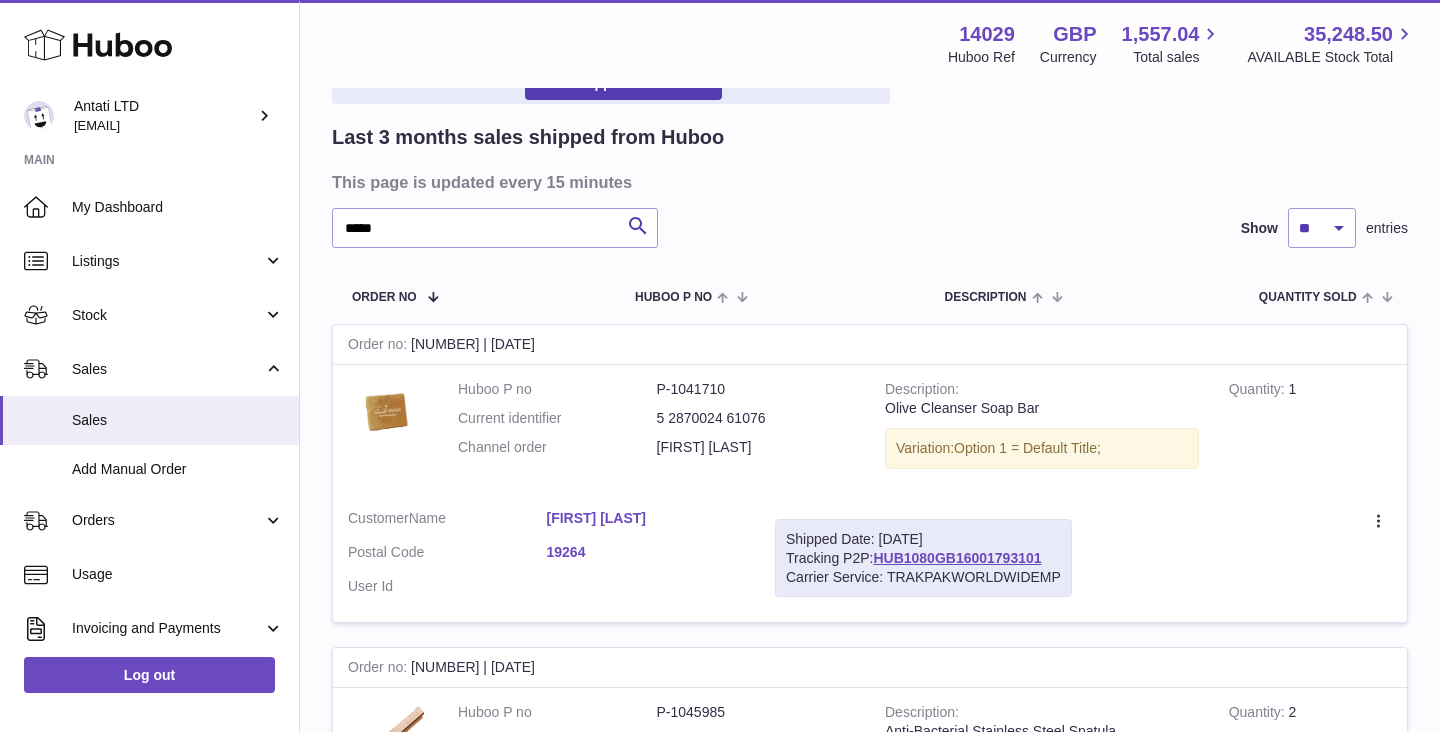 click at bounding box center [0, 366] 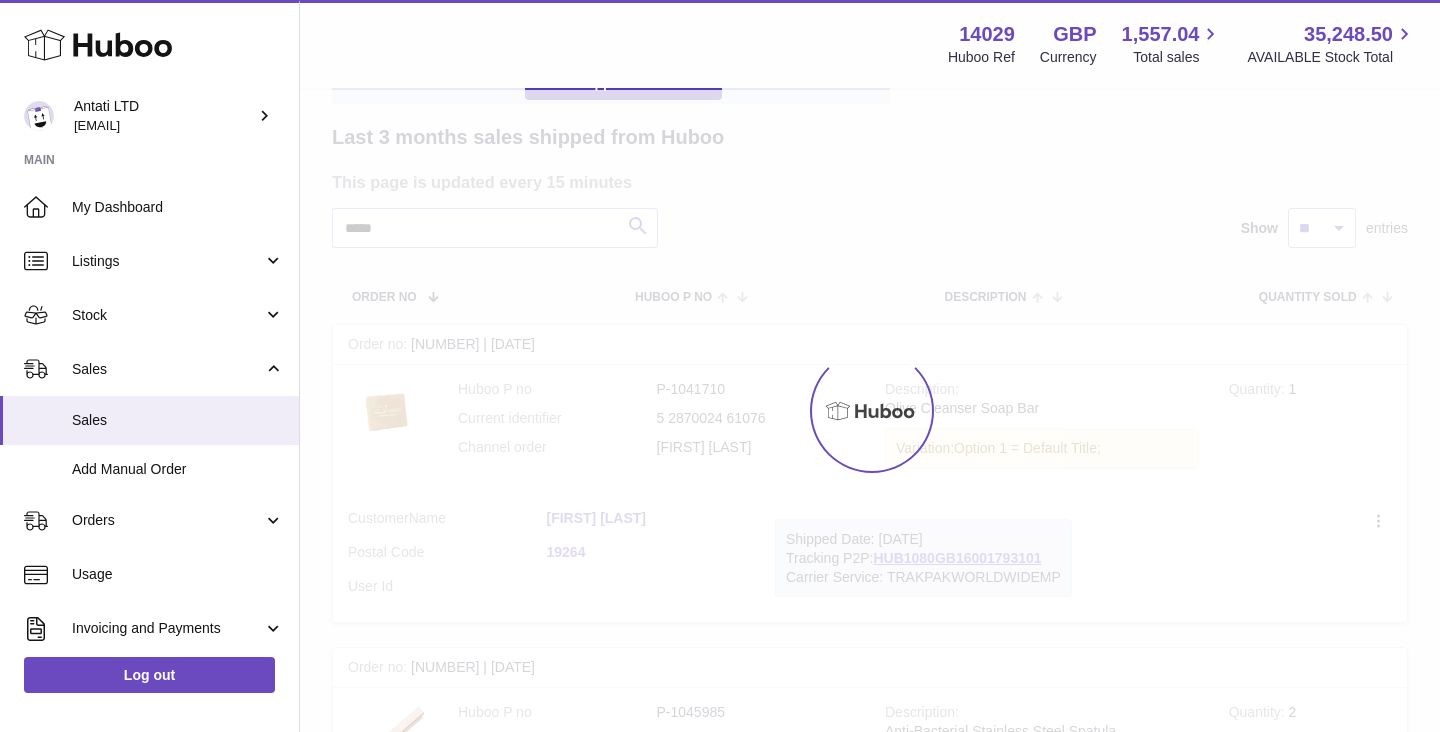 click at bounding box center (870, 411) 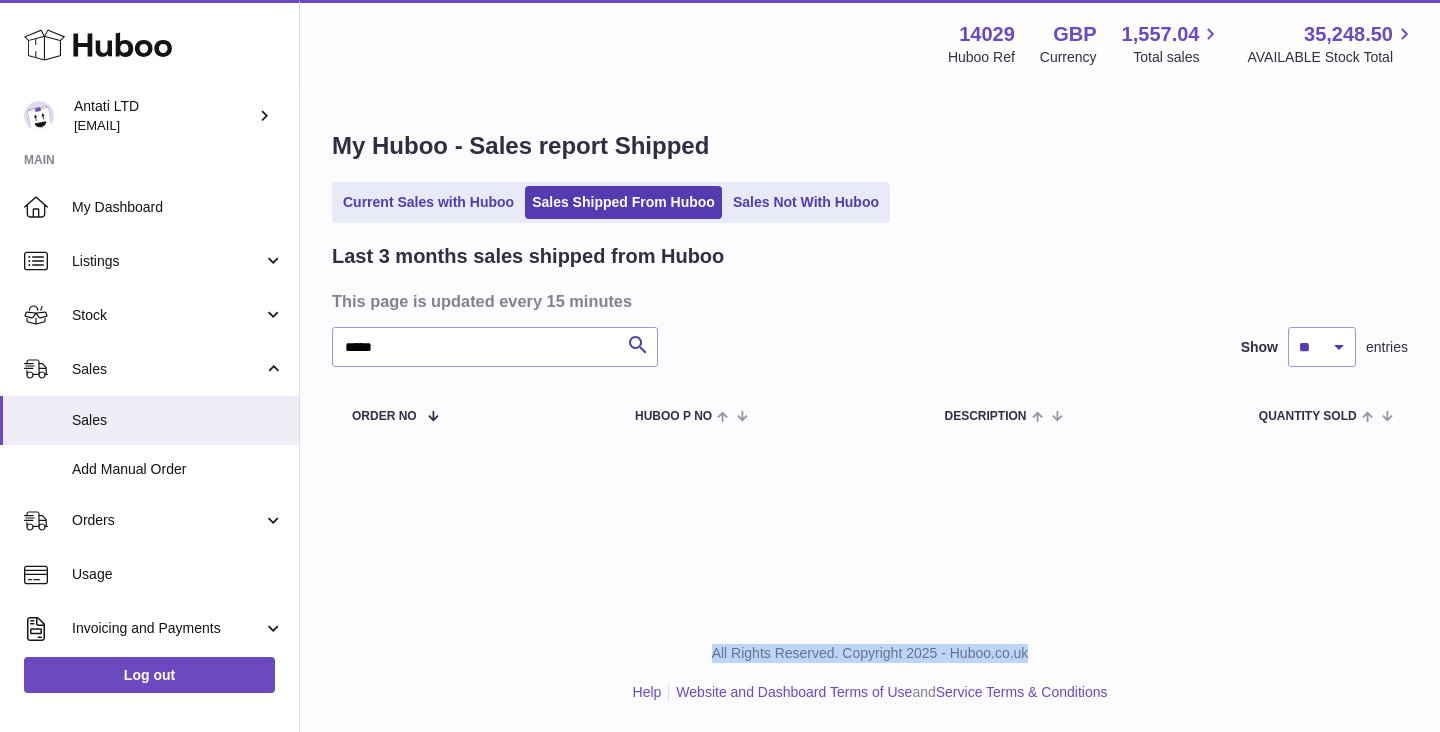 scroll, scrollTop: 0, scrollLeft: 0, axis: both 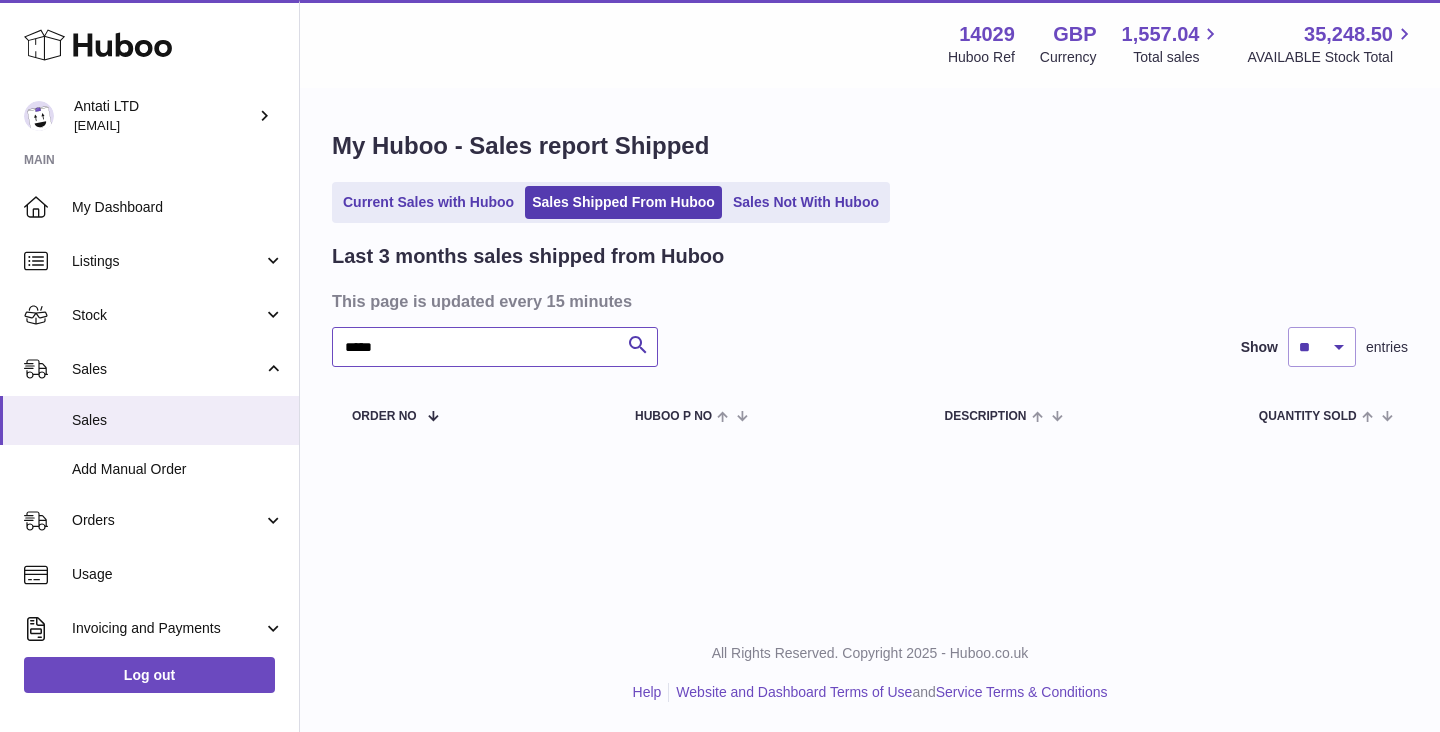 click on "*****" at bounding box center (495, 347) 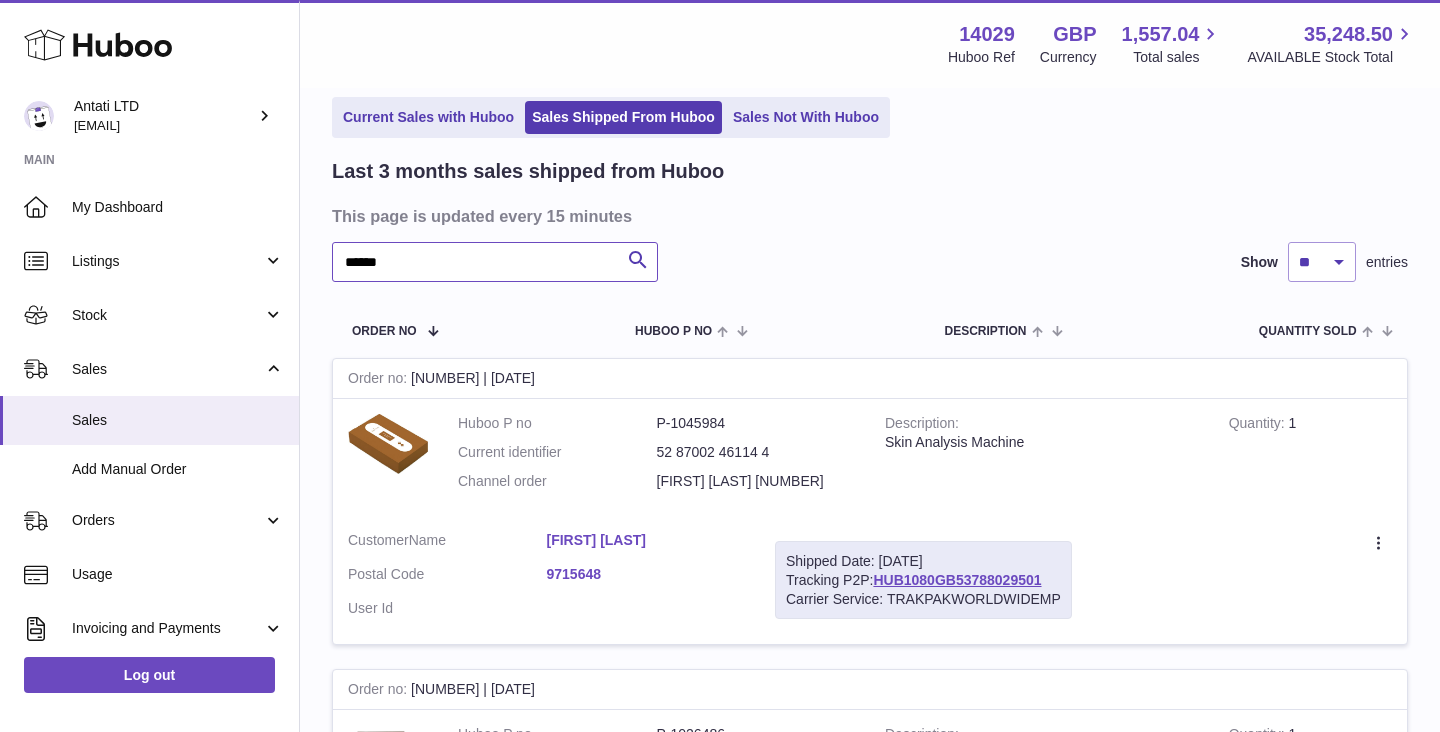 scroll, scrollTop: 87, scrollLeft: 0, axis: vertical 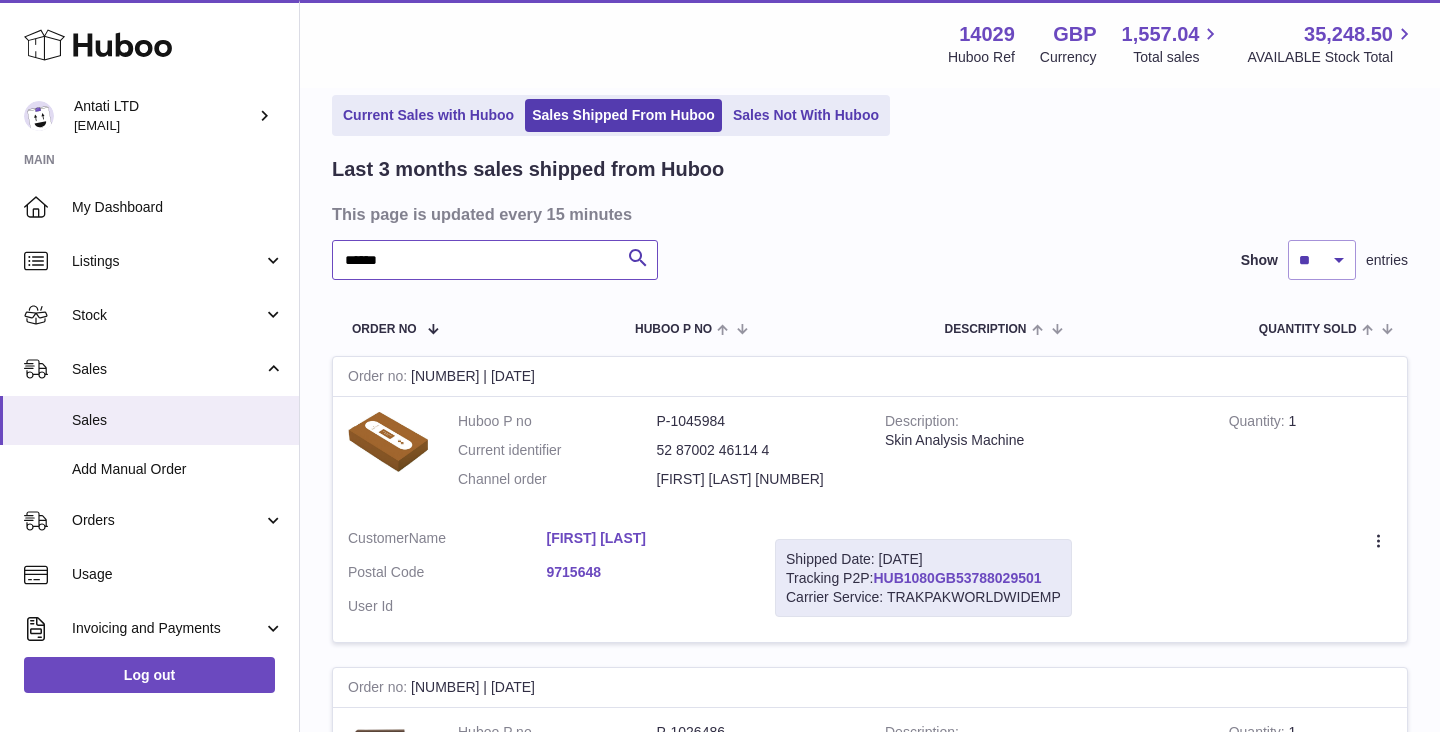 type on "******" 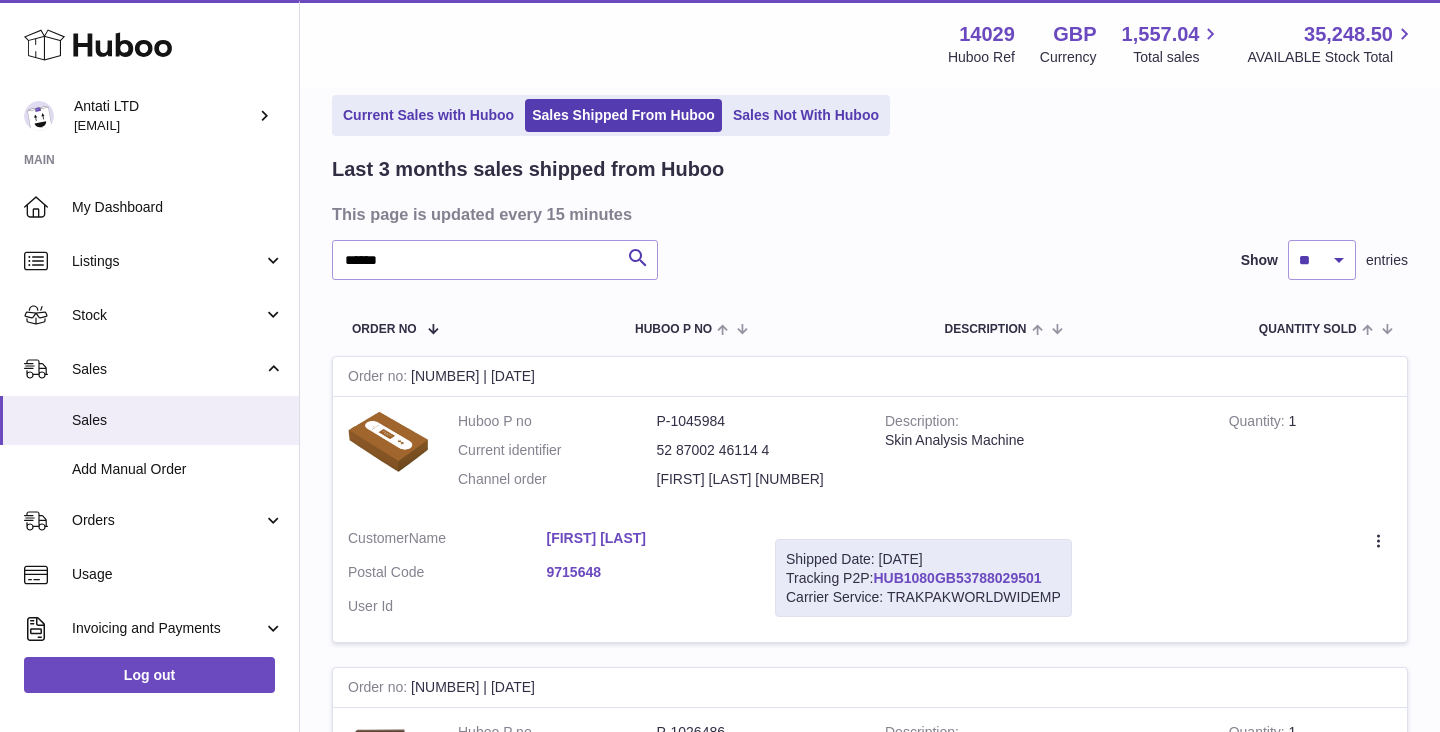 click on "HUB1080GB53788029501" at bounding box center [957, 578] 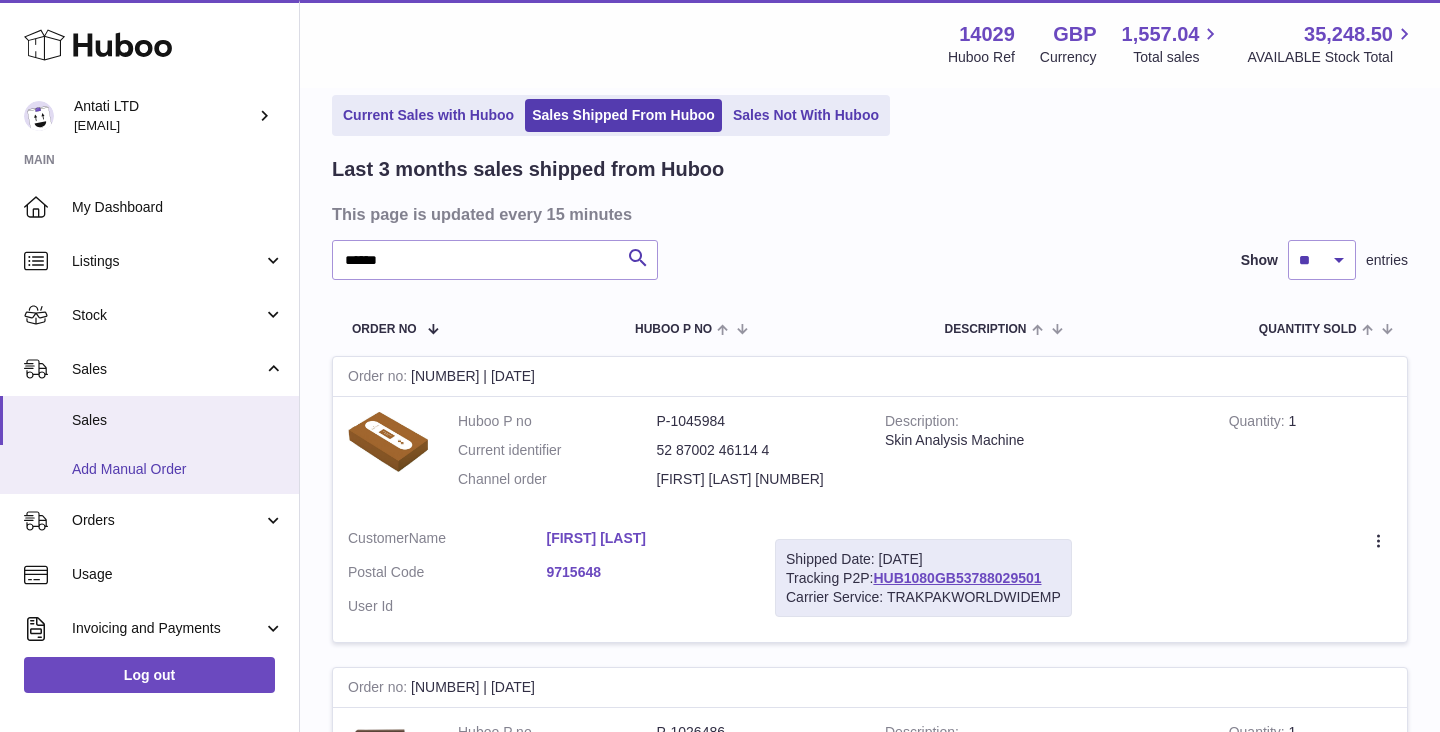 click on "Add Manual Order" at bounding box center [178, 469] 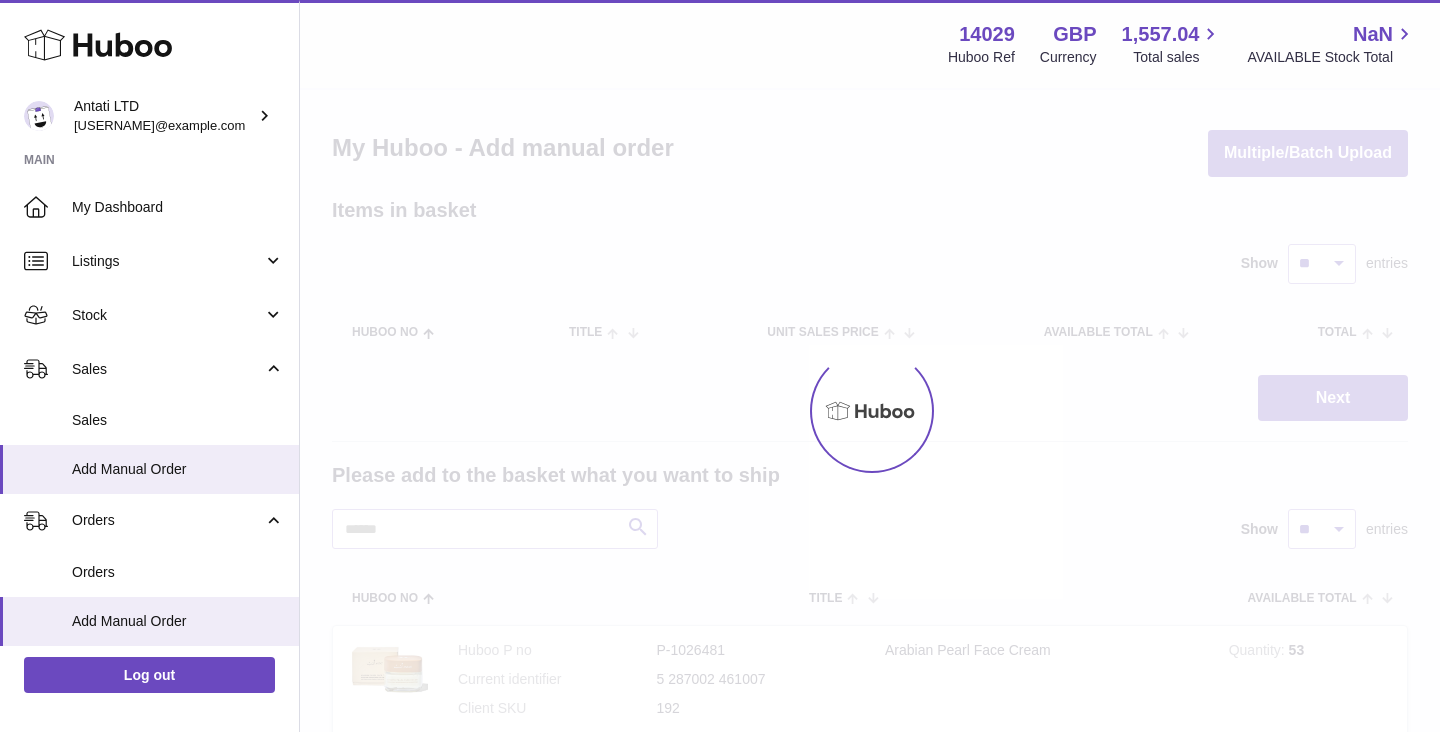 scroll, scrollTop: 0, scrollLeft: 0, axis: both 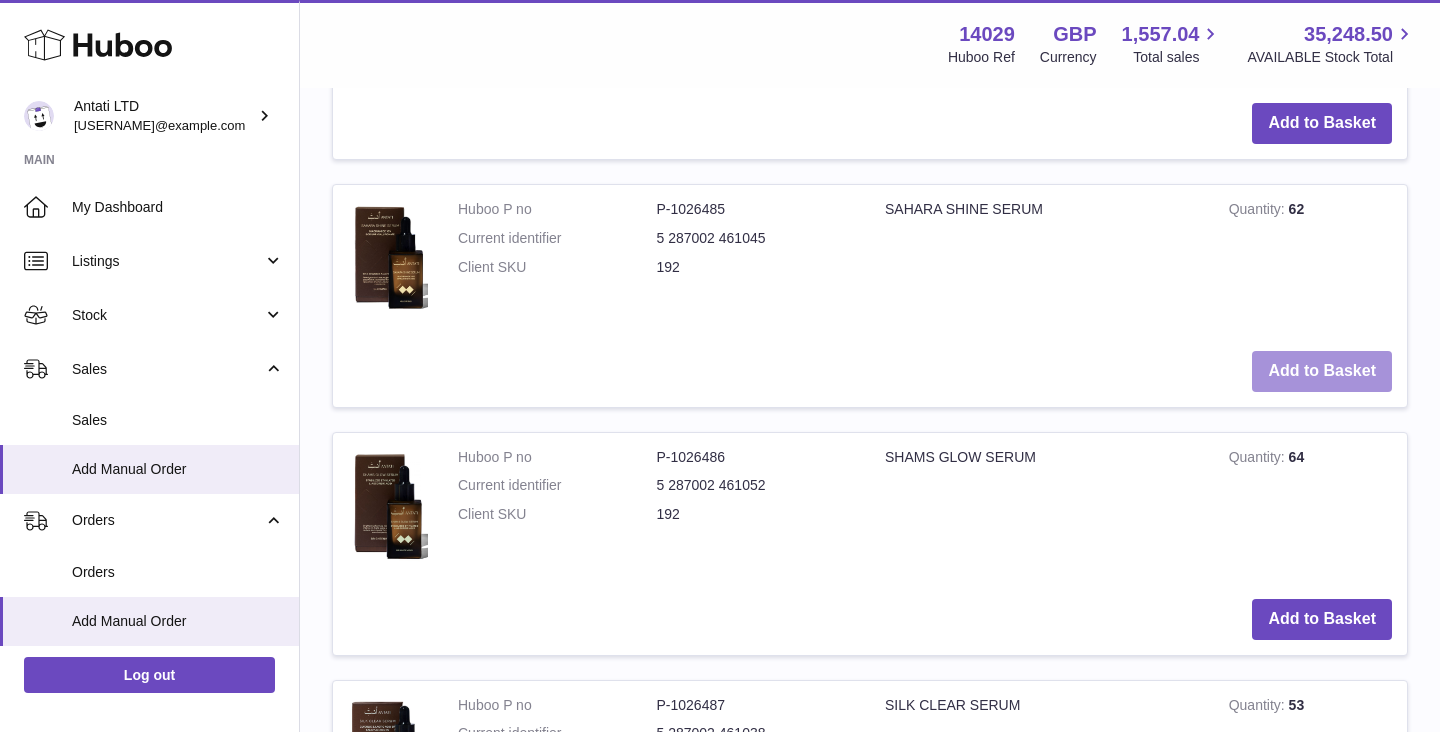 click on "Add to Basket" at bounding box center [1322, 371] 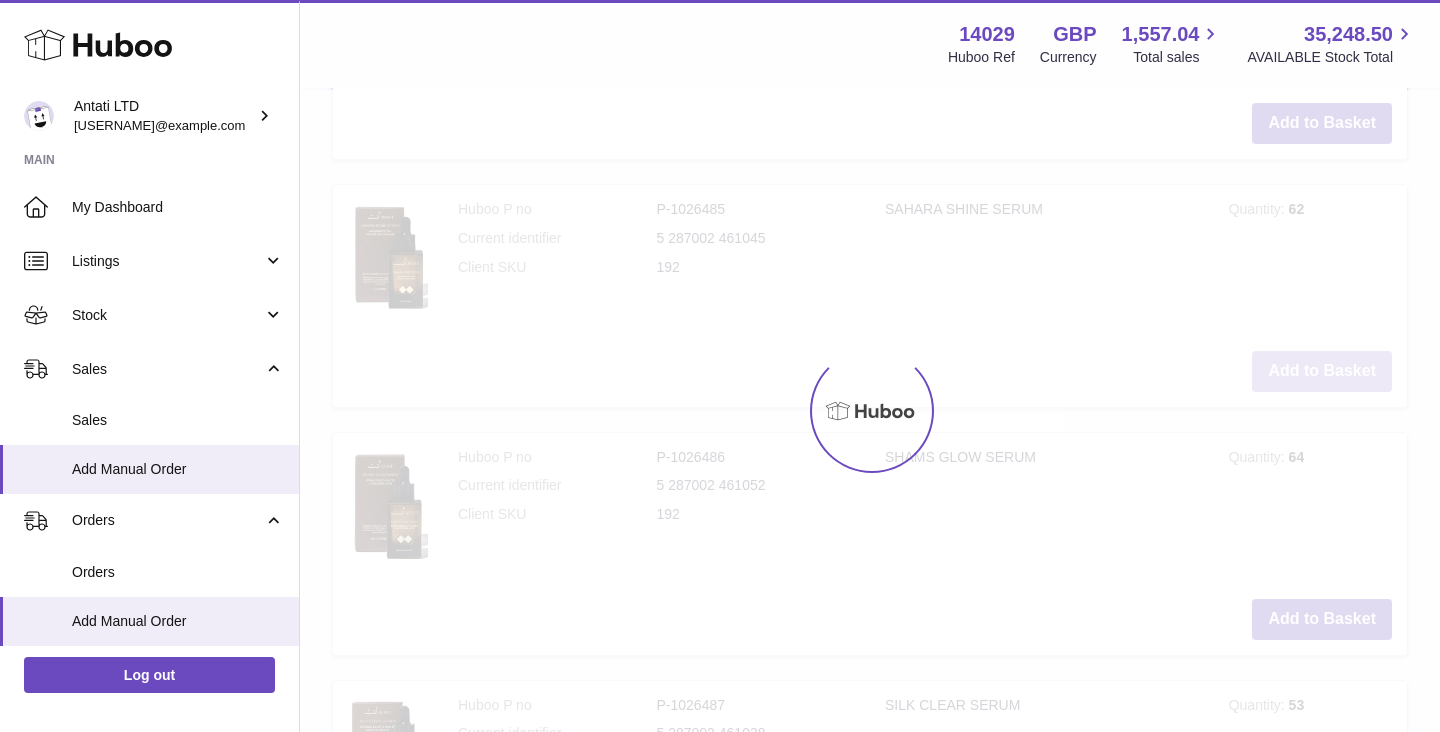 scroll, scrollTop: 1653, scrollLeft: 0, axis: vertical 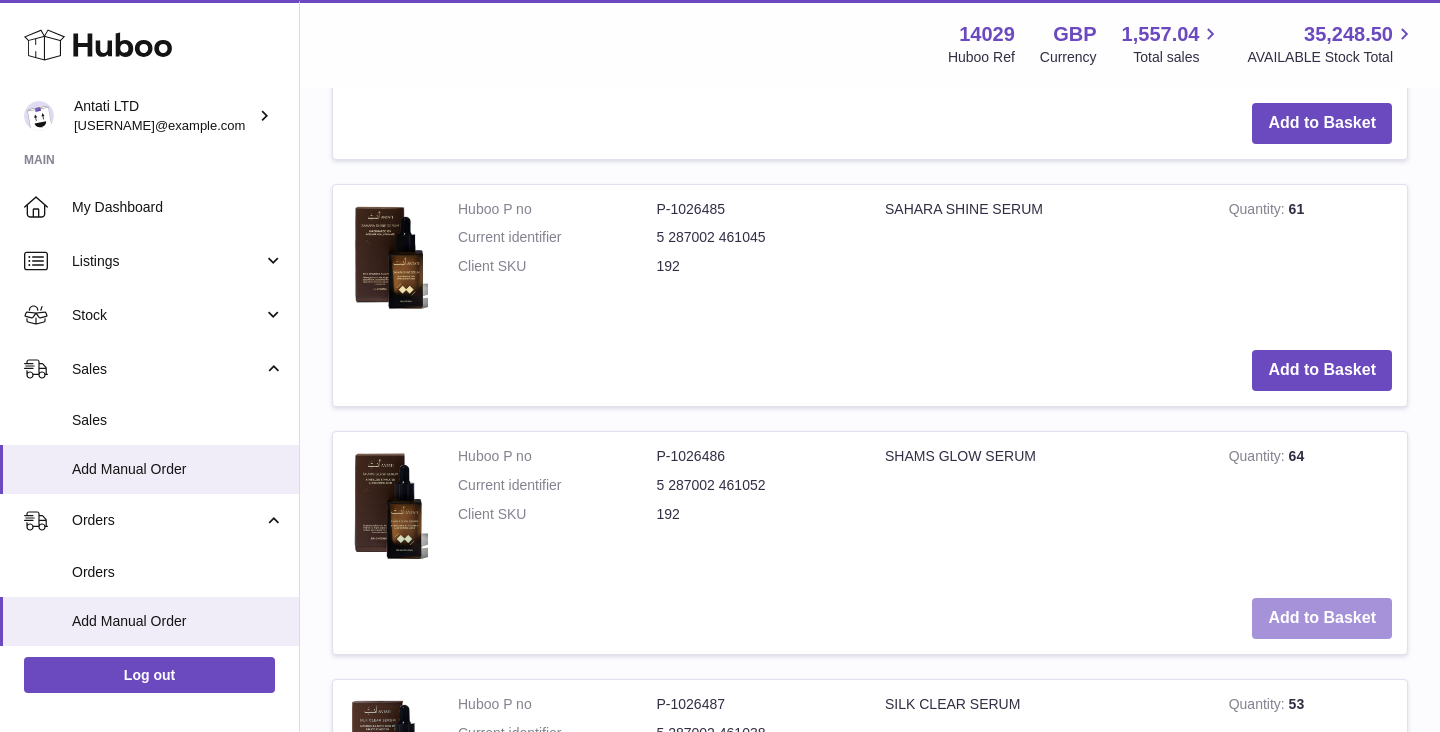 click on "Add to Basket" at bounding box center (1322, 618) 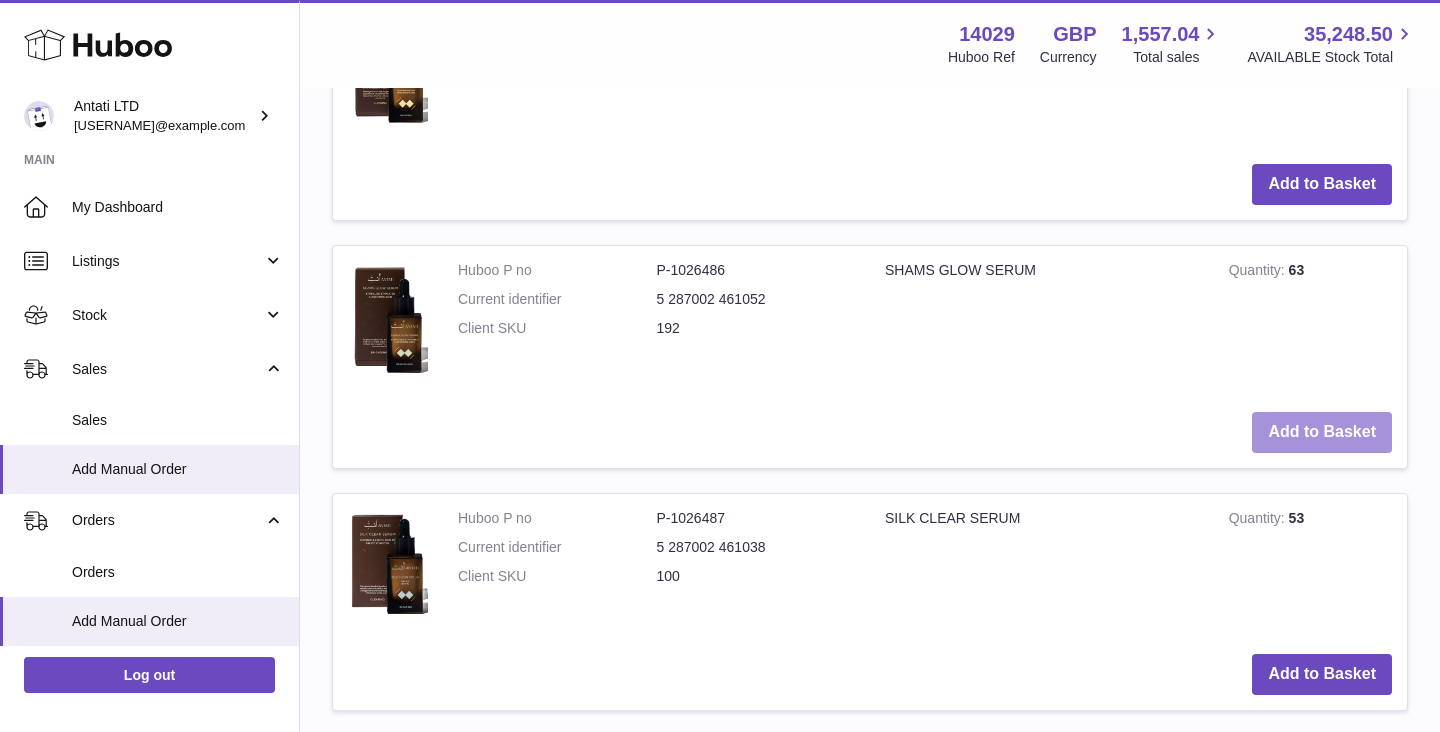 scroll, scrollTop: 2109, scrollLeft: 0, axis: vertical 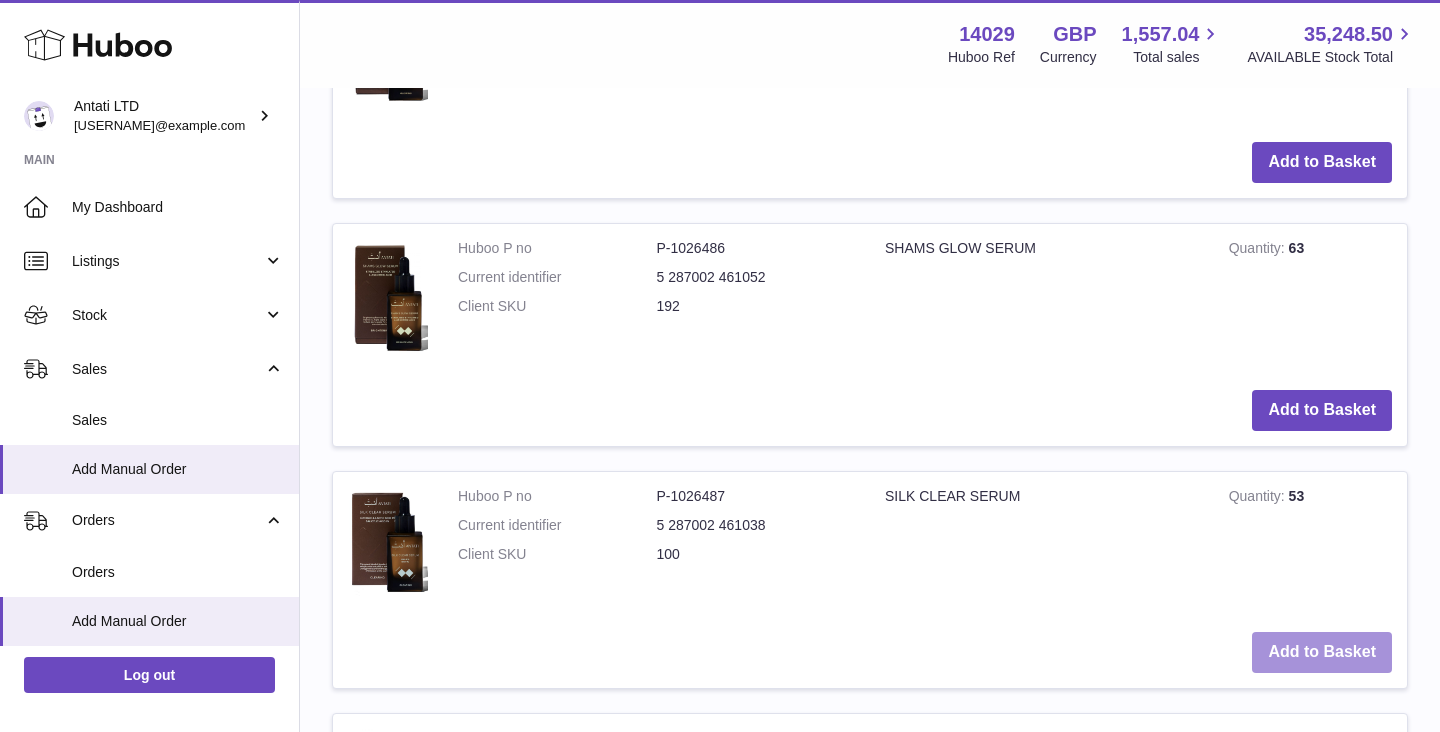 click on "Add to Basket" at bounding box center [1322, 652] 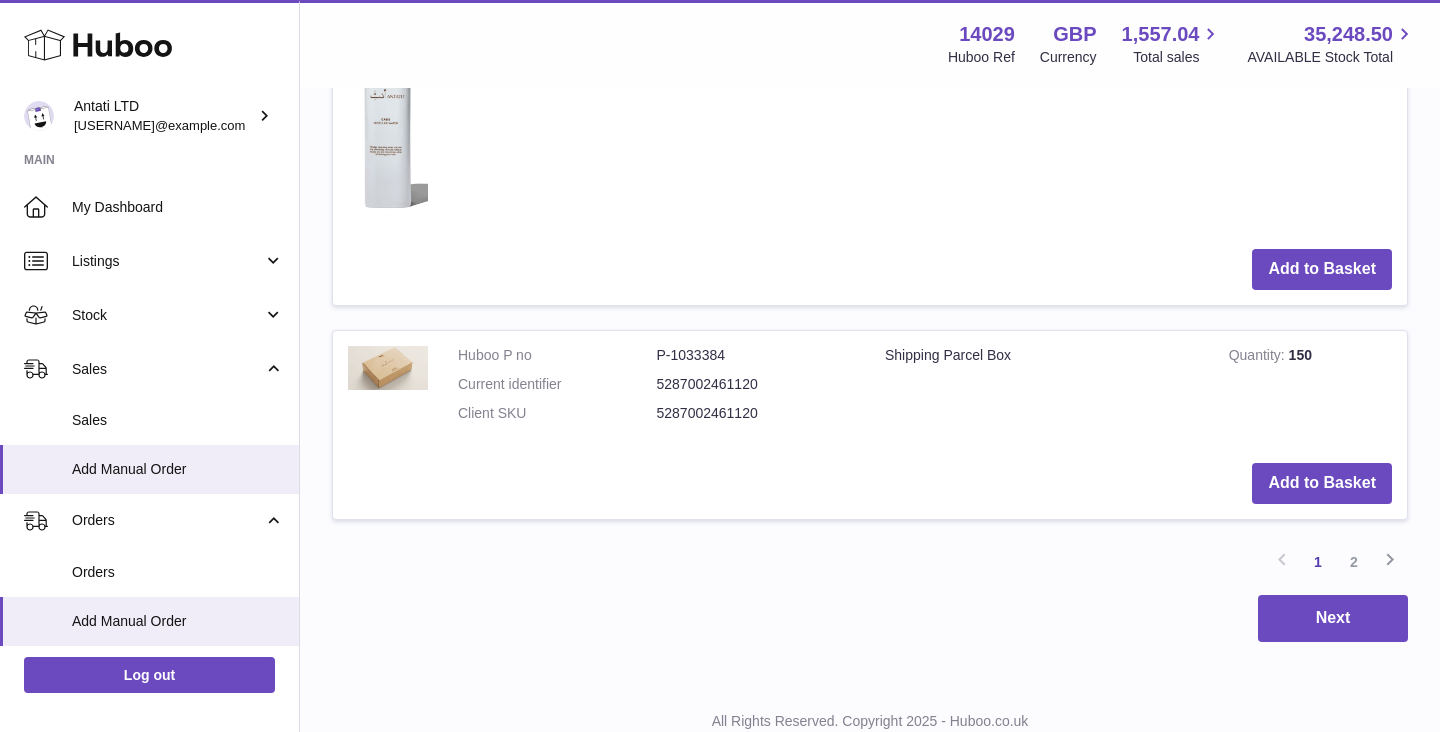 scroll, scrollTop: 3428, scrollLeft: 0, axis: vertical 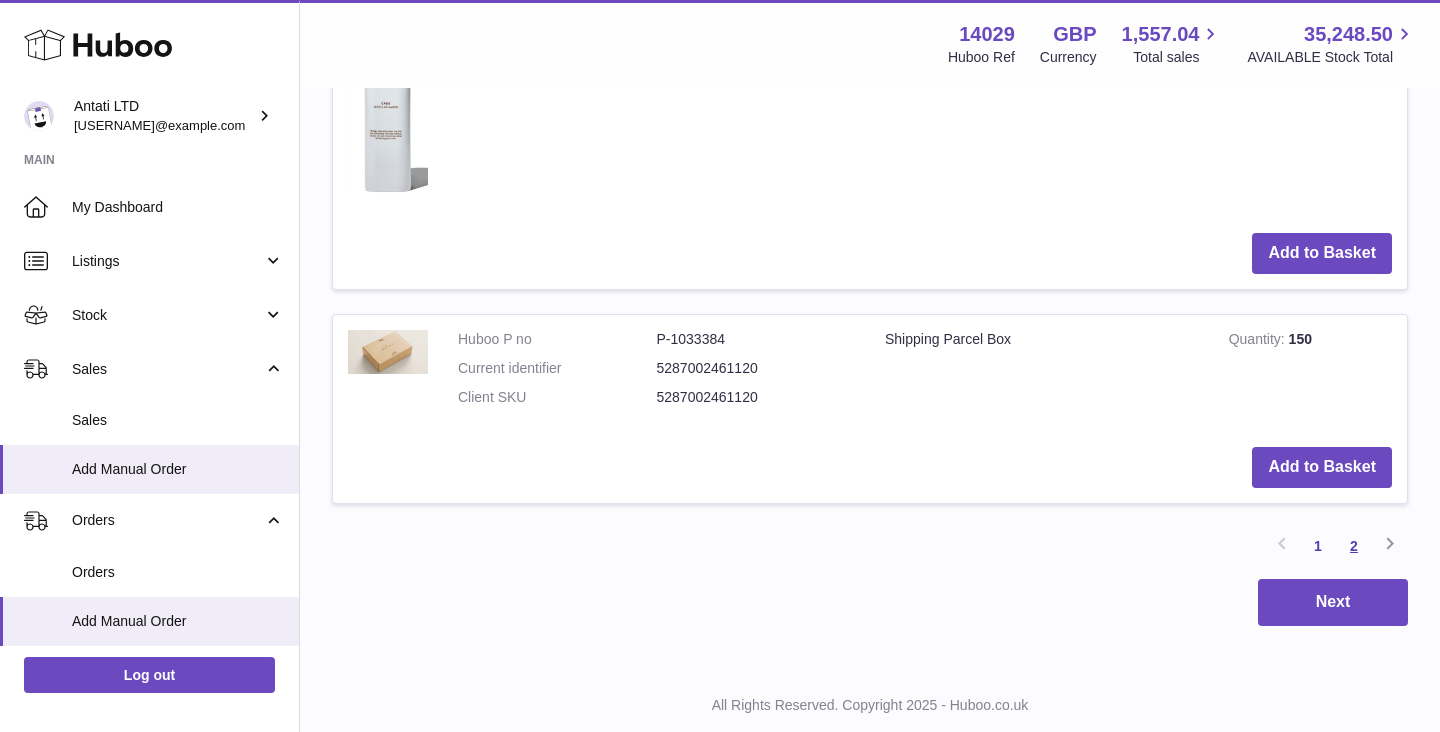 click on "2" at bounding box center [1354, 546] 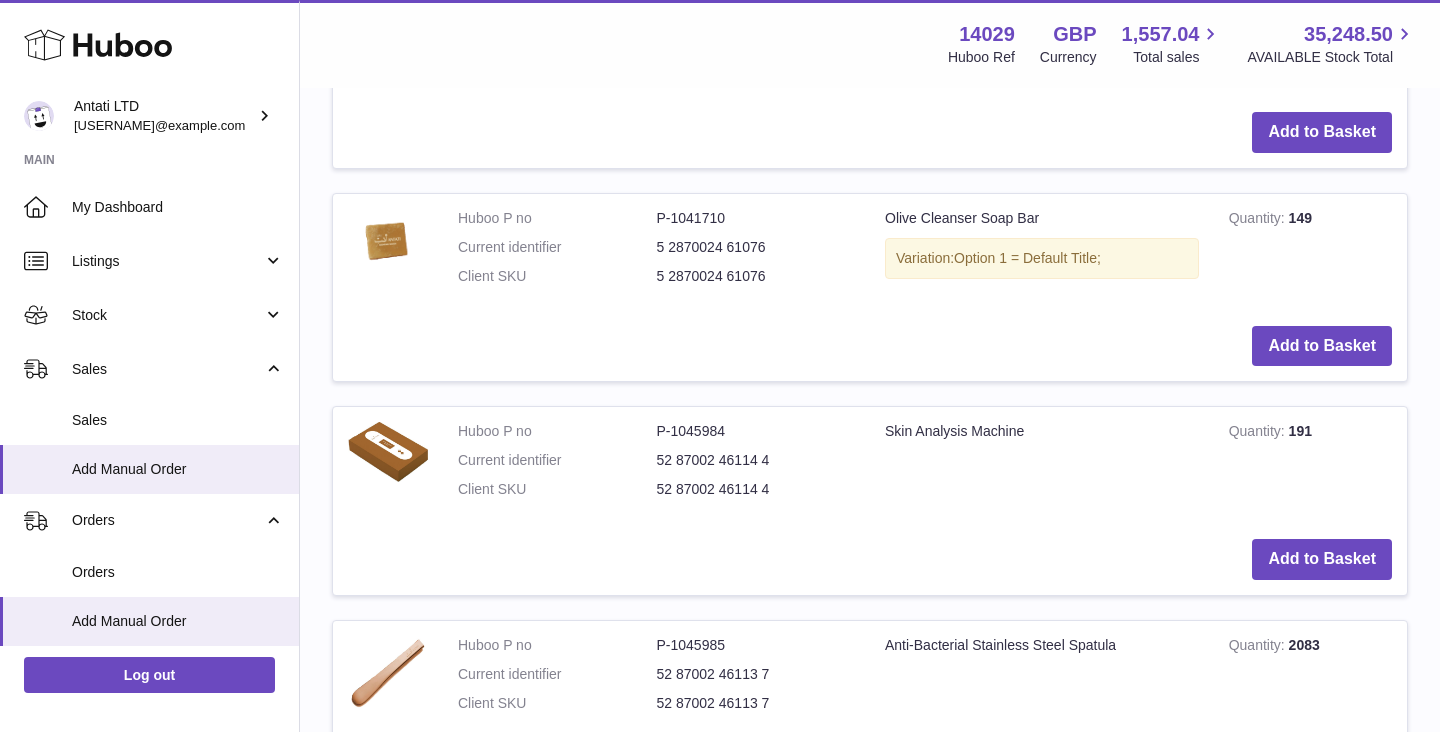 scroll, scrollTop: 1379, scrollLeft: 0, axis: vertical 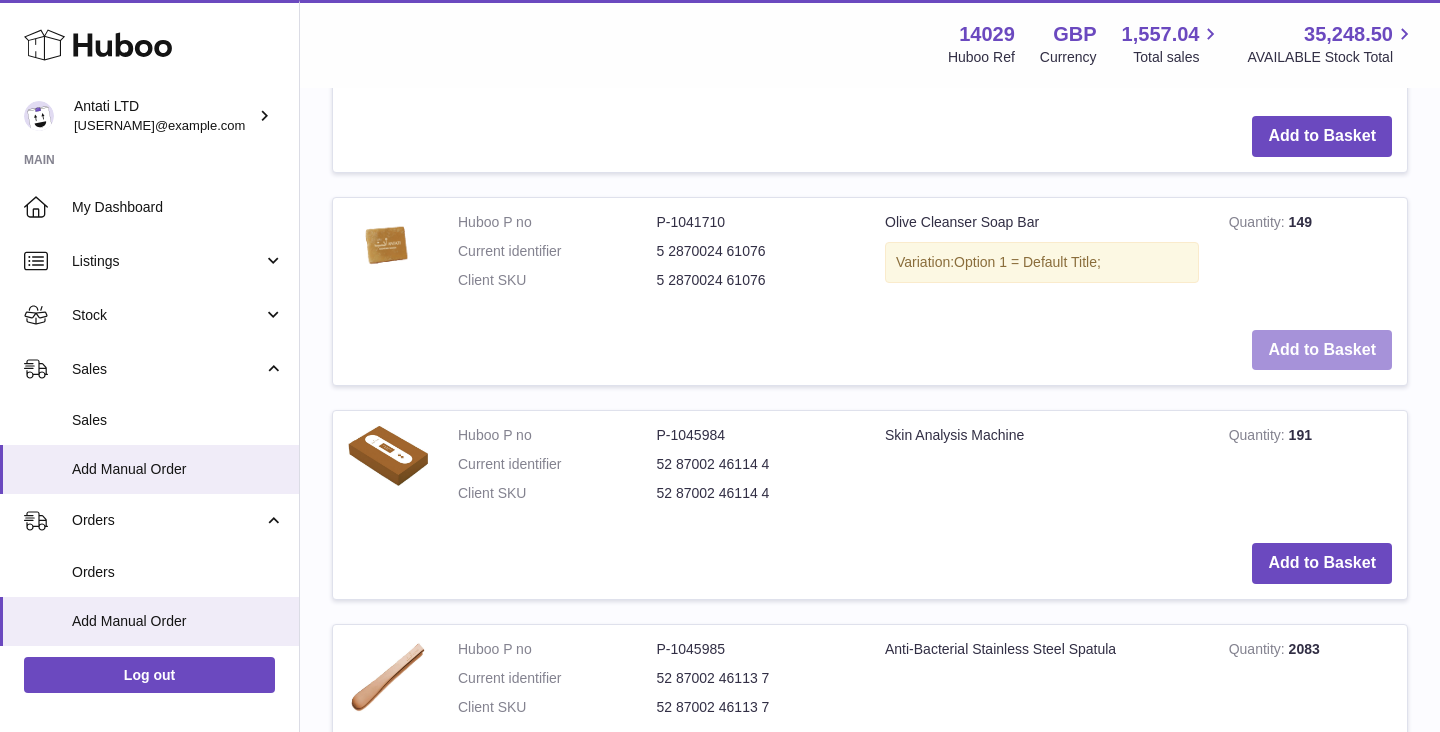 click on "Add to Basket" at bounding box center (1322, 350) 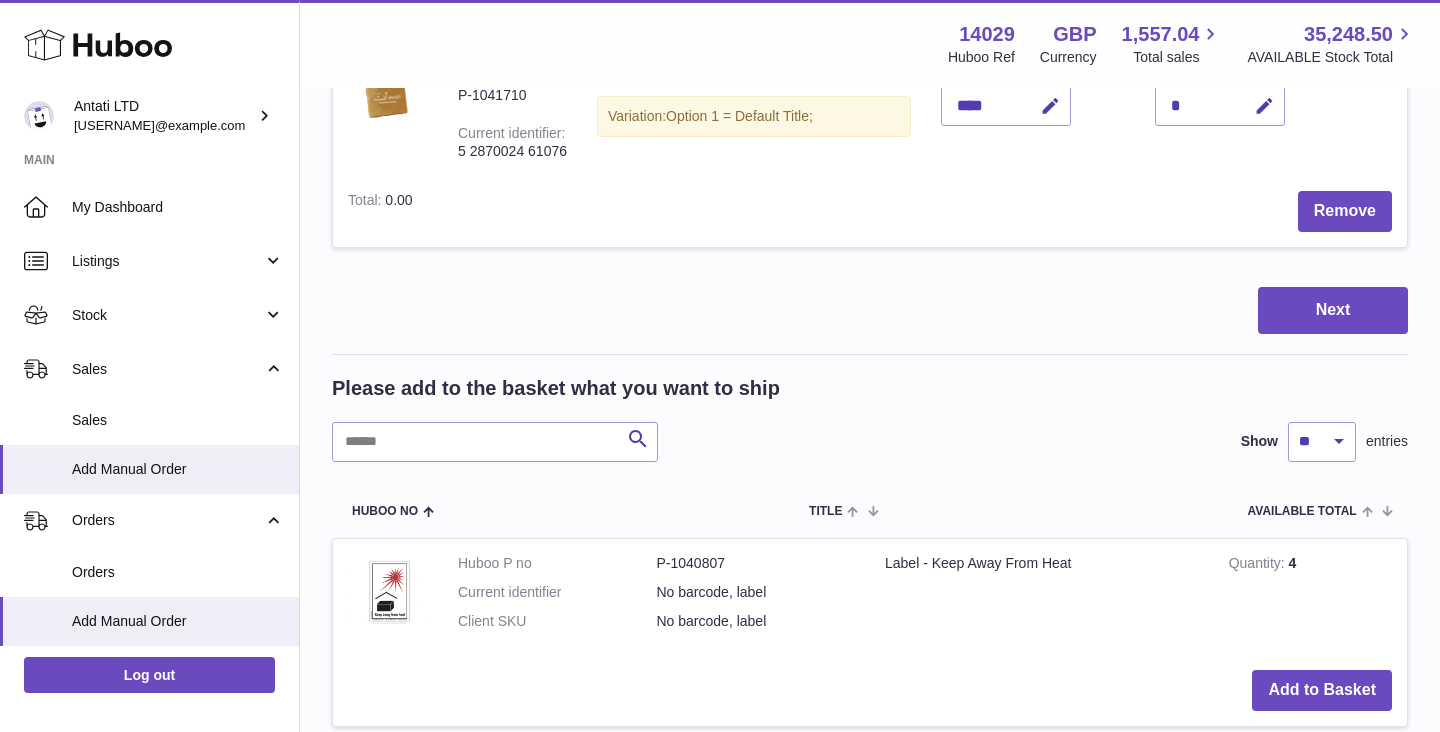 scroll, scrollTop: 1053, scrollLeft: 0, axis: vertical 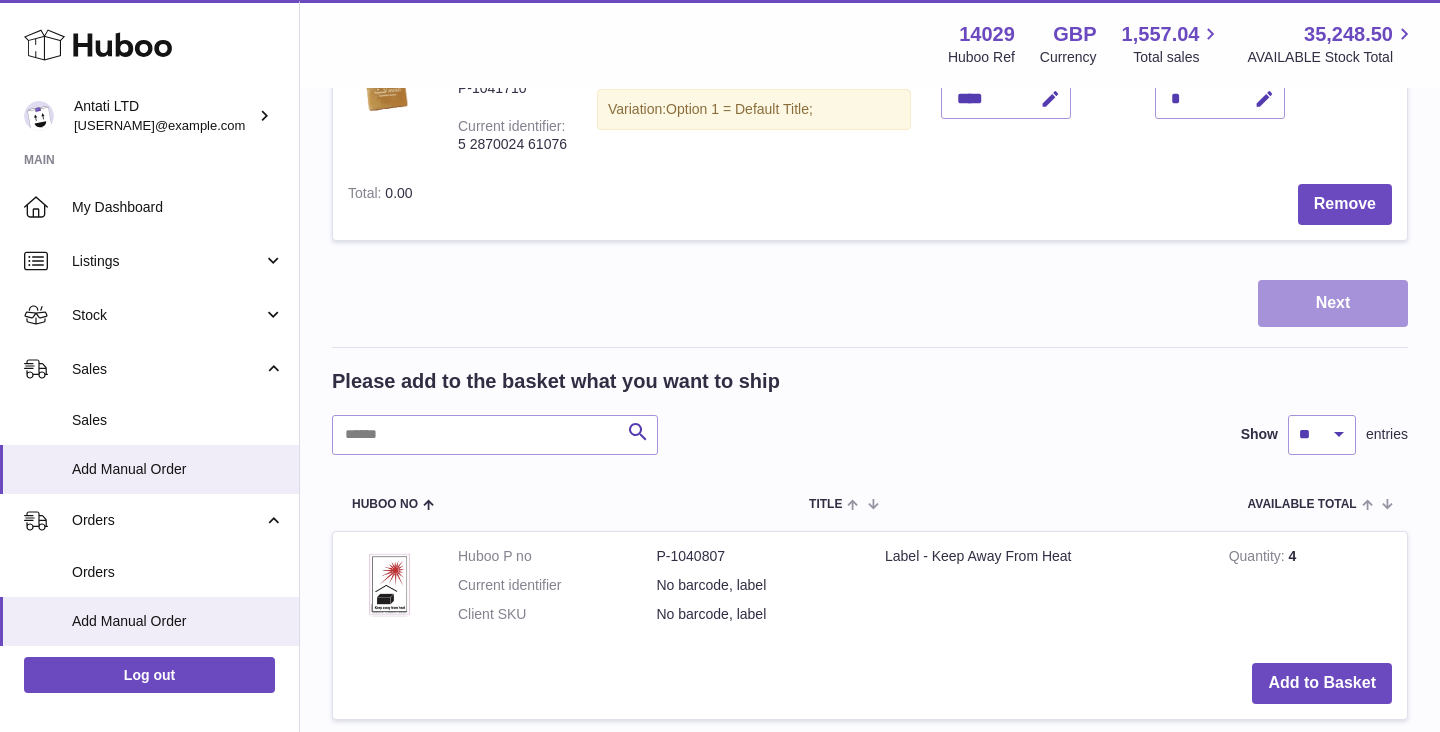 click on "Next" at bounding box center [1333, 303] 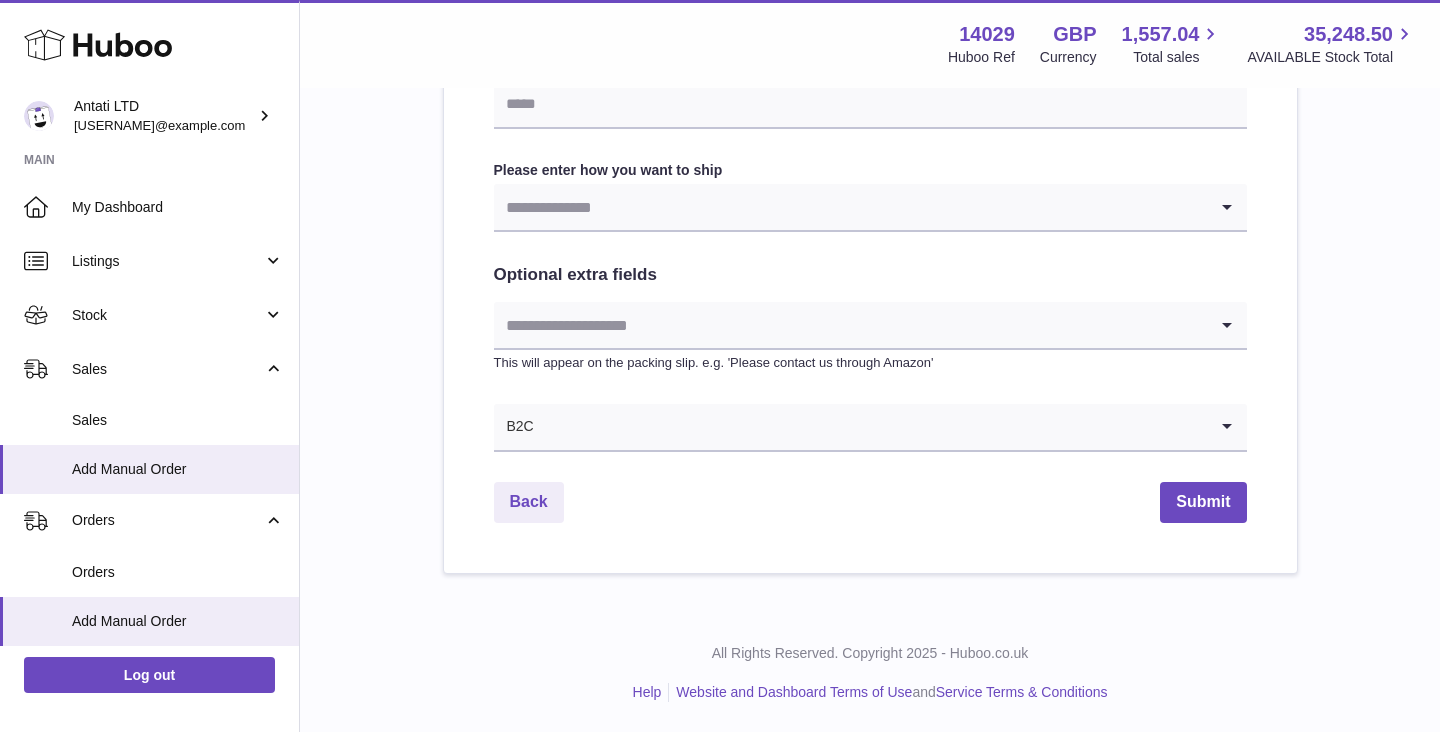 scroll, scrollTop: 0, scrollLeft: 0, axis: both 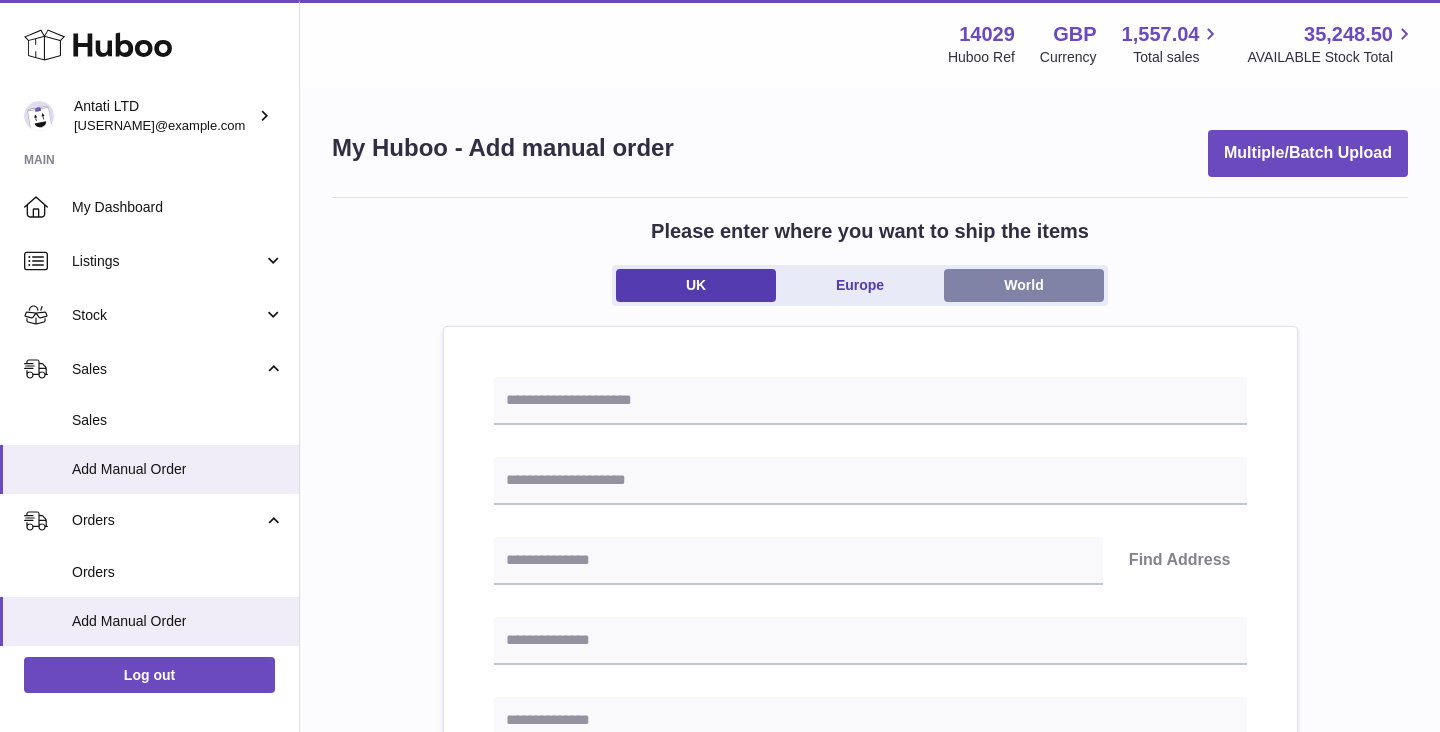 click on "World" at bounding box center (1024, 285) 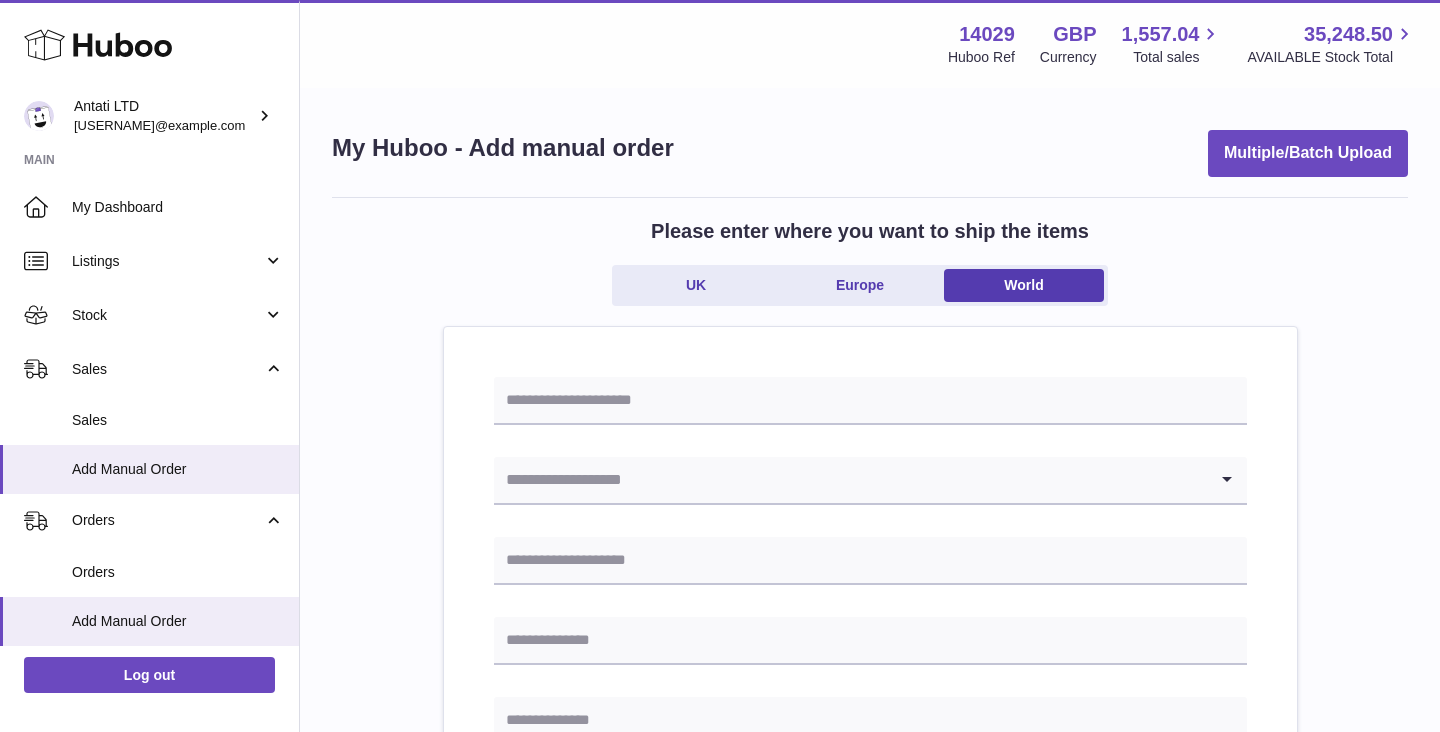 scroll, scrollTop: 93, scrollLeft: 0, axis: vertical 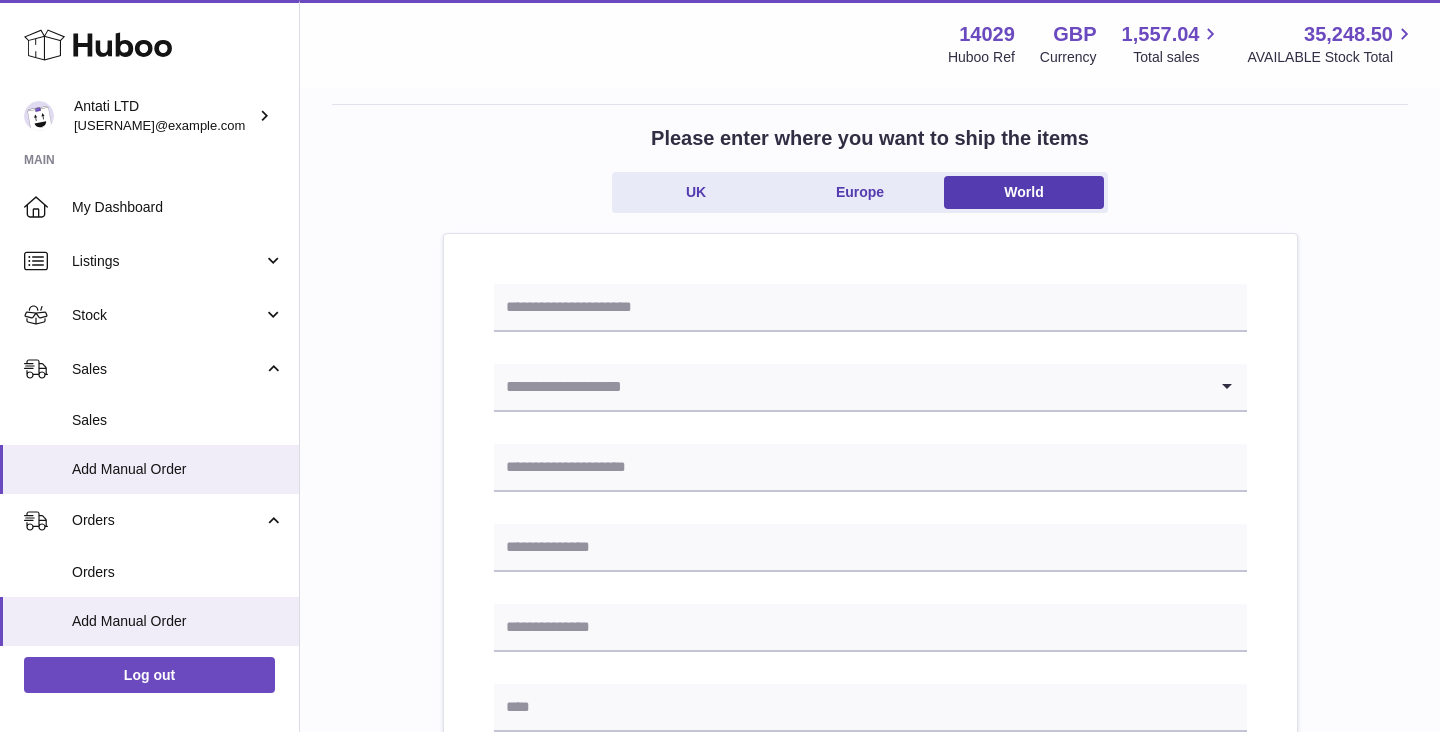 click at bounding box center [850, 387] 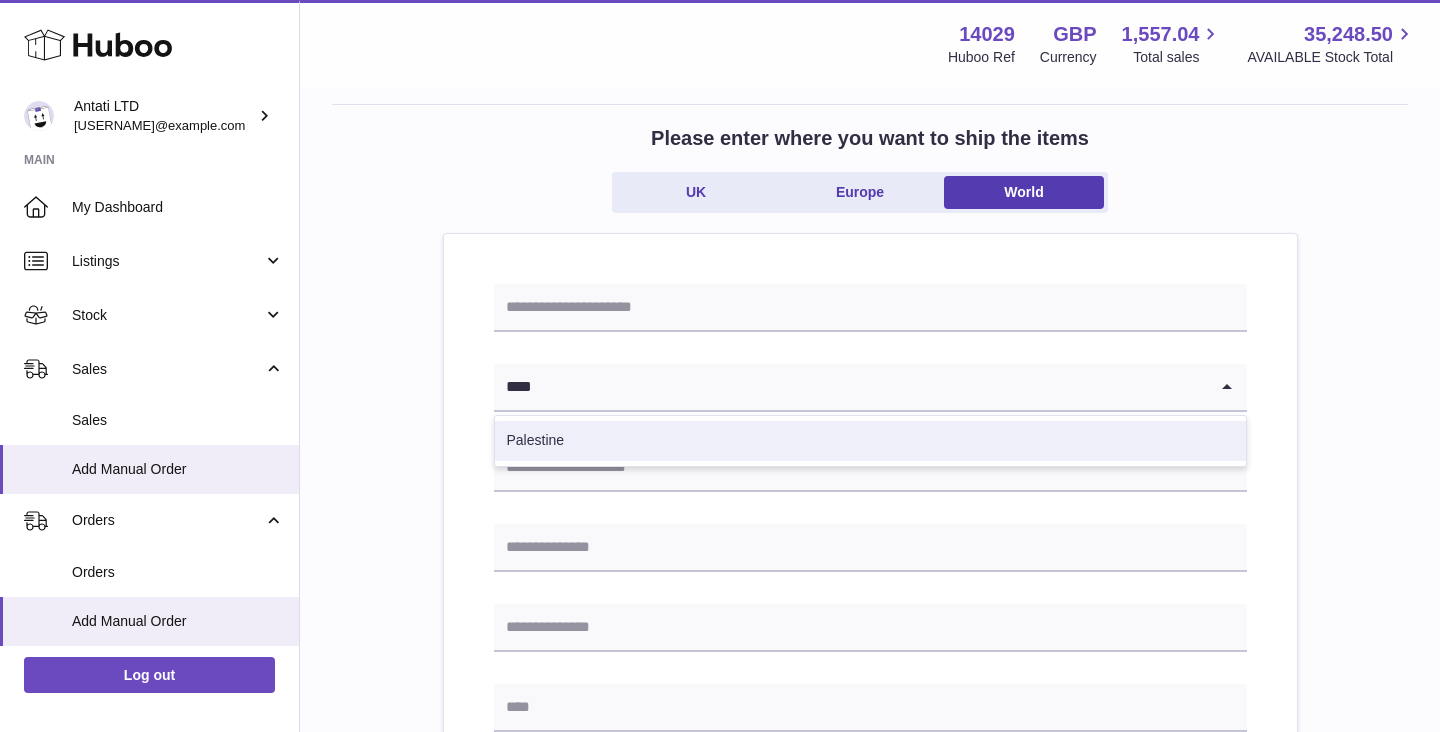 click on "Palestine" at bounding box center [870, 441] 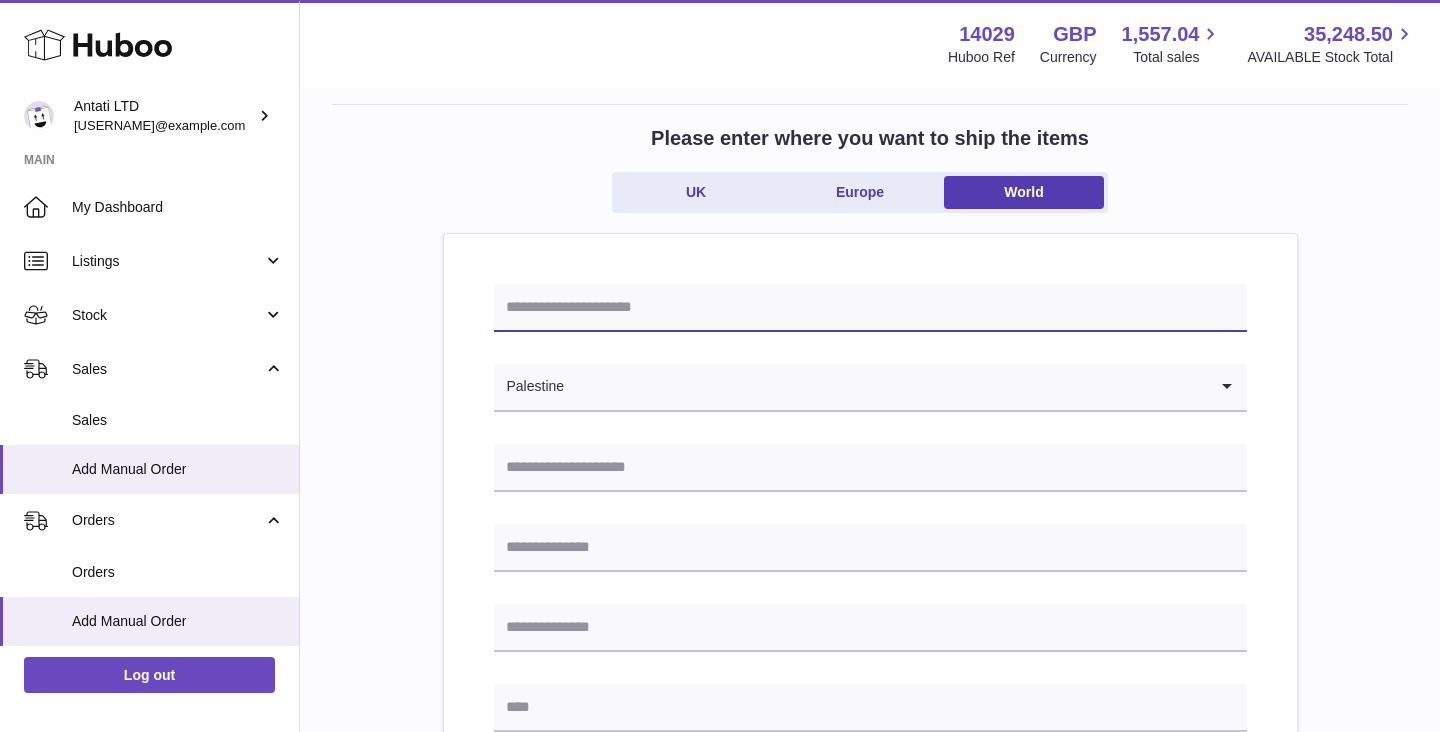 click at bounding box center [870, 308] 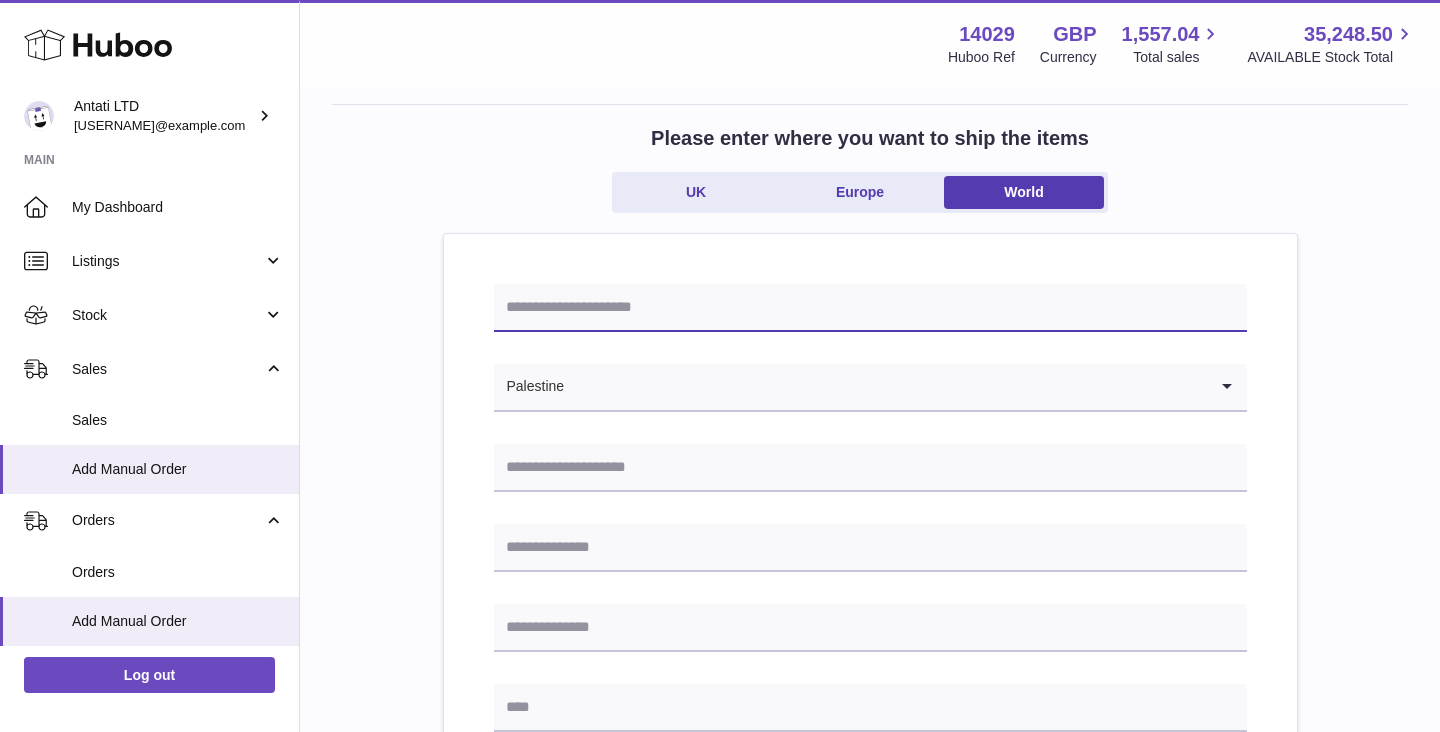 paste on "**********" 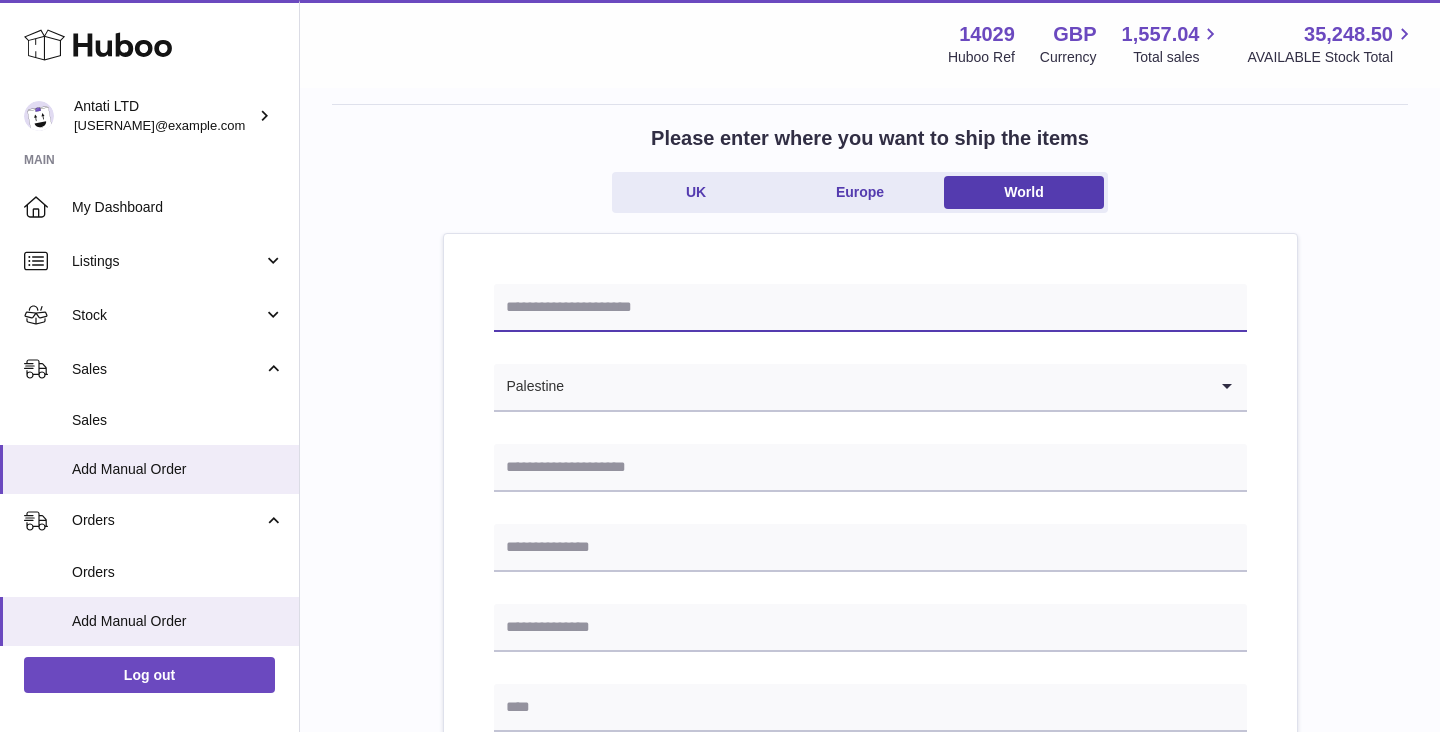 type on "**********" 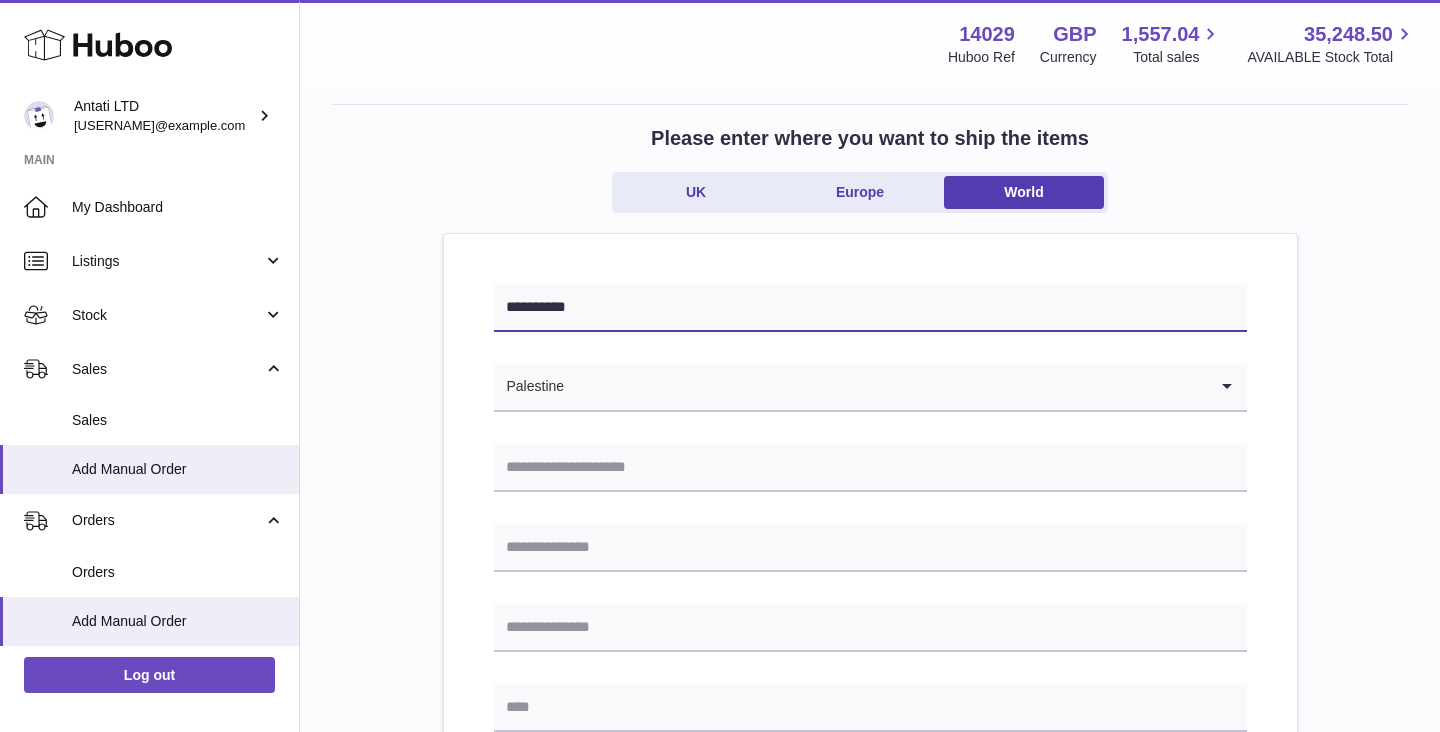 click on "**********" at bounding box center [870, 308] 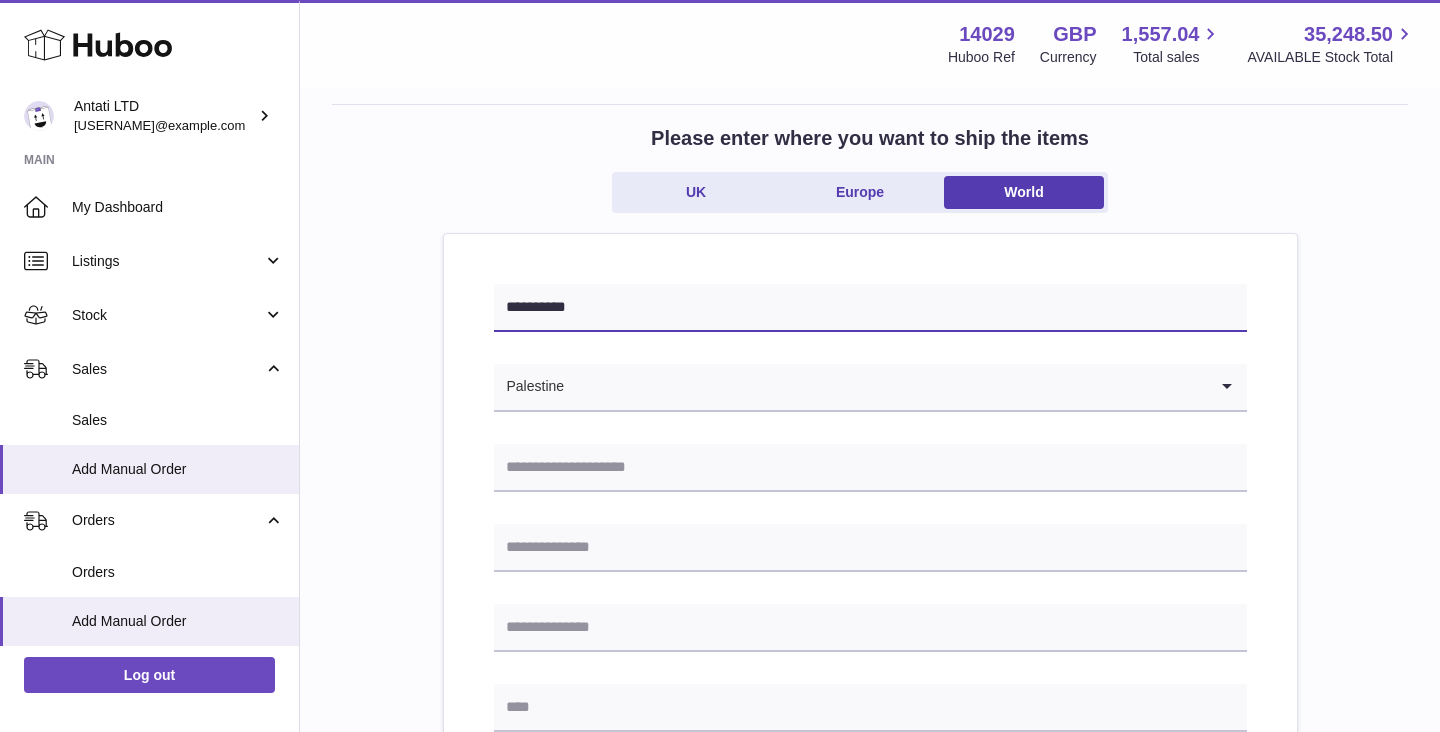 click on "**********" at bounding box center (870, 308) 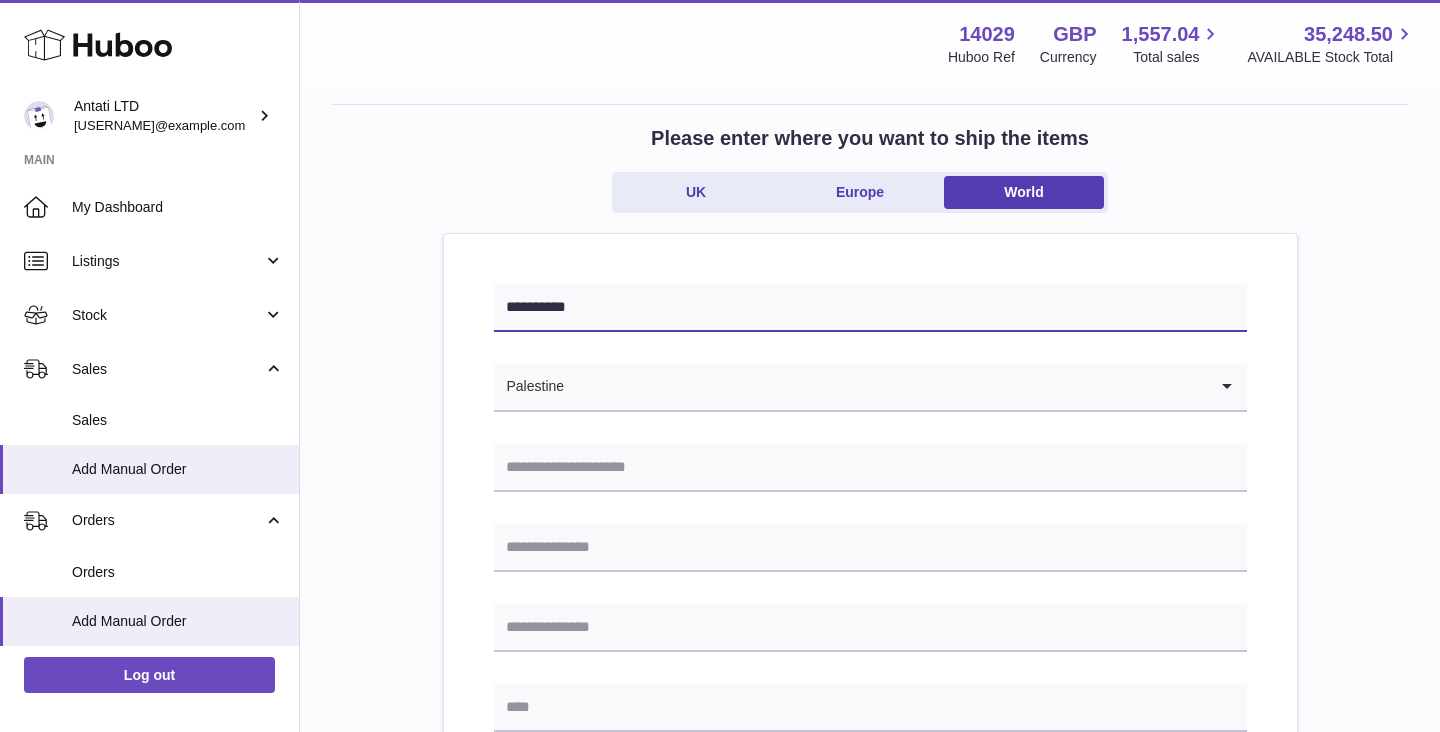 click on "**********" at bounding box center [870, 308] 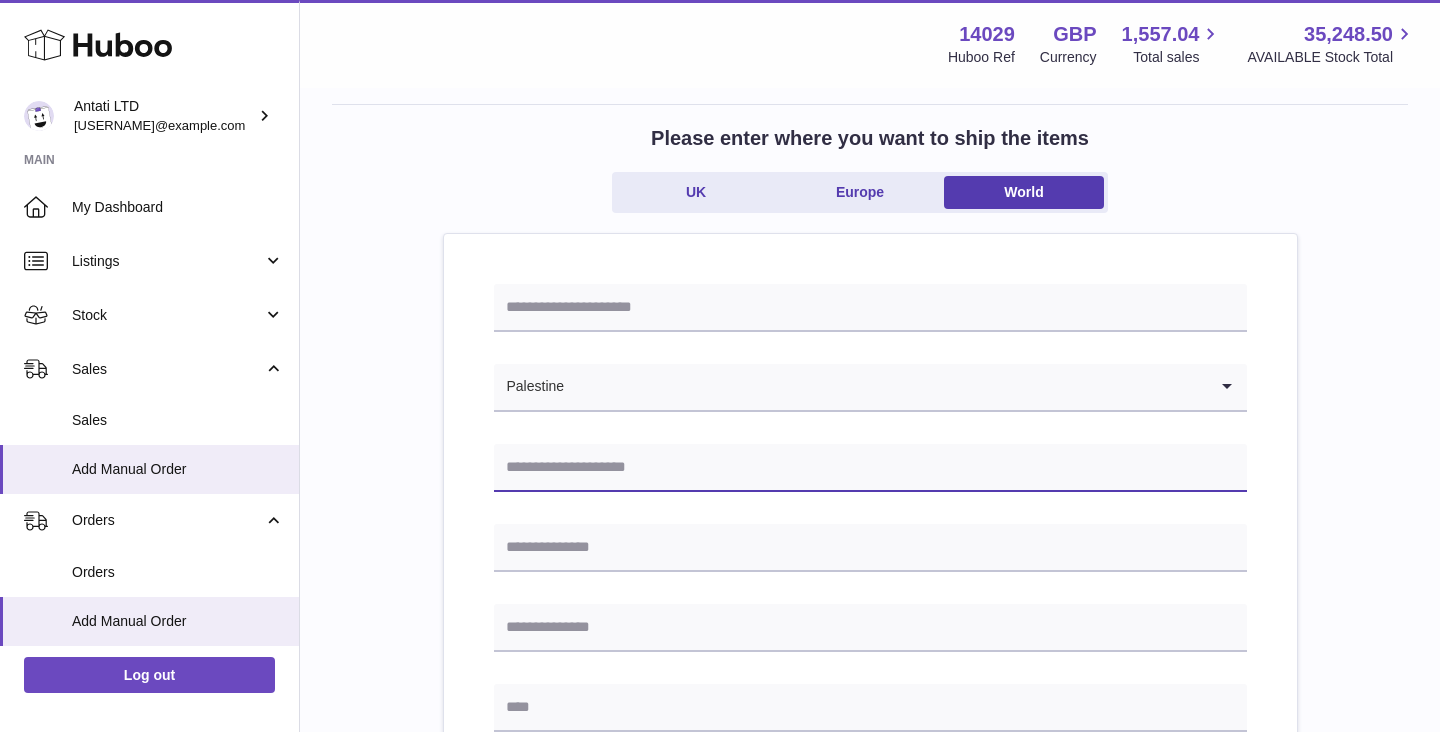 click at bounding box center (870, 468) 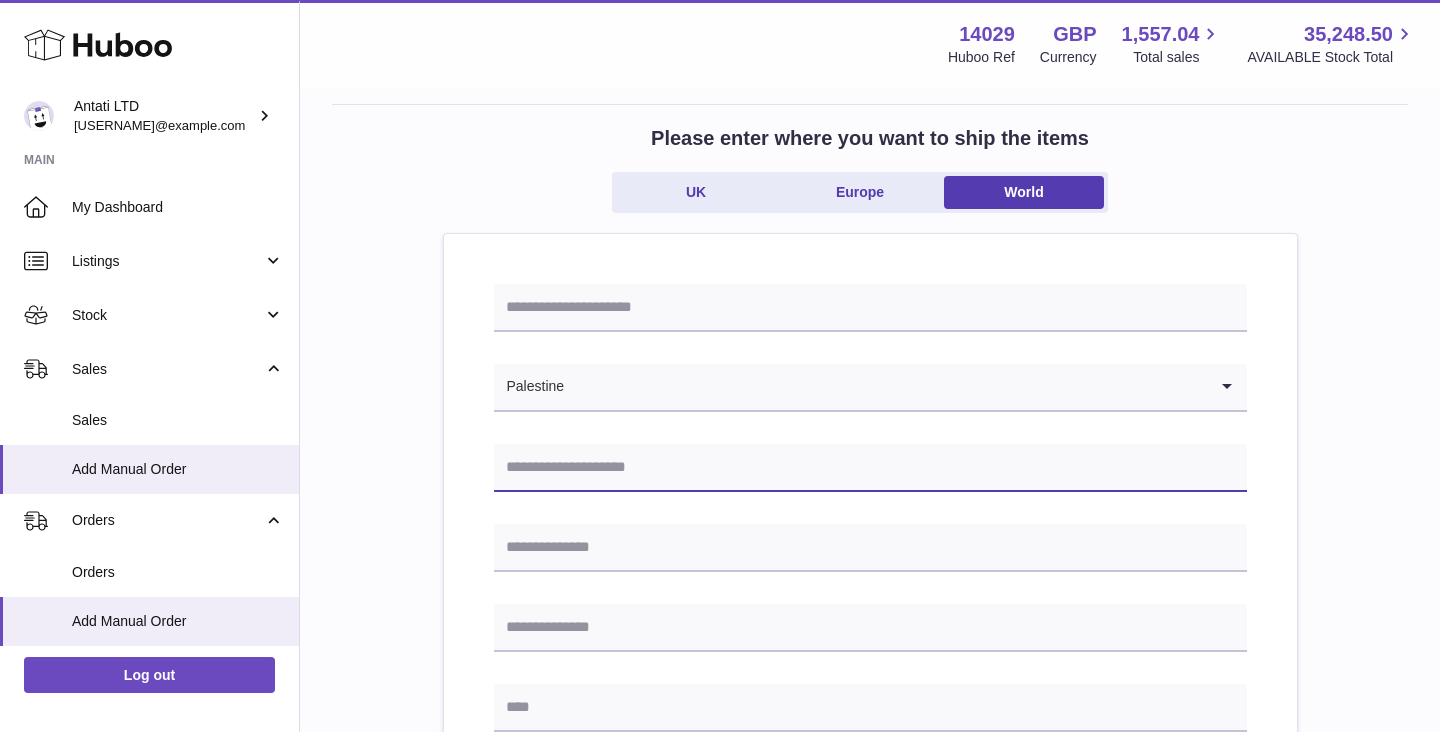 paste on "**********" 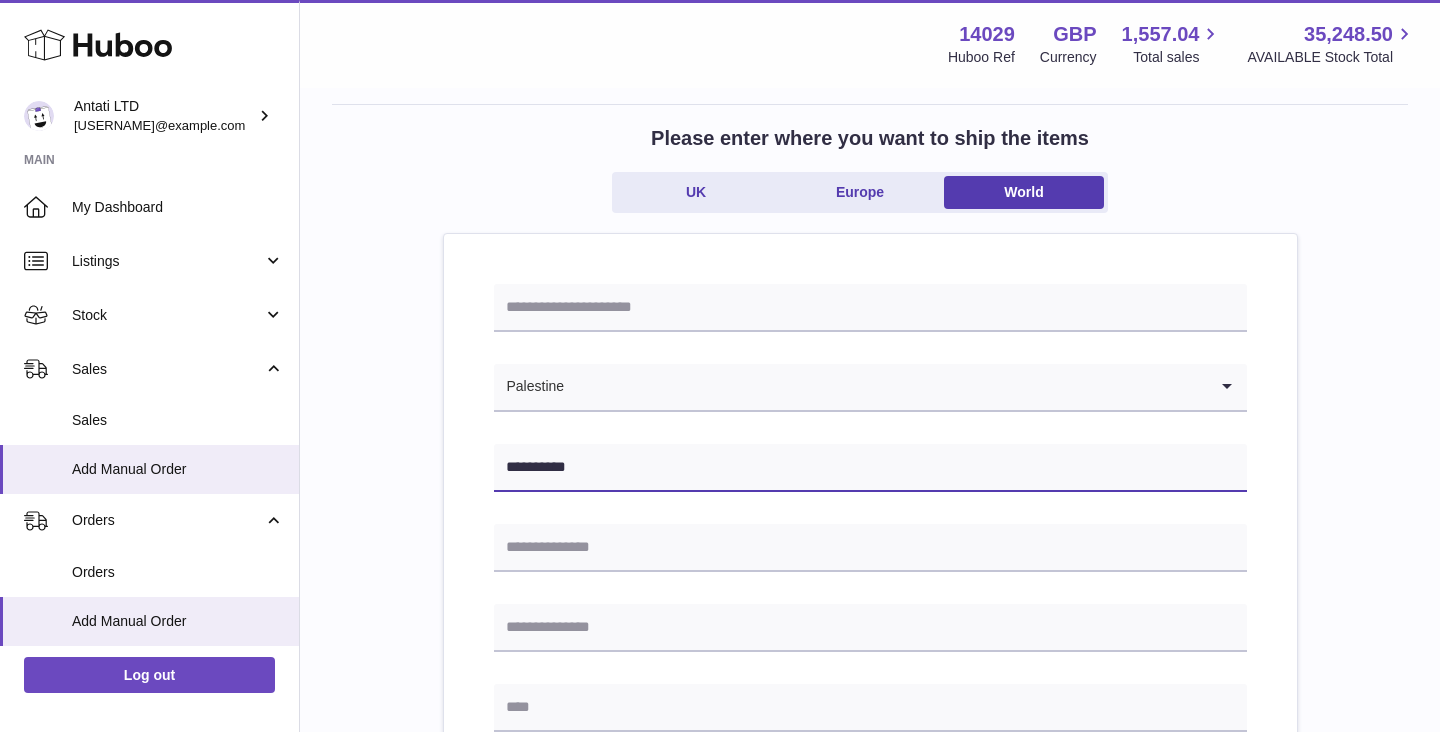 type on "**********" 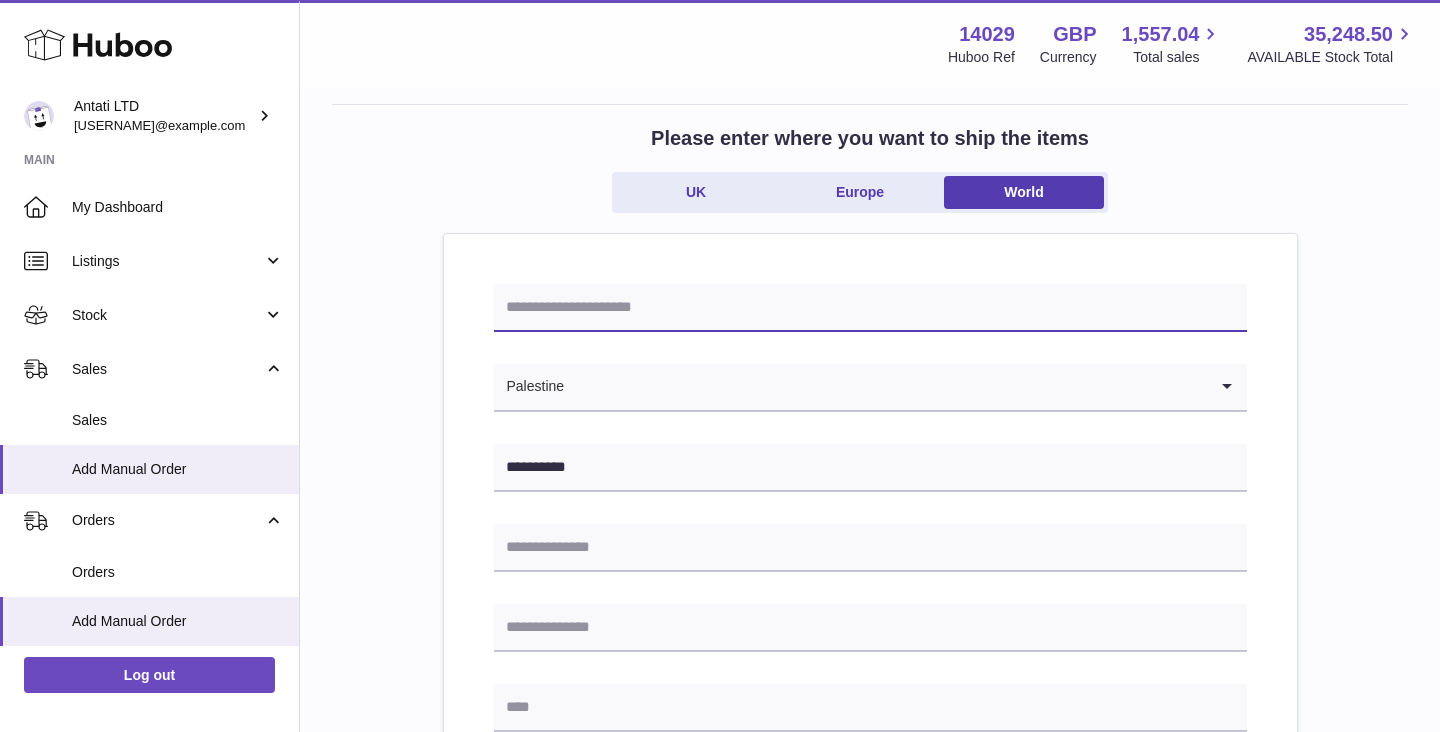 click at bounding box center [870, 308] 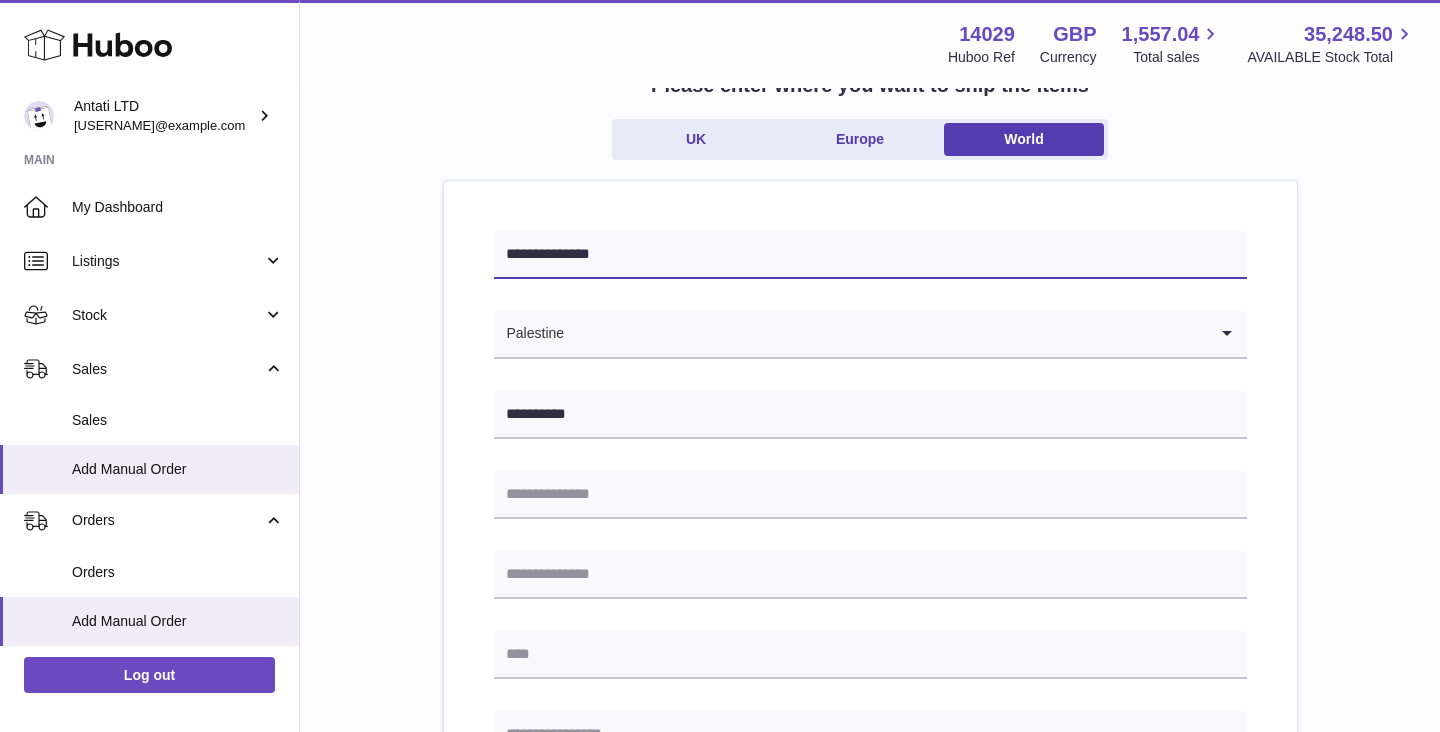 scroll, scrollTop: 167, scrollLeft: 0, axis: vertical 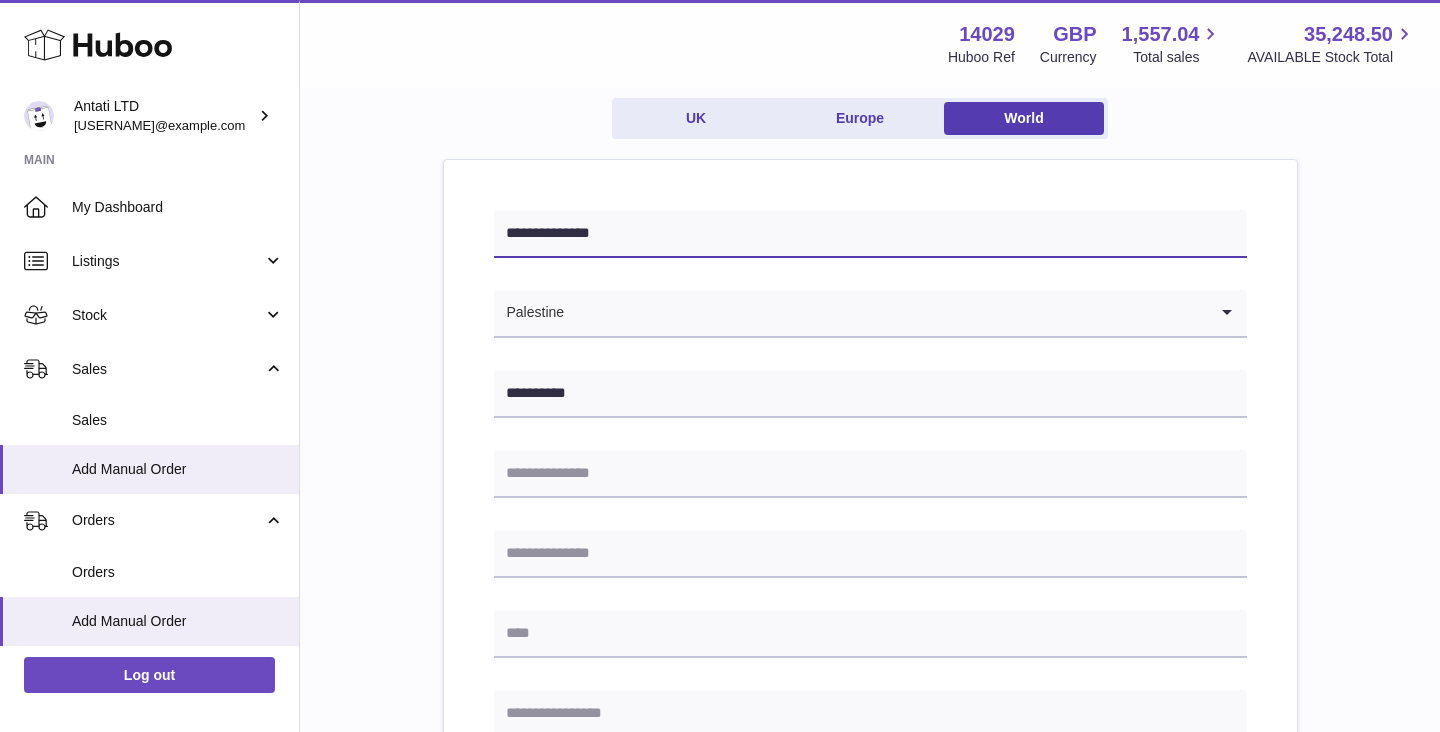 type on "**********" 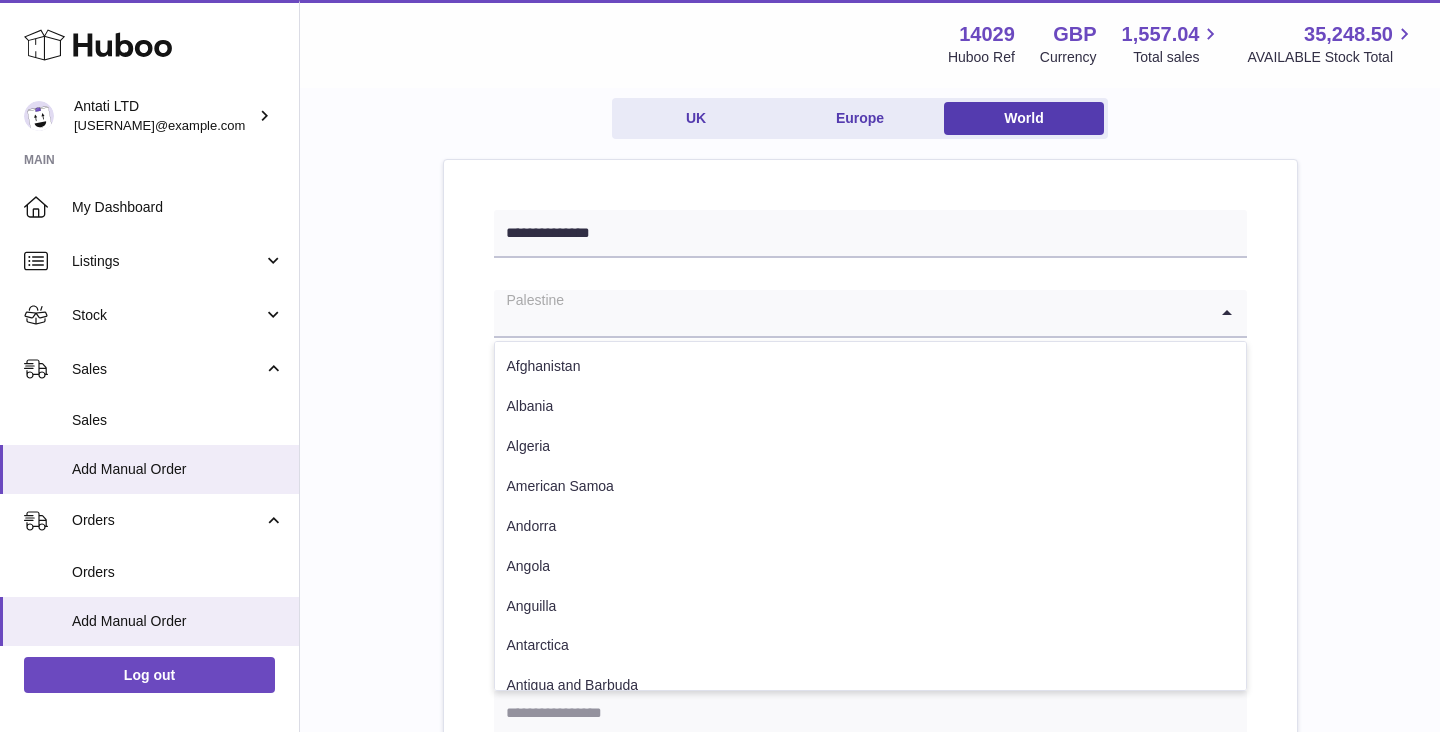 click at bounding box center [850, 313] 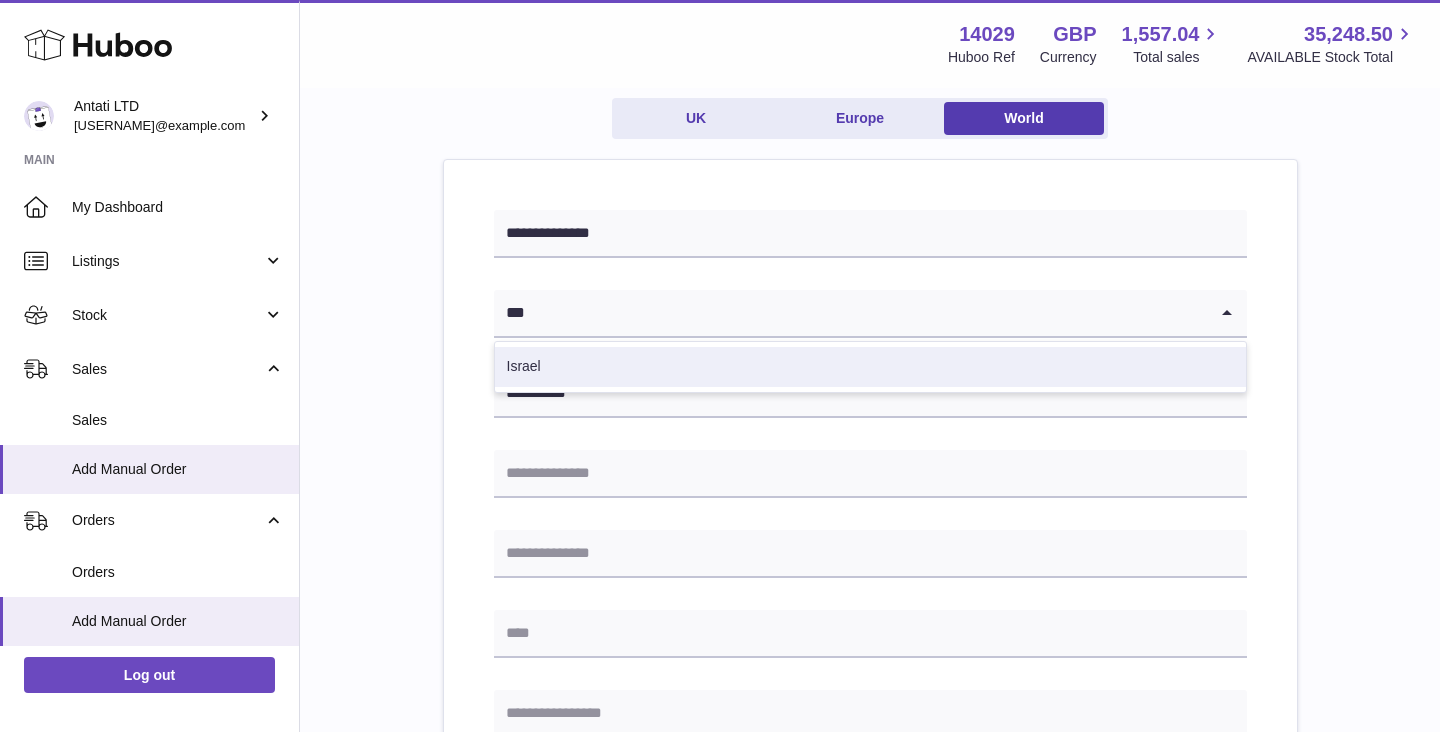 scroll, scrollTop: 0, scrollLeft: 0, axis: both 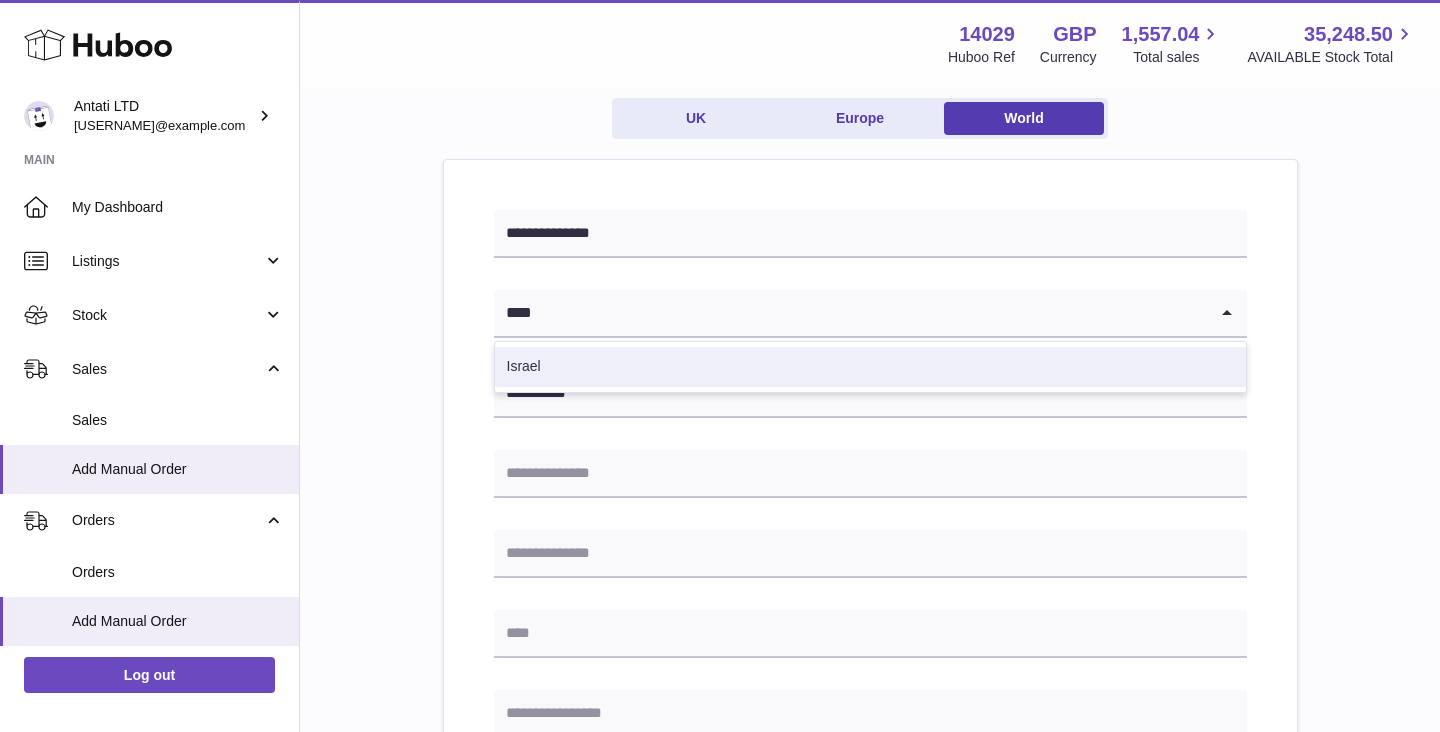 click on "Israel" at bounding box center [870, 367] 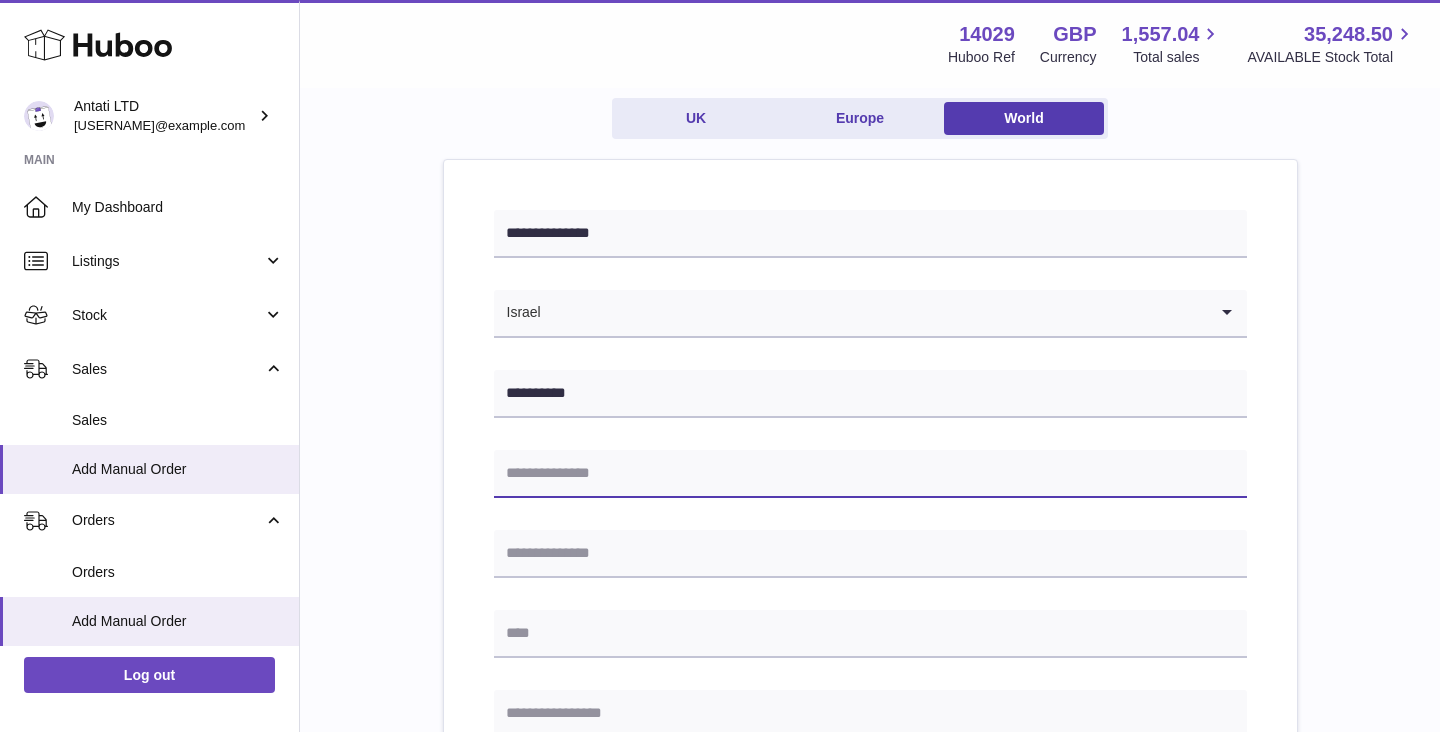 click at bounding box center [870, 474] 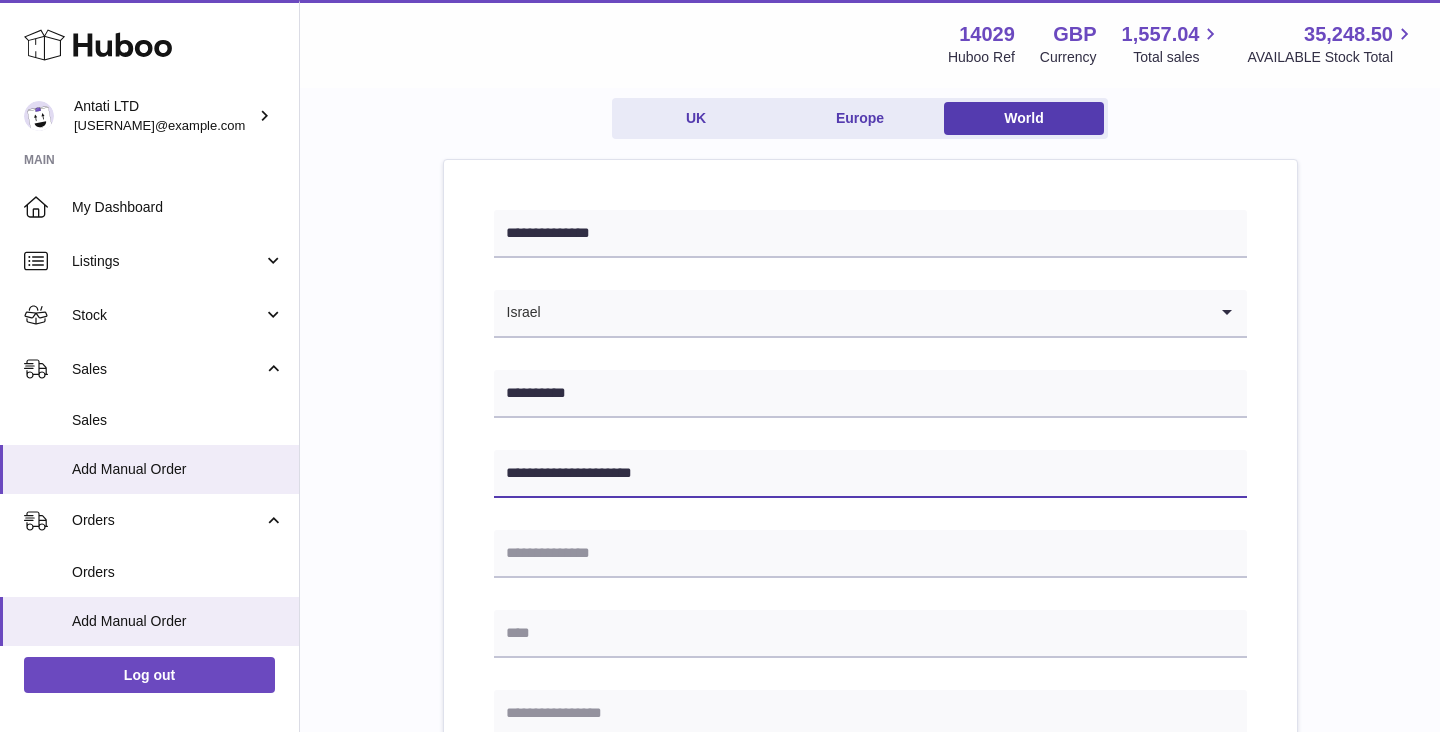 type on "**********" 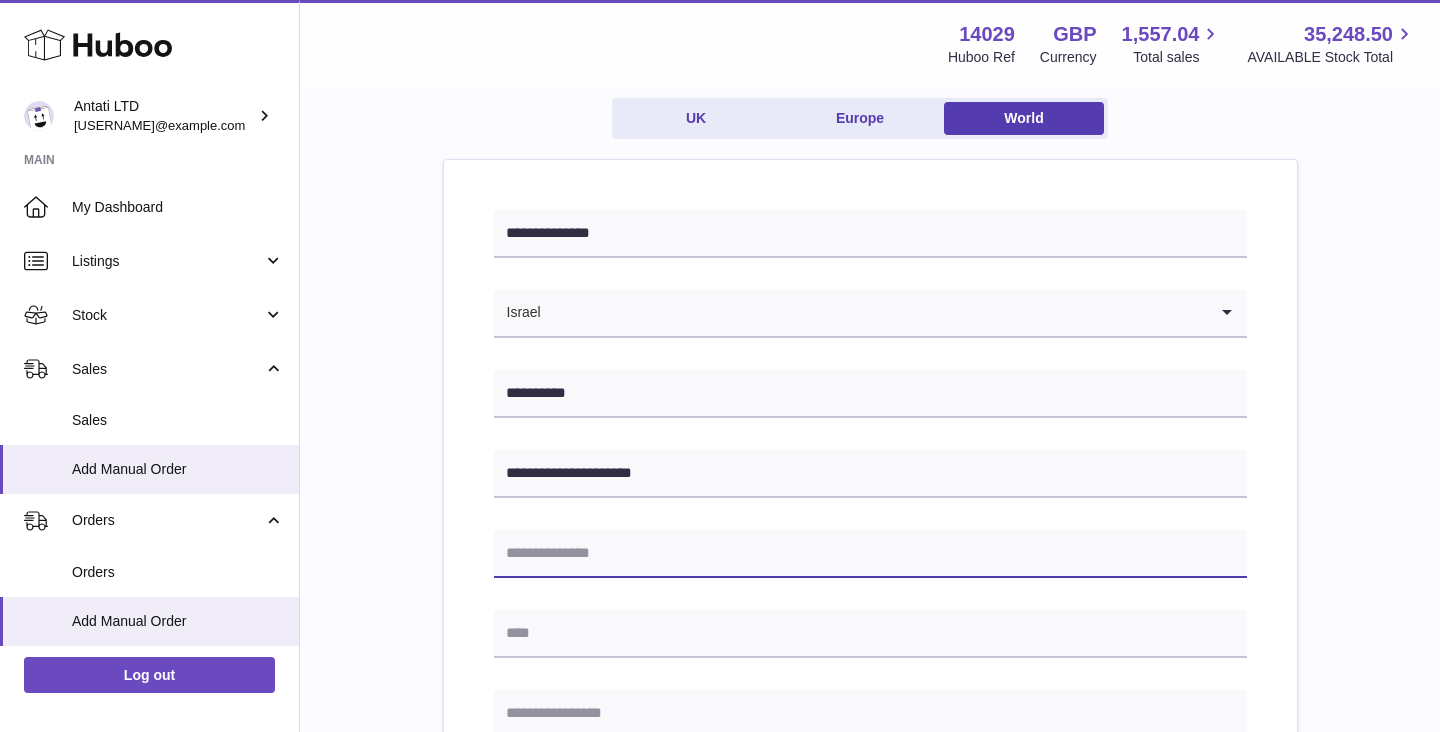 click at bounding box center [870, 554] 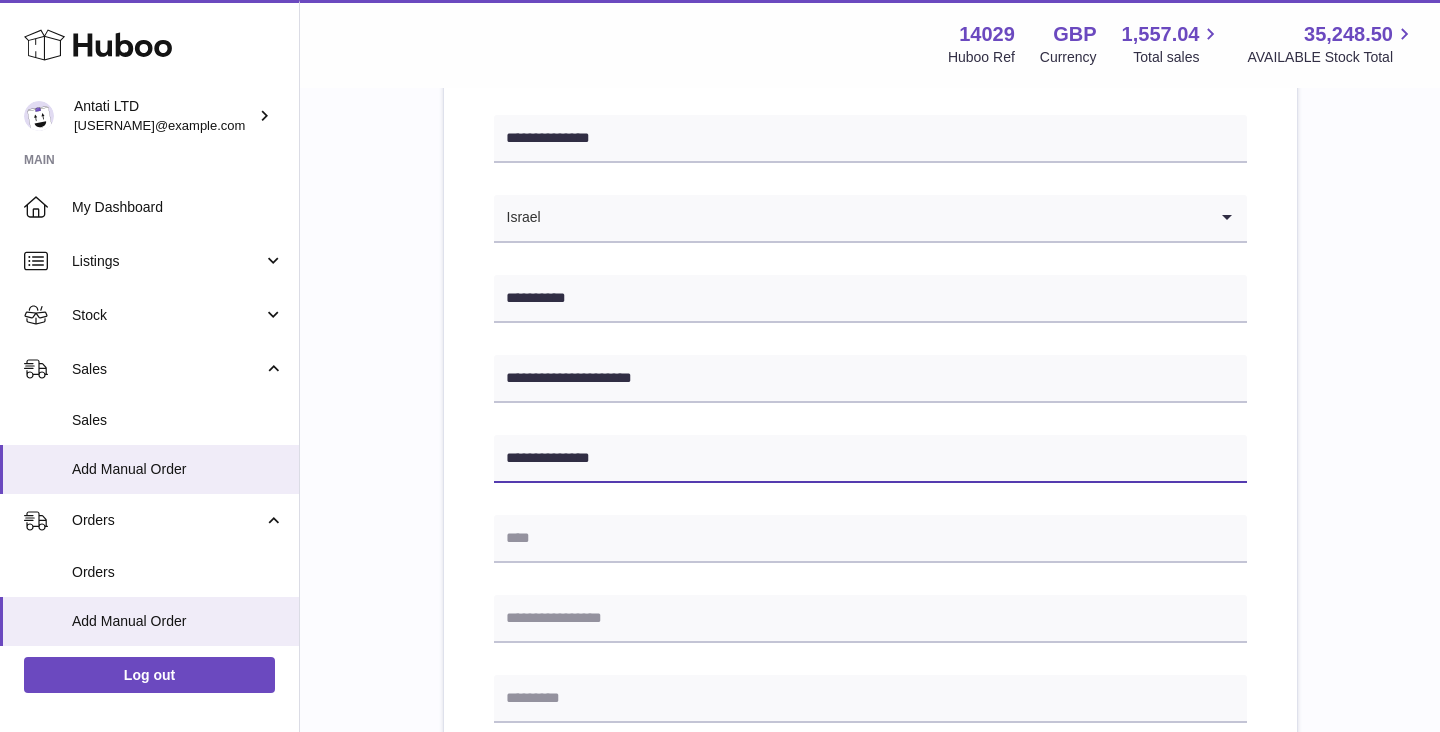 scroll, scrollTop: 261, scrollLeft: 0, axis: vertical 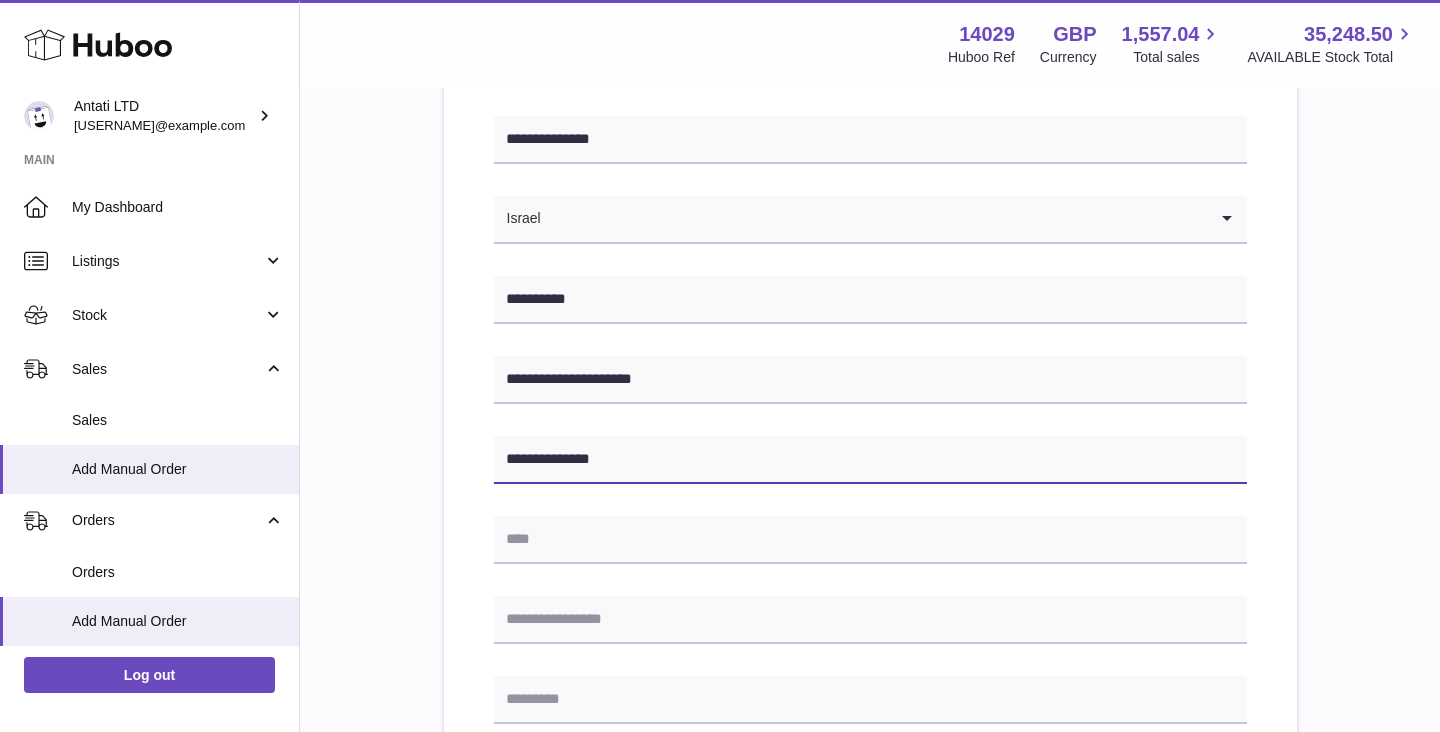 type on "**********" 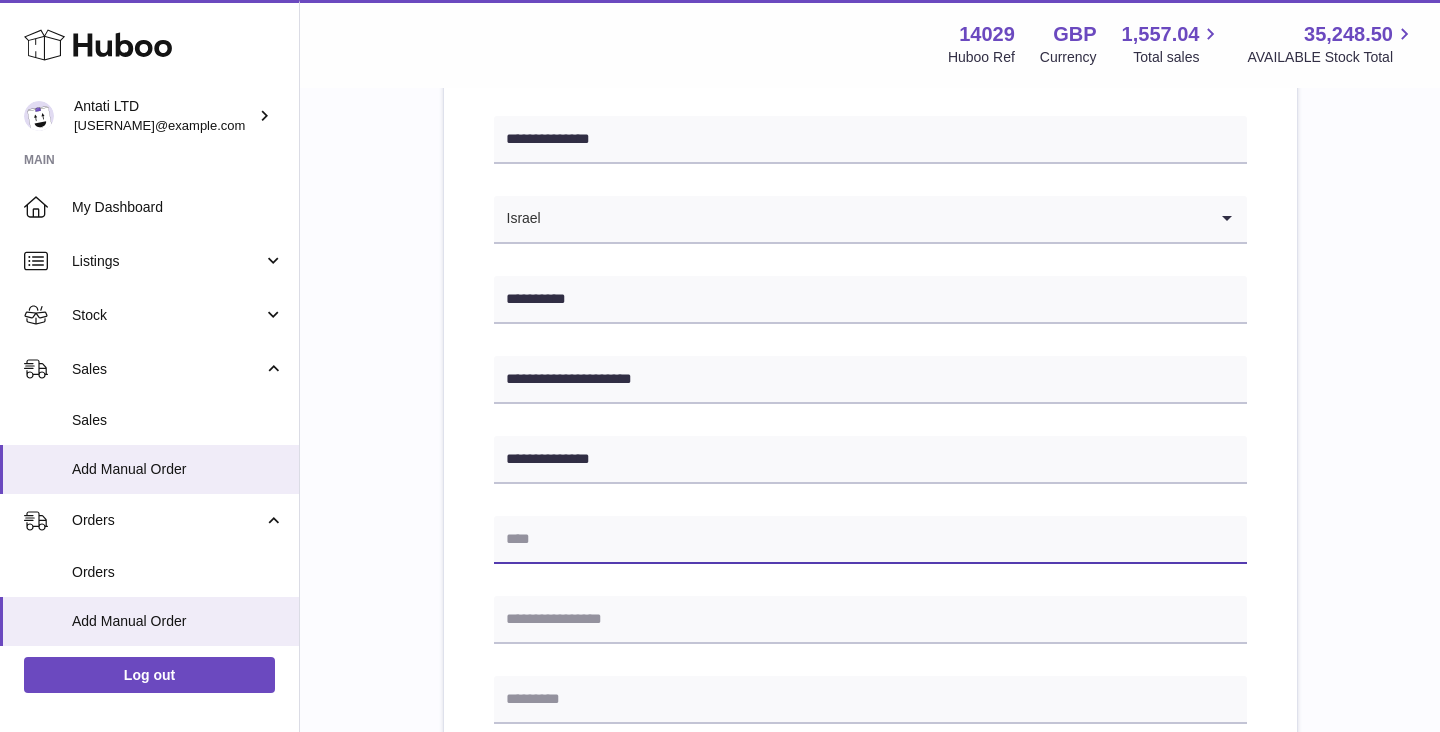 click at bounding box center [870, 540] 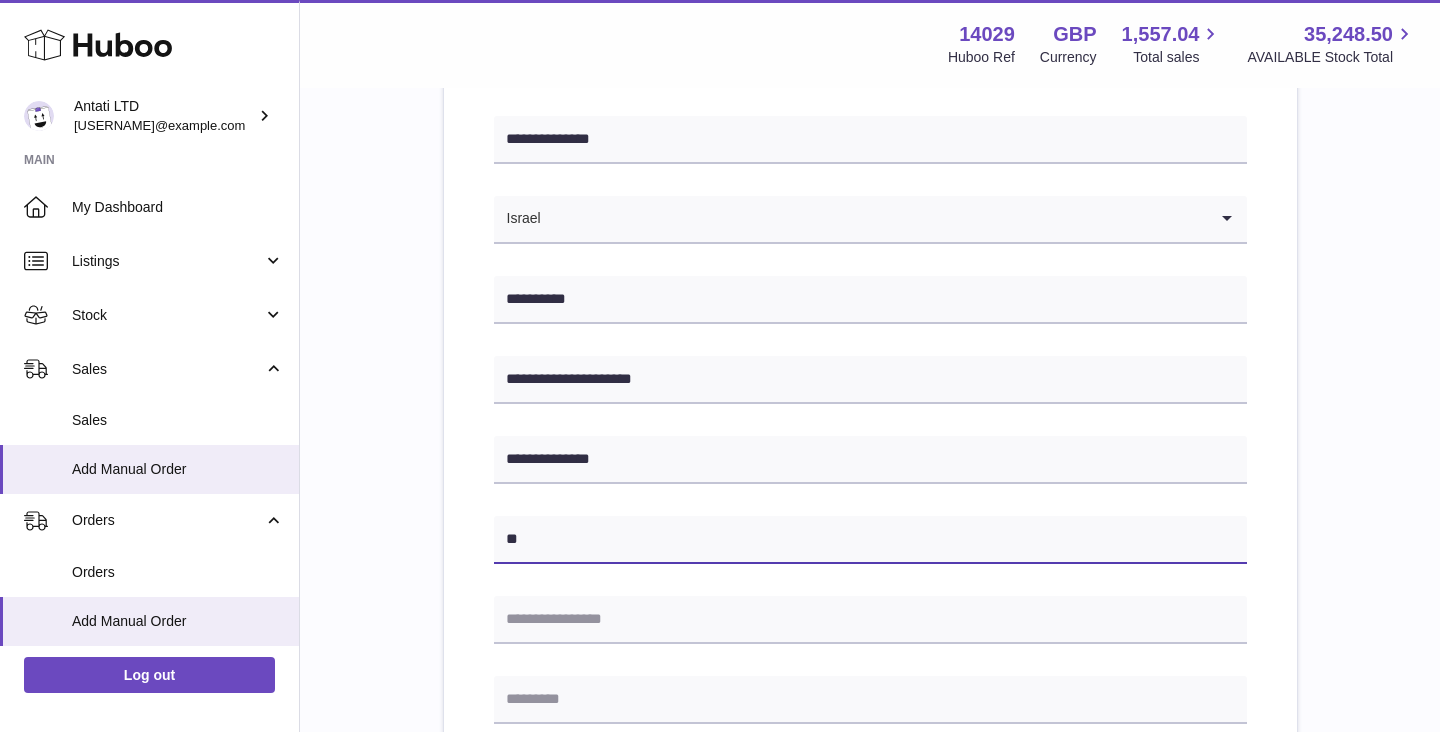type on "*" 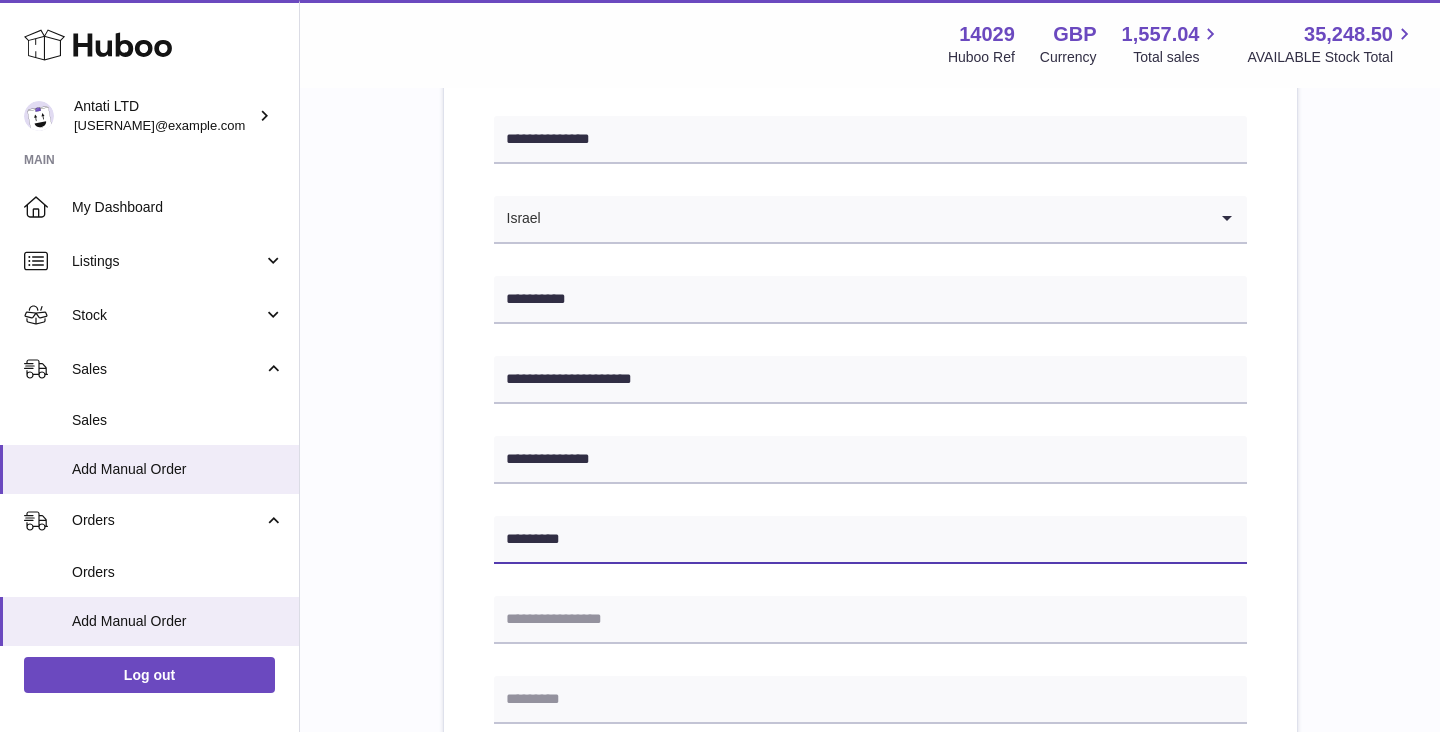 type on "*********" 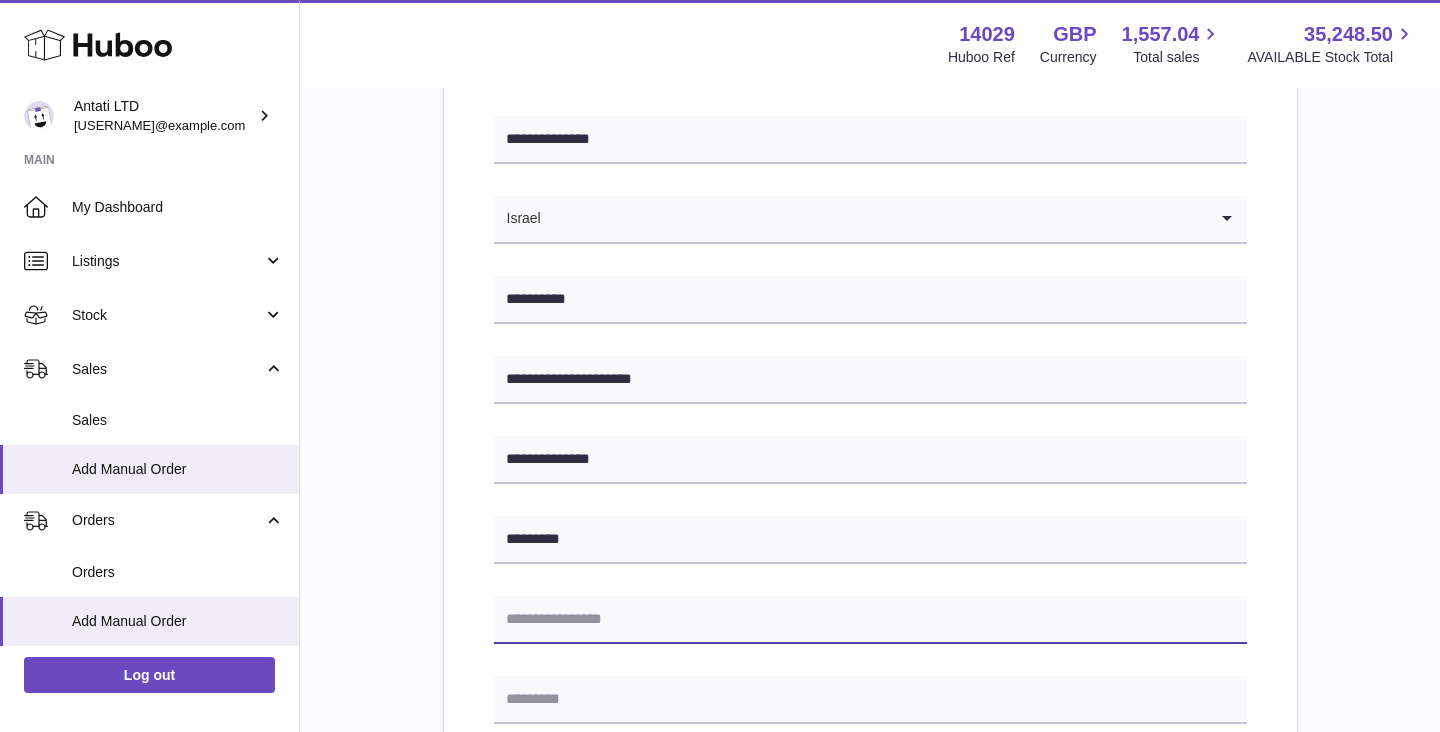click at bounding box center [870, 620] 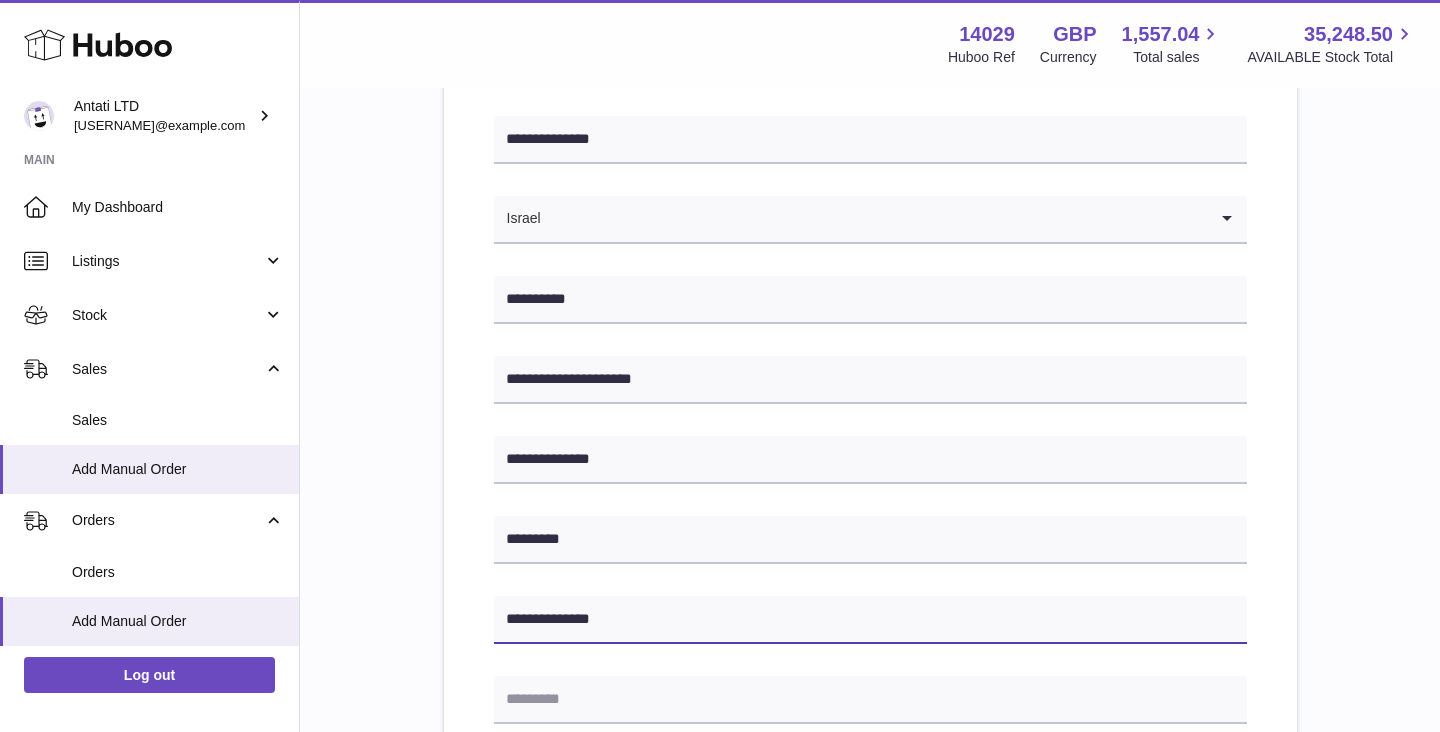 scroll, scrollTop: 439, scrollLeft: 0, axis: vertical 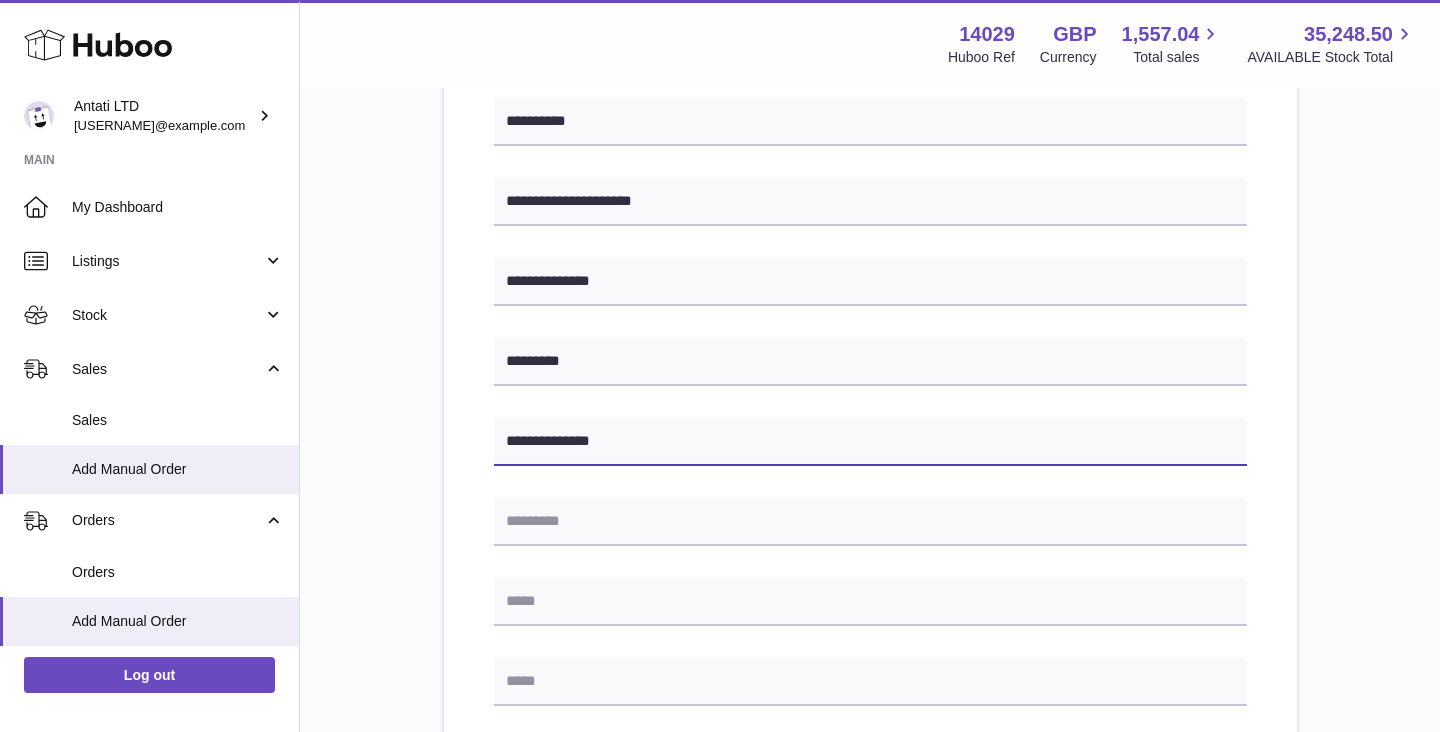 type on "**********" 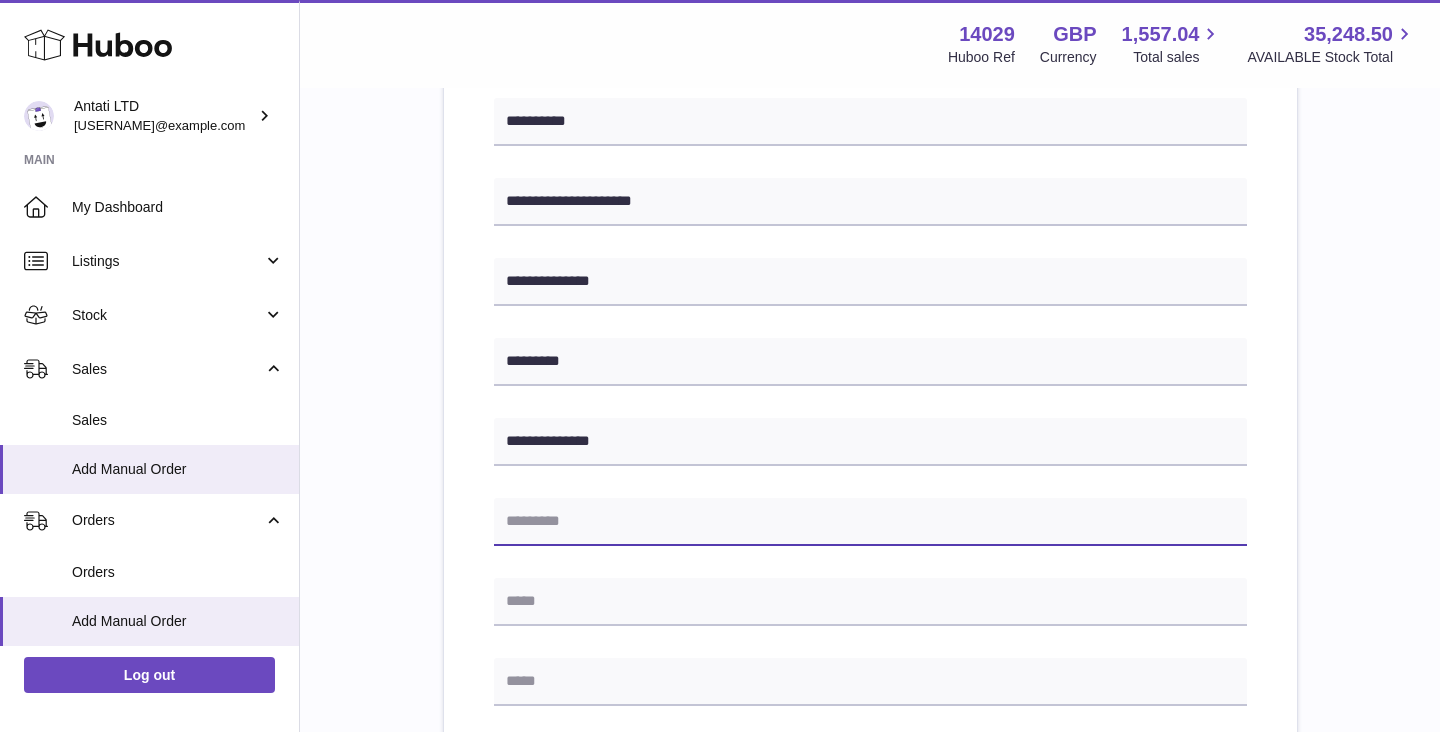 click at bounding box center [870, 522] 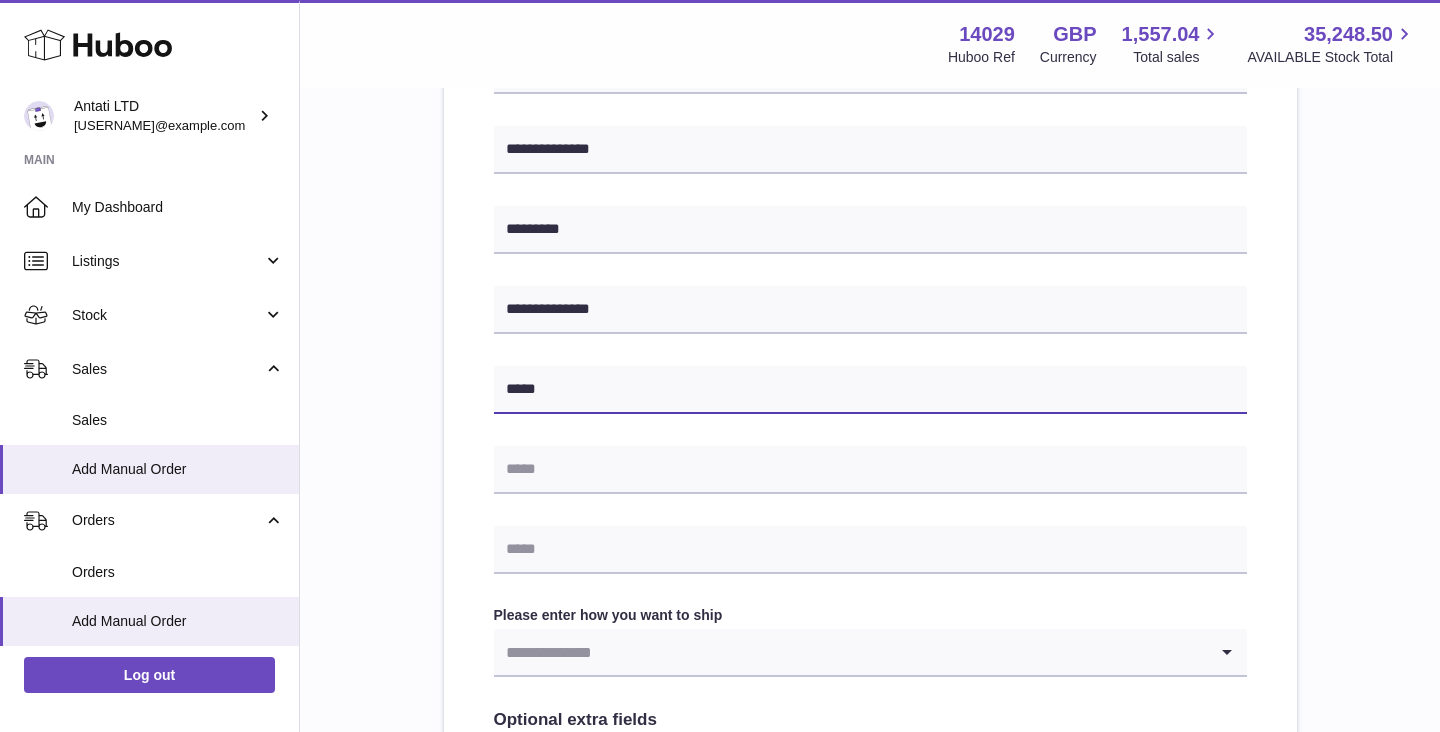 scroll, scrollTop: 604, scrollLeft: 0, axis: vertical 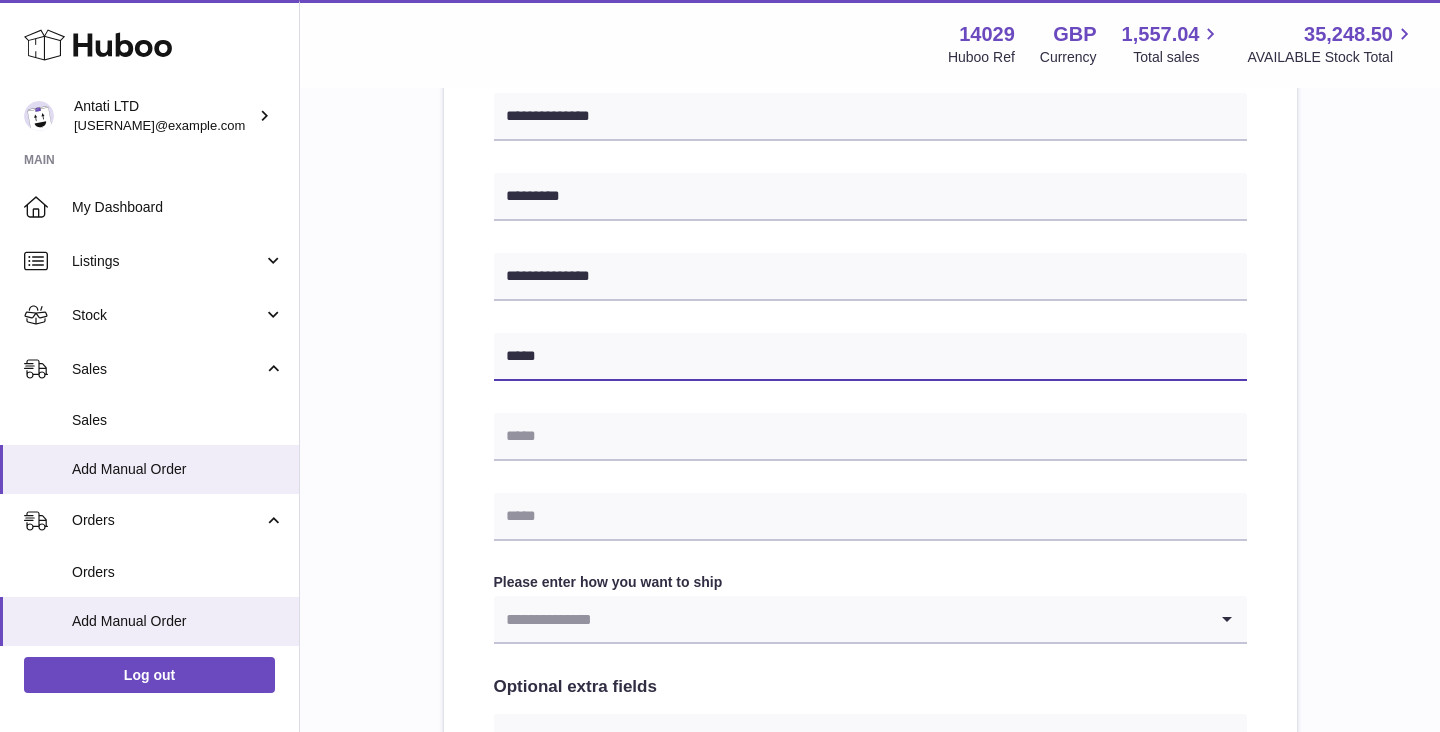 type on "*****" 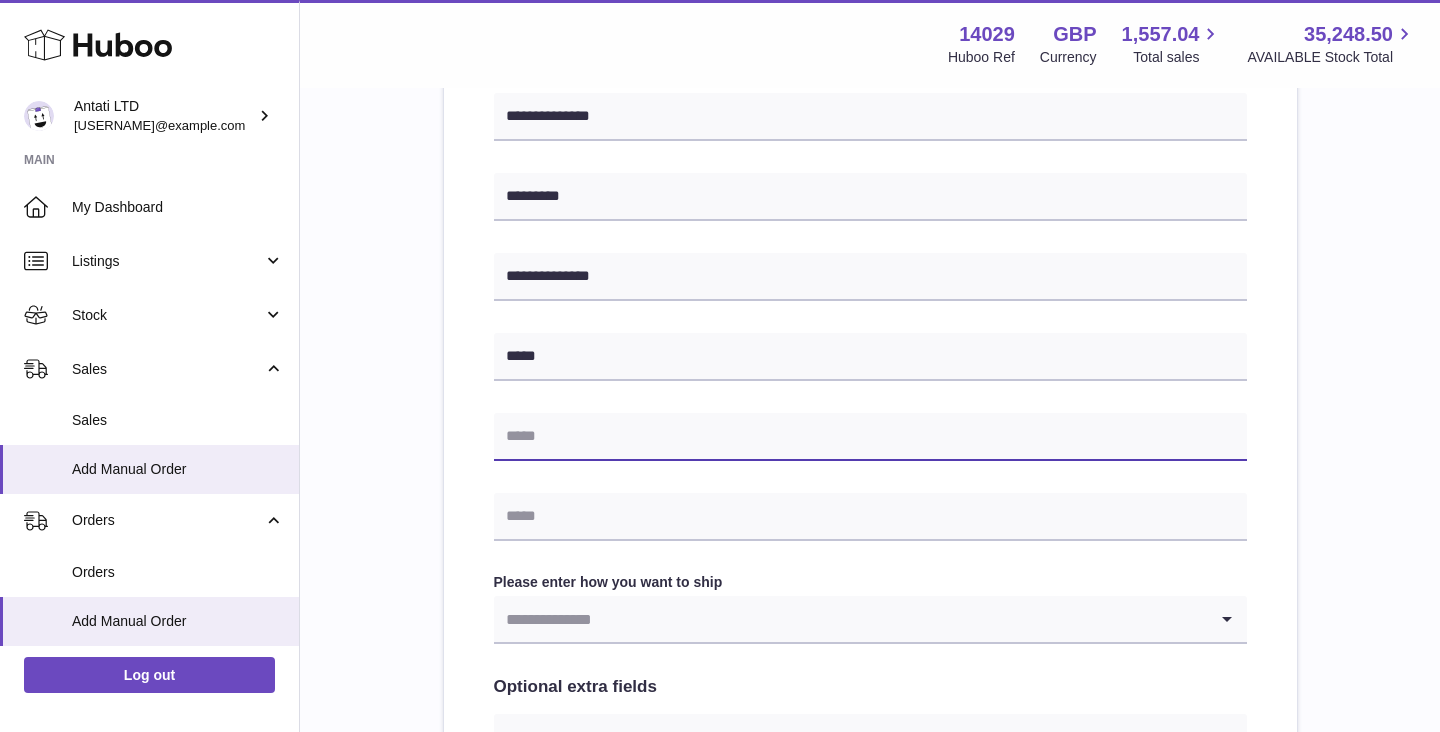 click at bounding box center [870, 437] 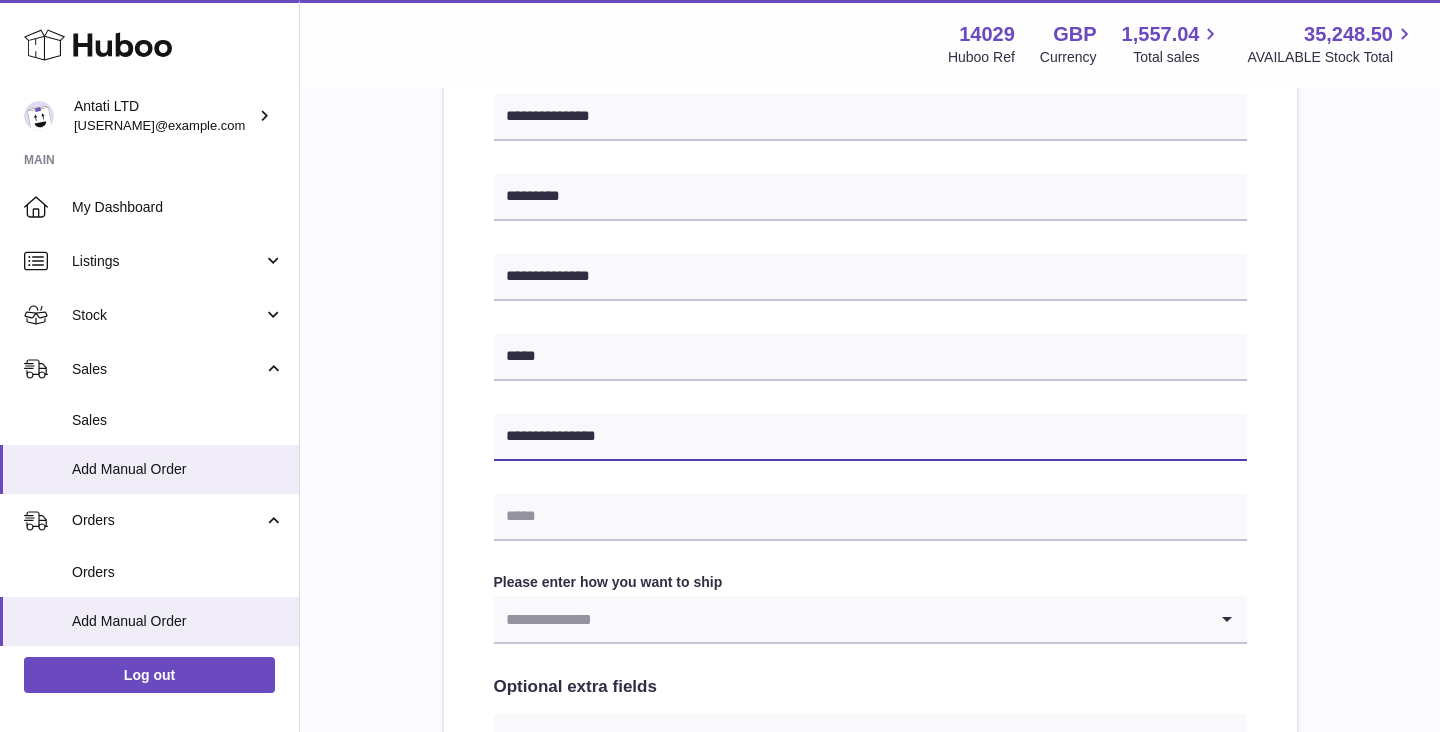 type on "**********" 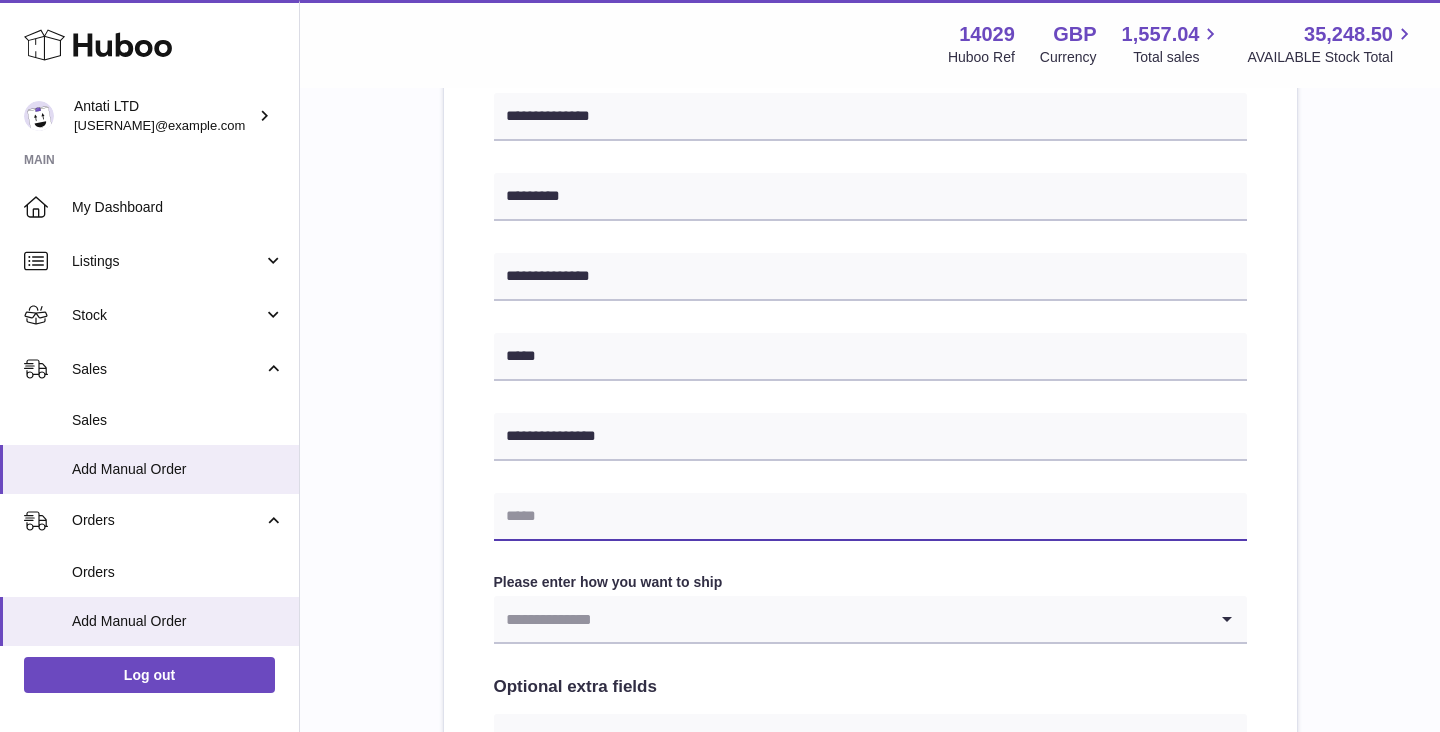 click at bounding box center [870, 517] 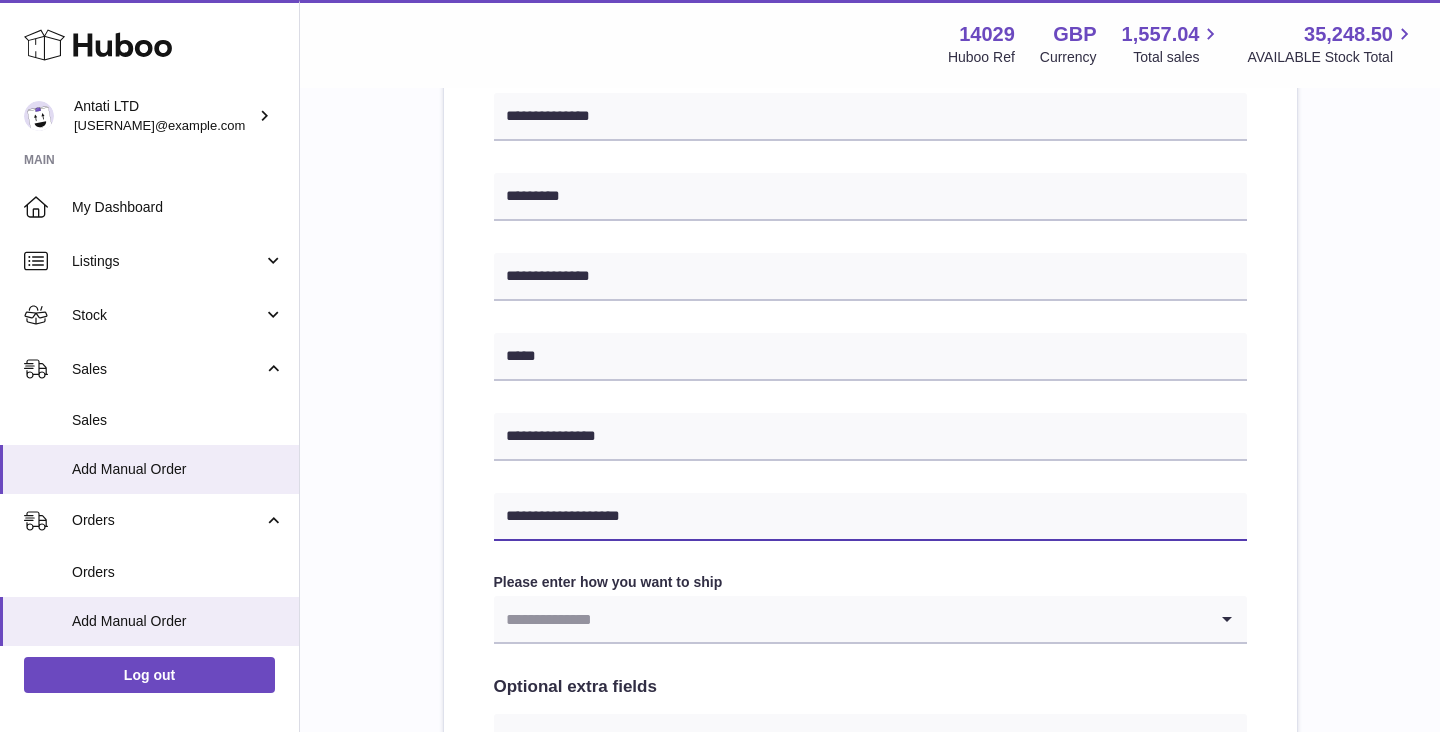 type on "**********" 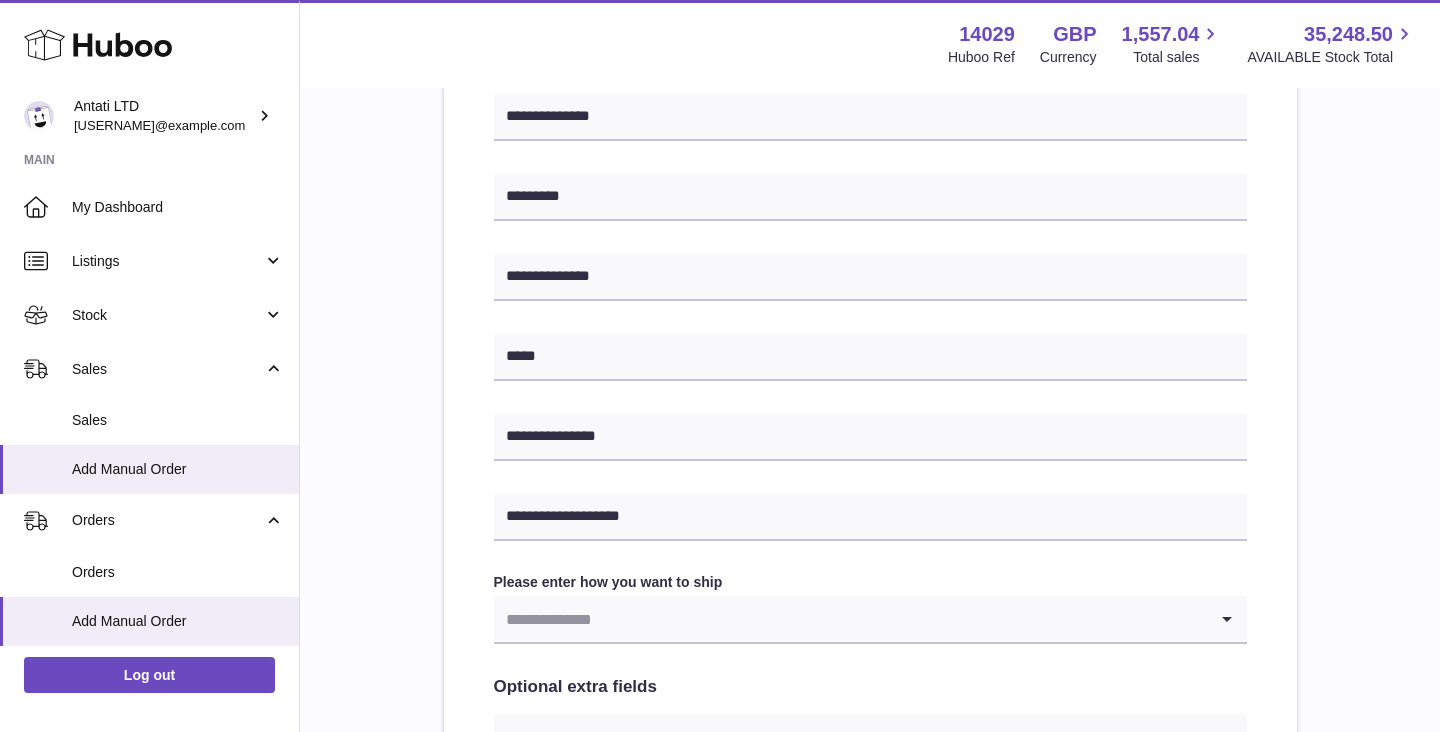 click at bounding box center (850, 619) 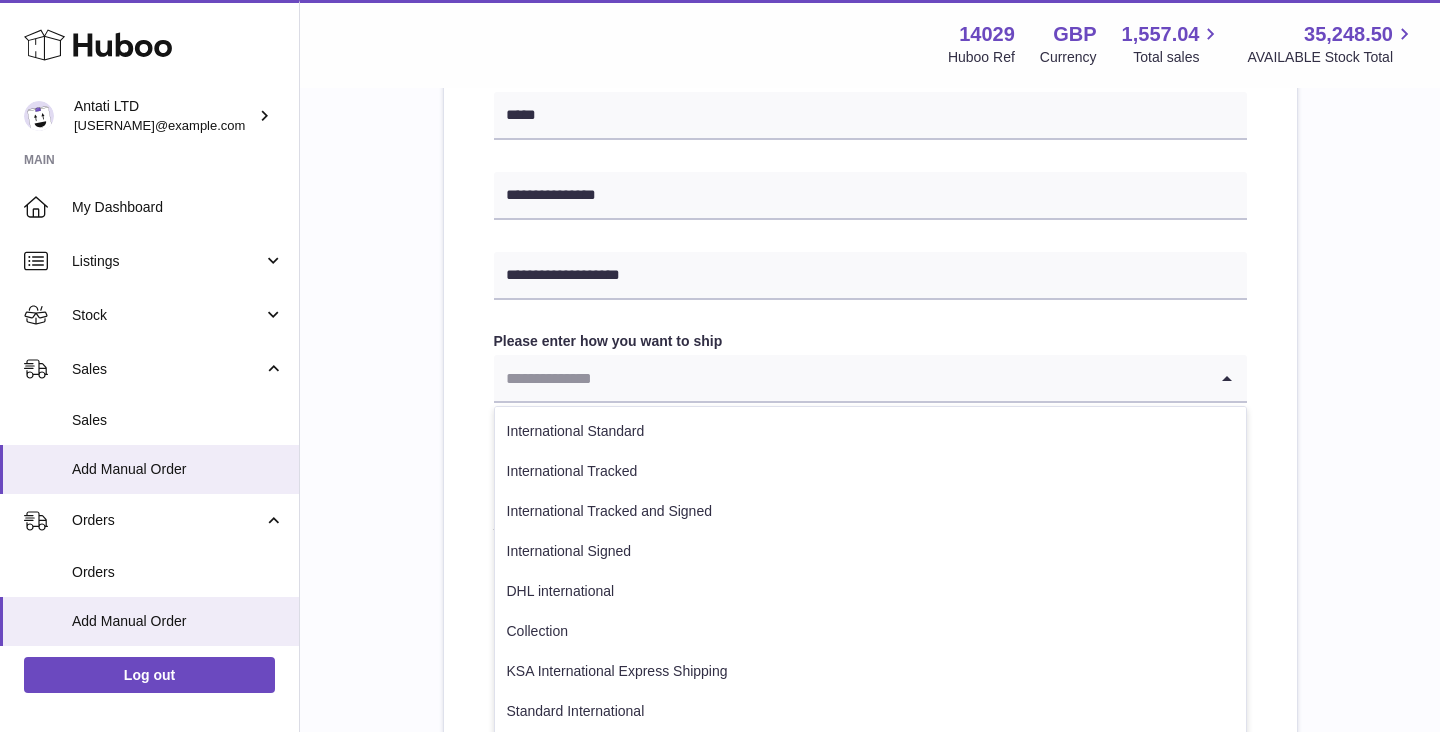 scroll, scrollTop: 852, scrollLeft: 0, axis: vertical 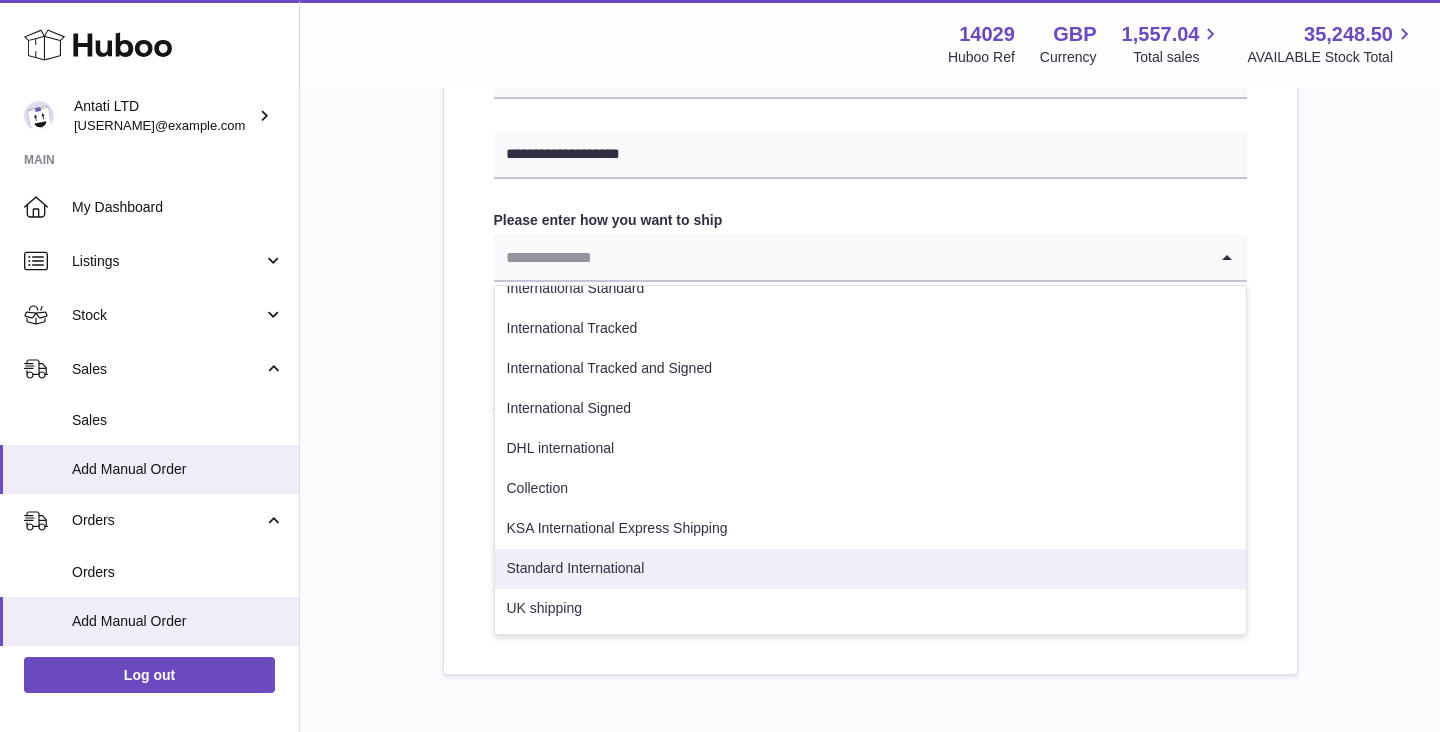 click on "Standard International" at bounding box center [870, 569] 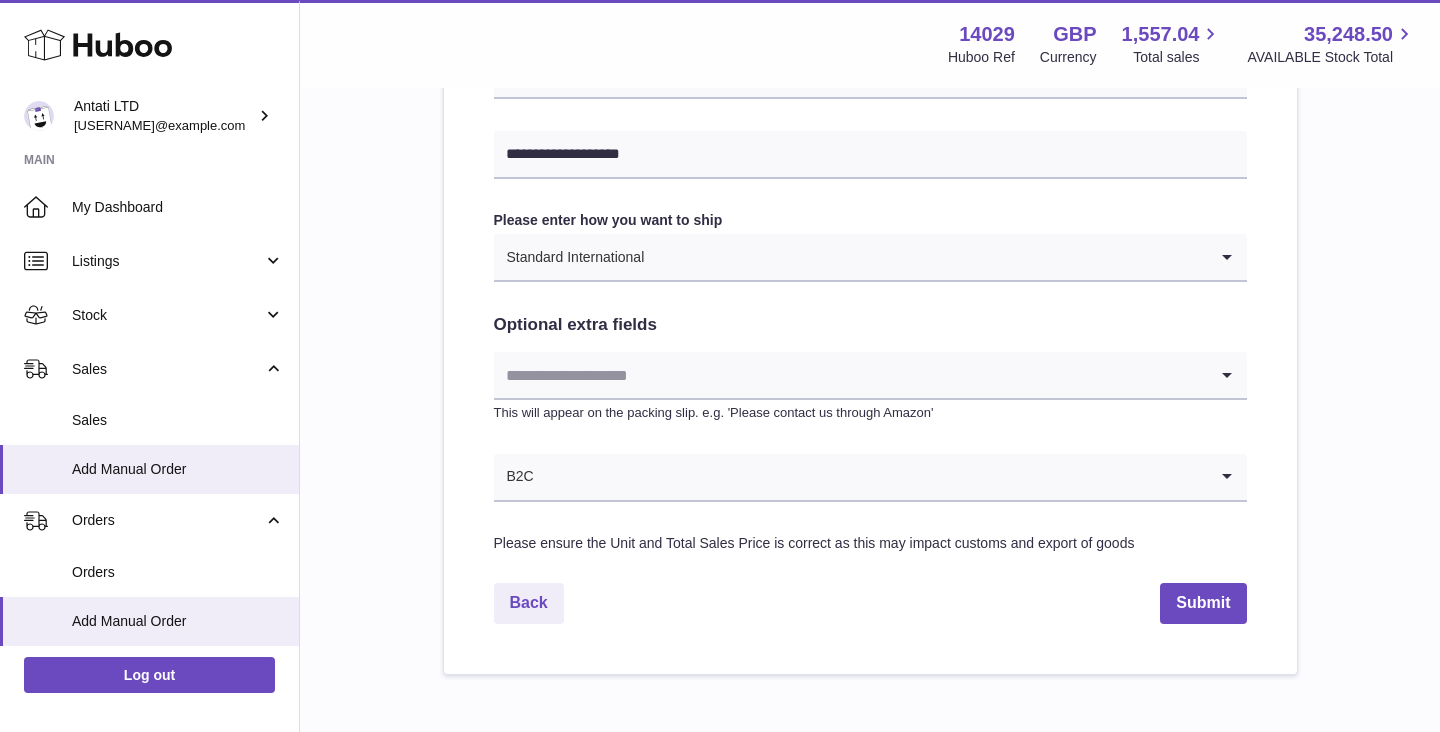 click at bounding box center [850, 375] 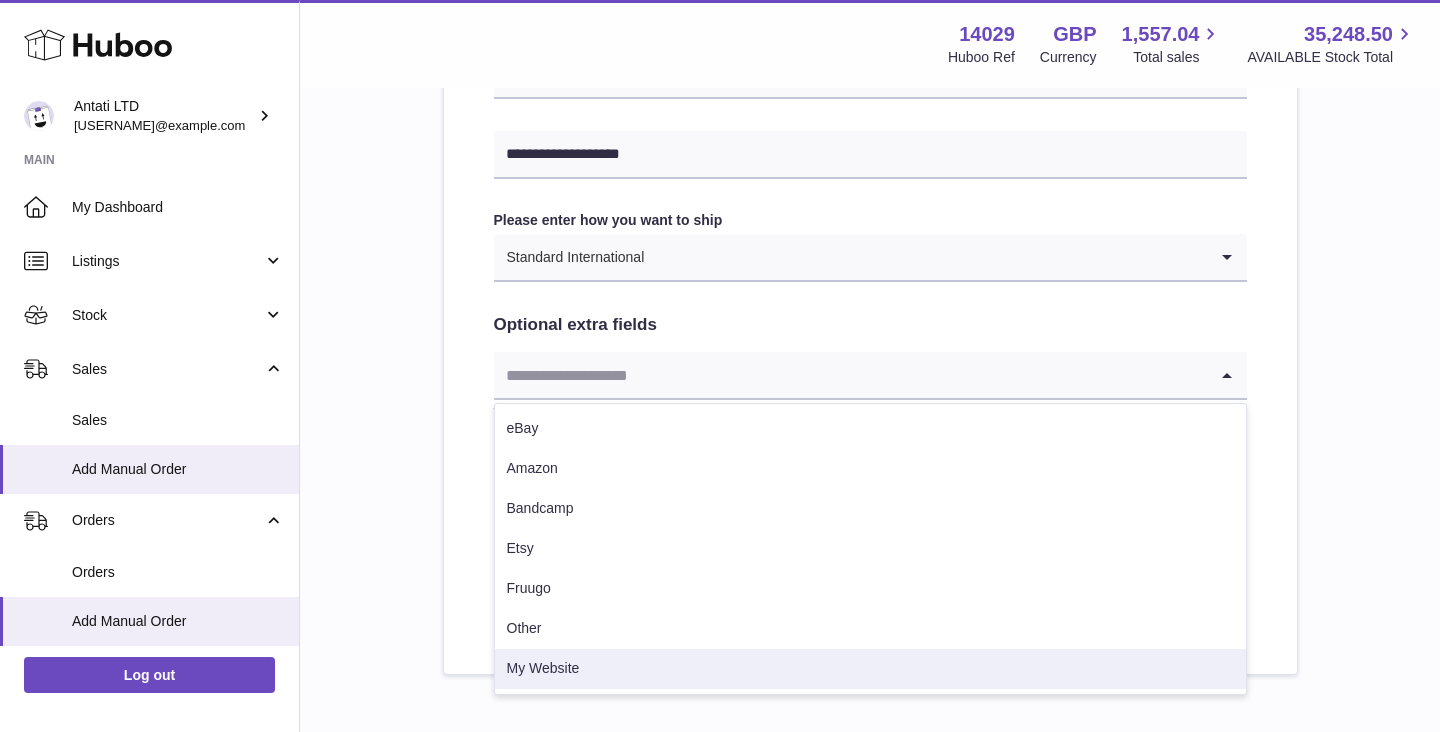 click on "My Website" at bounding box center (870, 669) 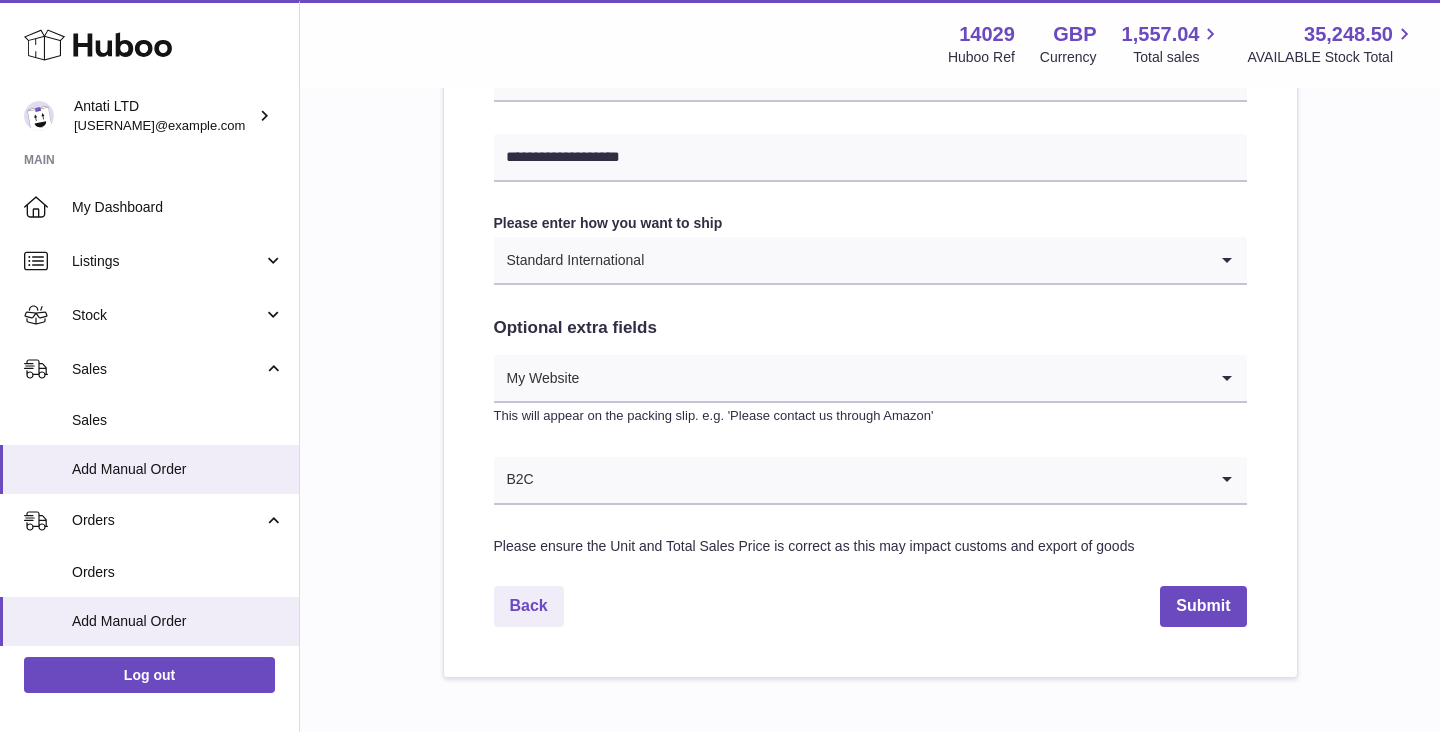 scroll, scrollTop: 965, scrollLeft: 0, axis: vertical 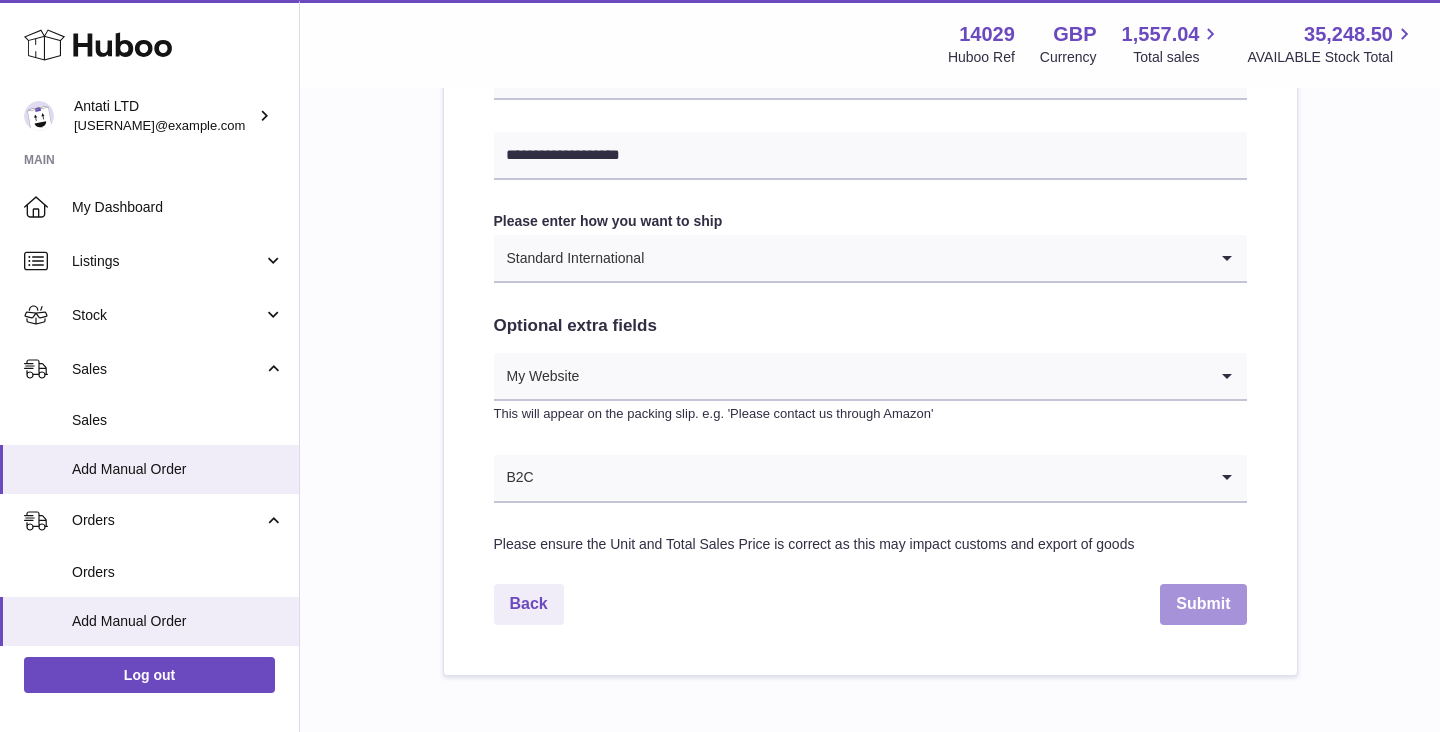 click on "Submit" at bounding box center [1203, 604] 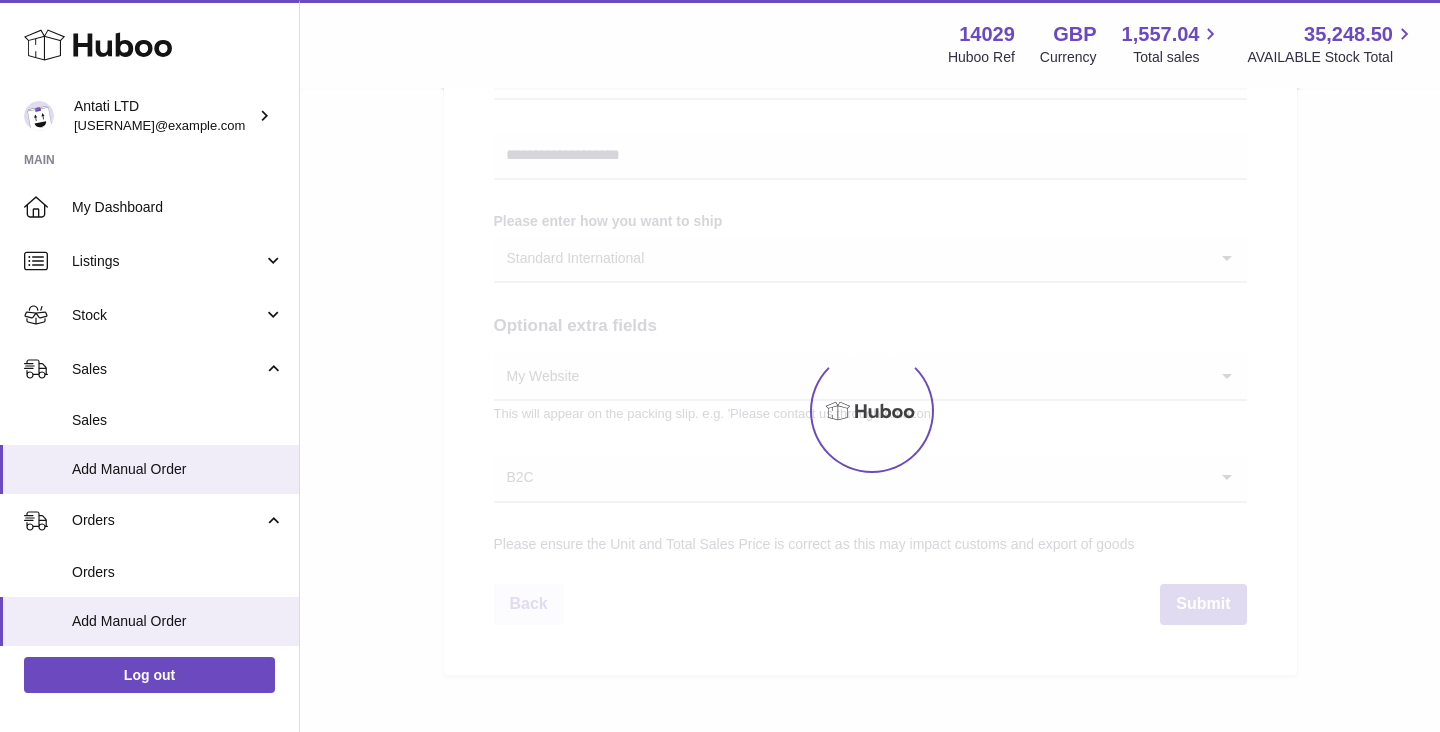 scroll, scrollTop: 0, scrollLeft: 0, axis: both 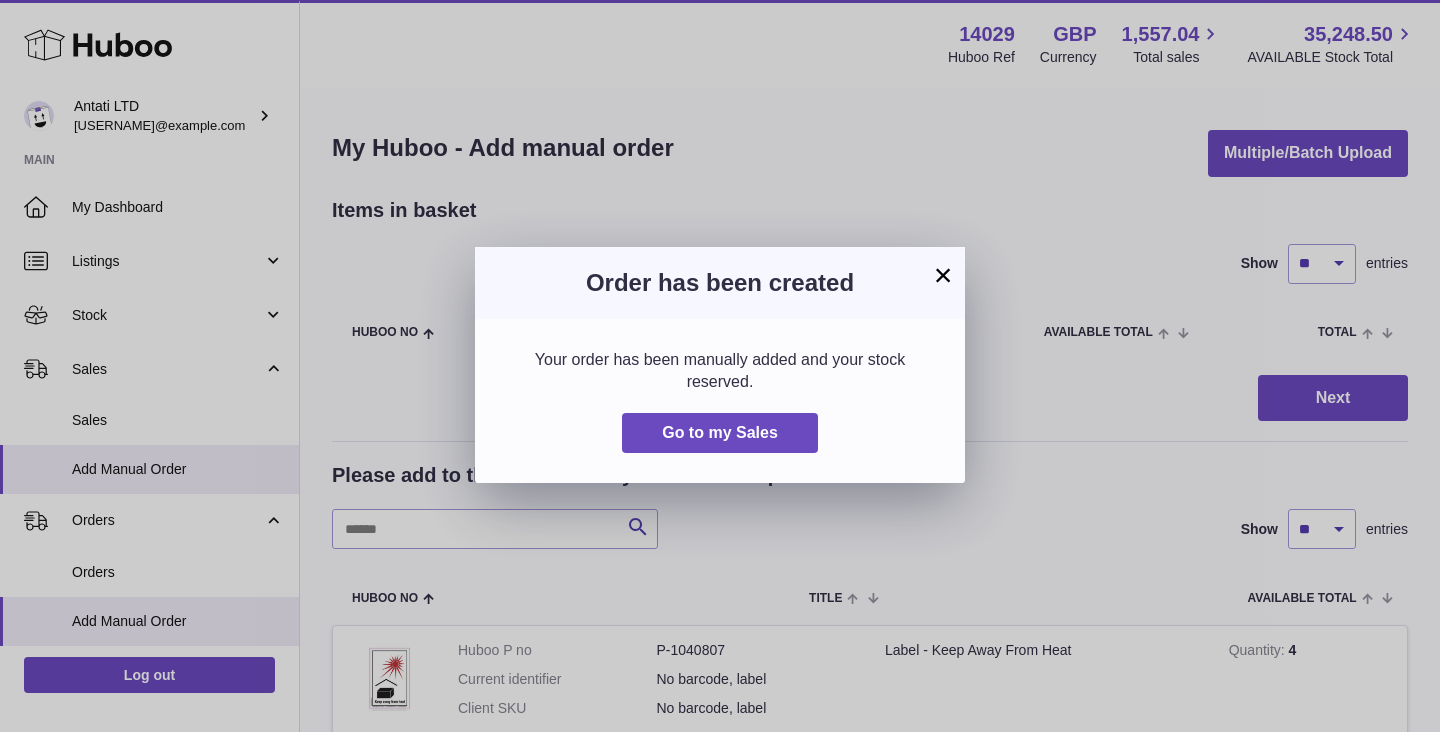 click on "×" at bounding box center (943, 275) 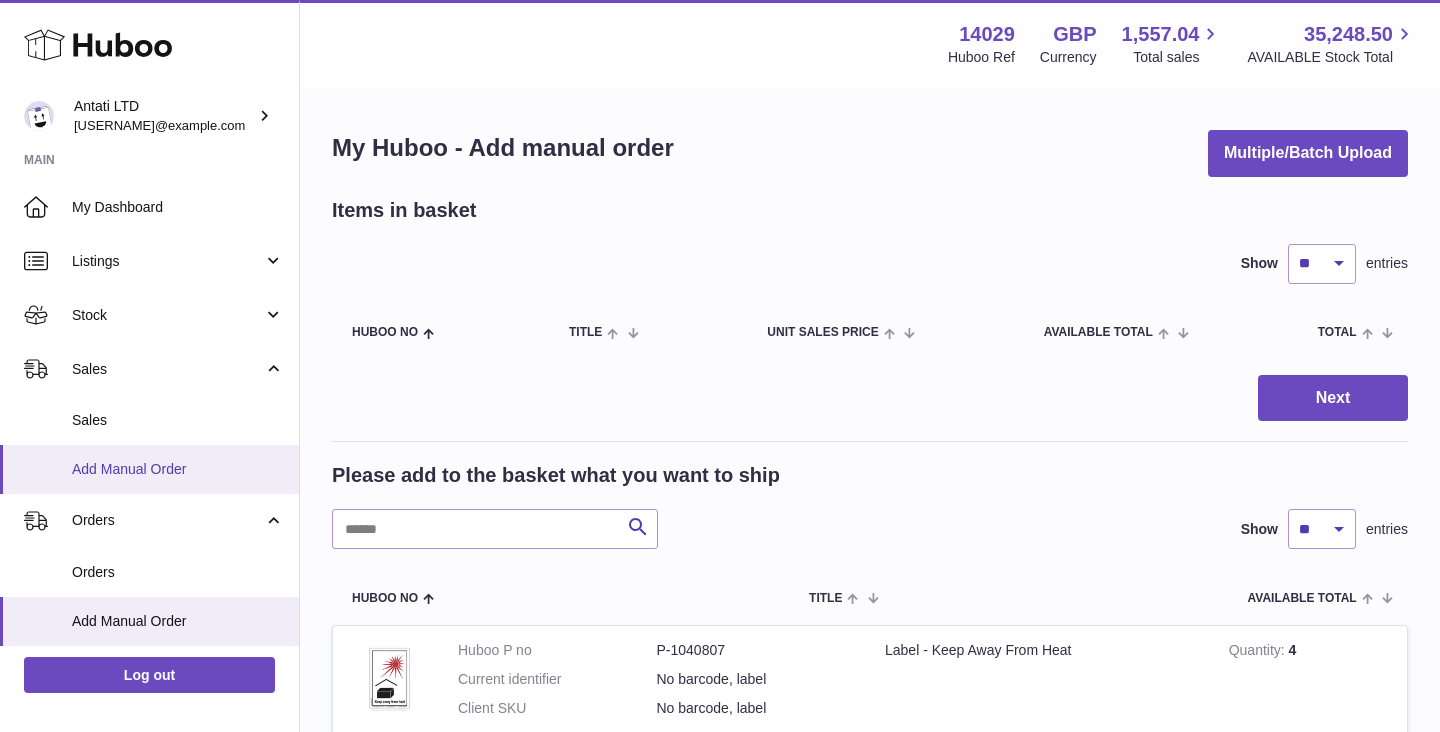 click on "Add Manual Order" at bounding box center [178, 469] 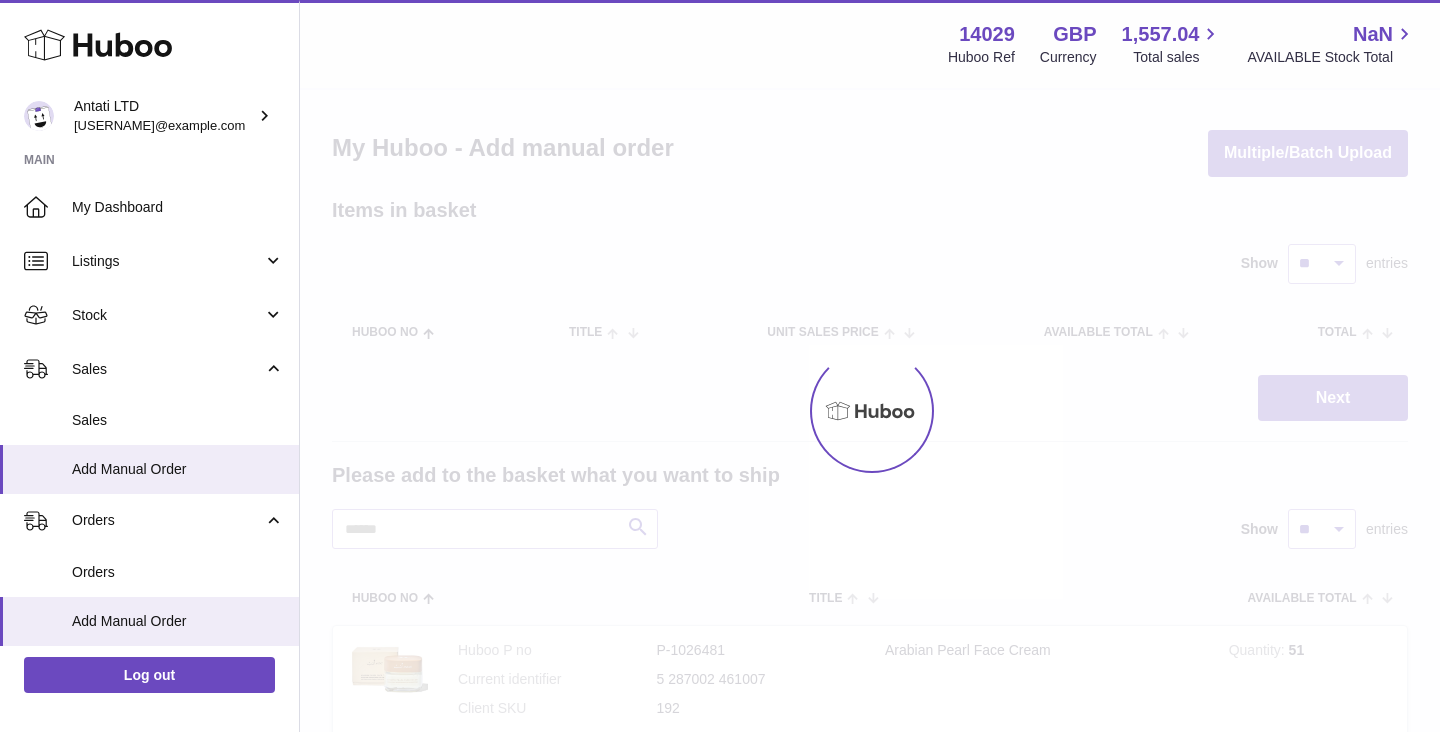 scroll, scrollTop: 0, scrollLeft: 0, axis: both 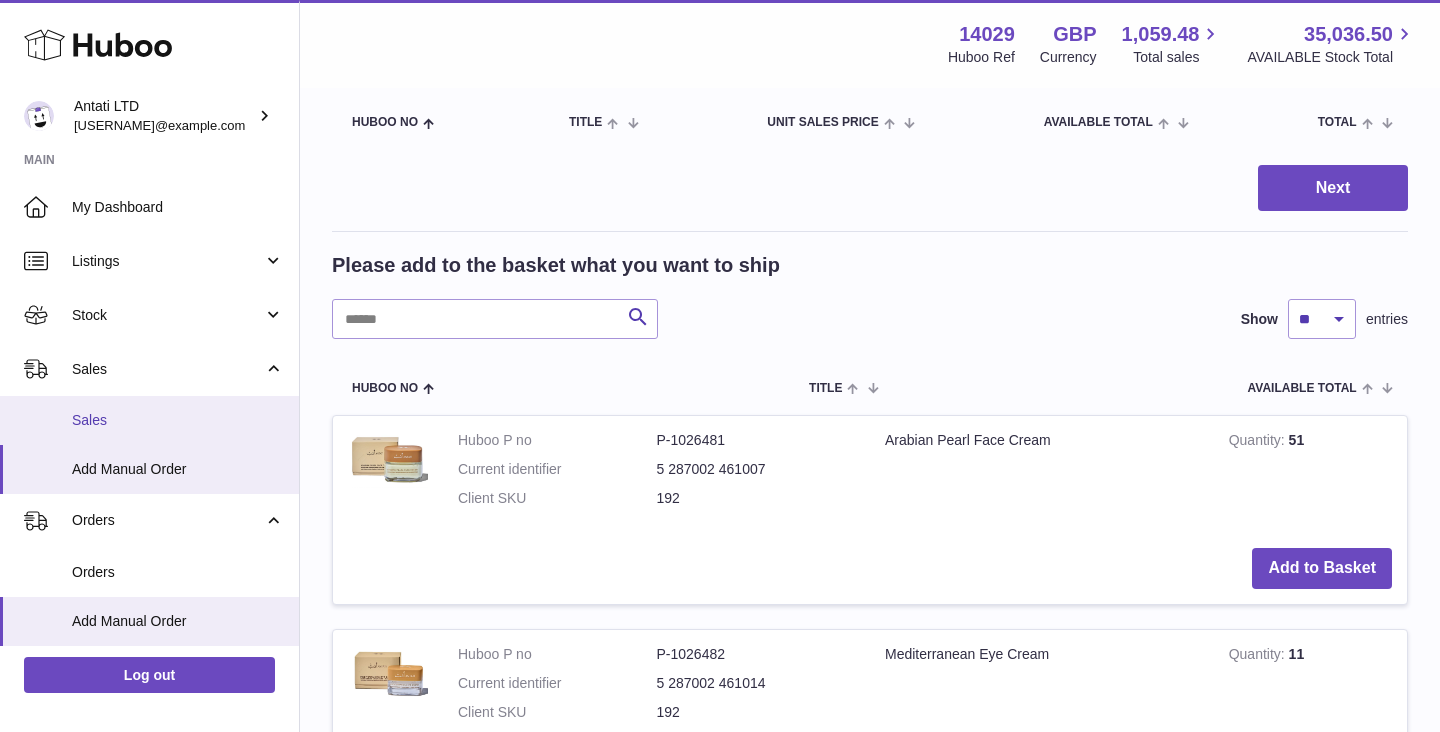 click on "Sales" at bounding box center (178, 420) 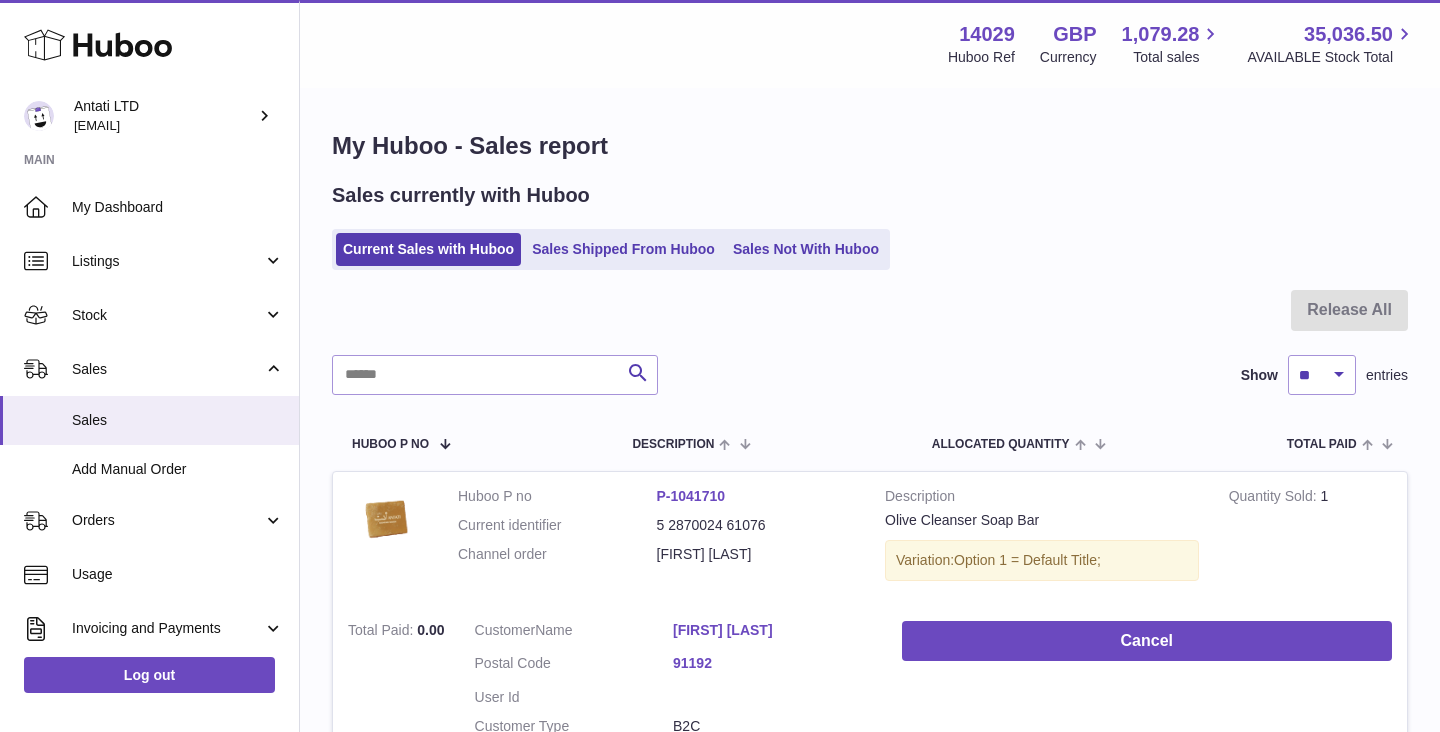 scroll, scrollTop: 0, scrollLeft: 0, axis: both 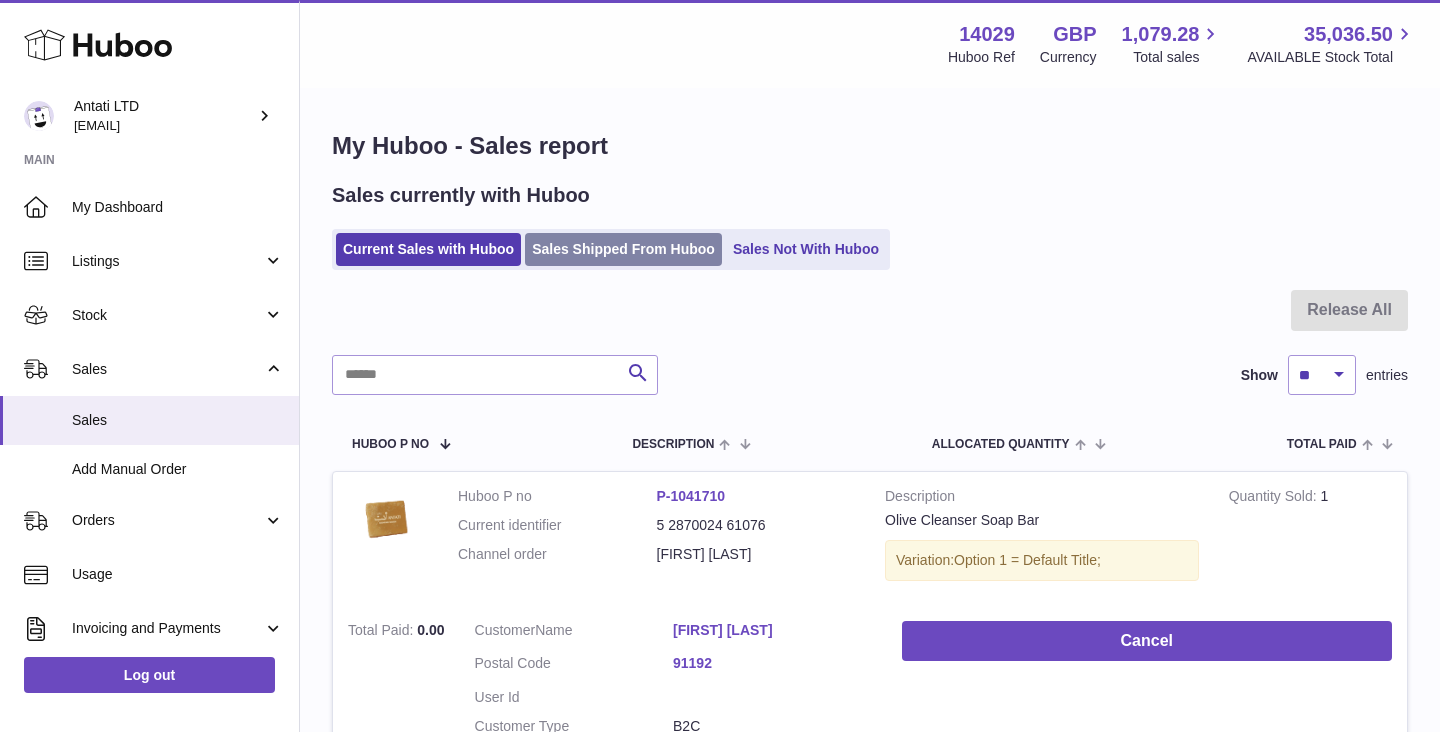 click on "Sales Shipped From Huboo" at bounding box center [623, 249] 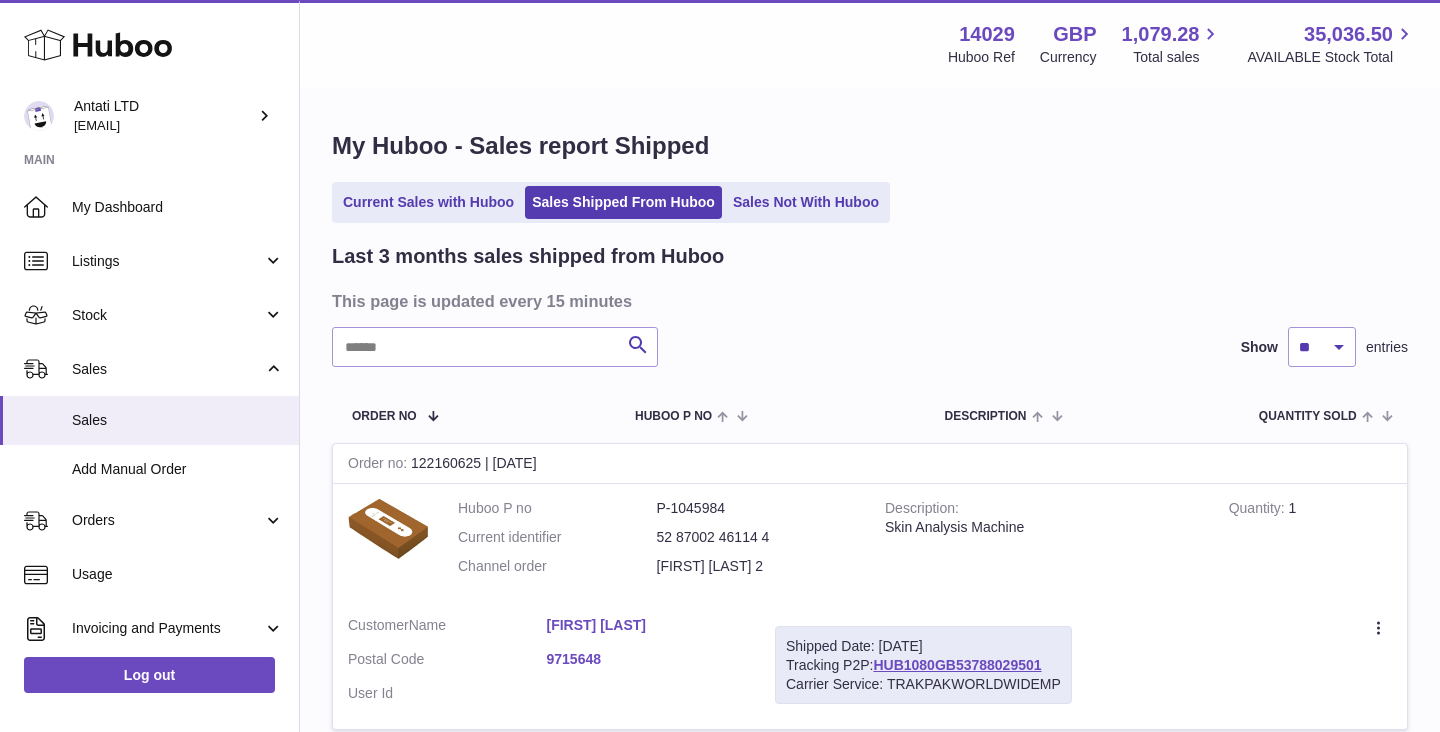 scroll, scrollTop: 0, scrollLeft: 0, axis: both 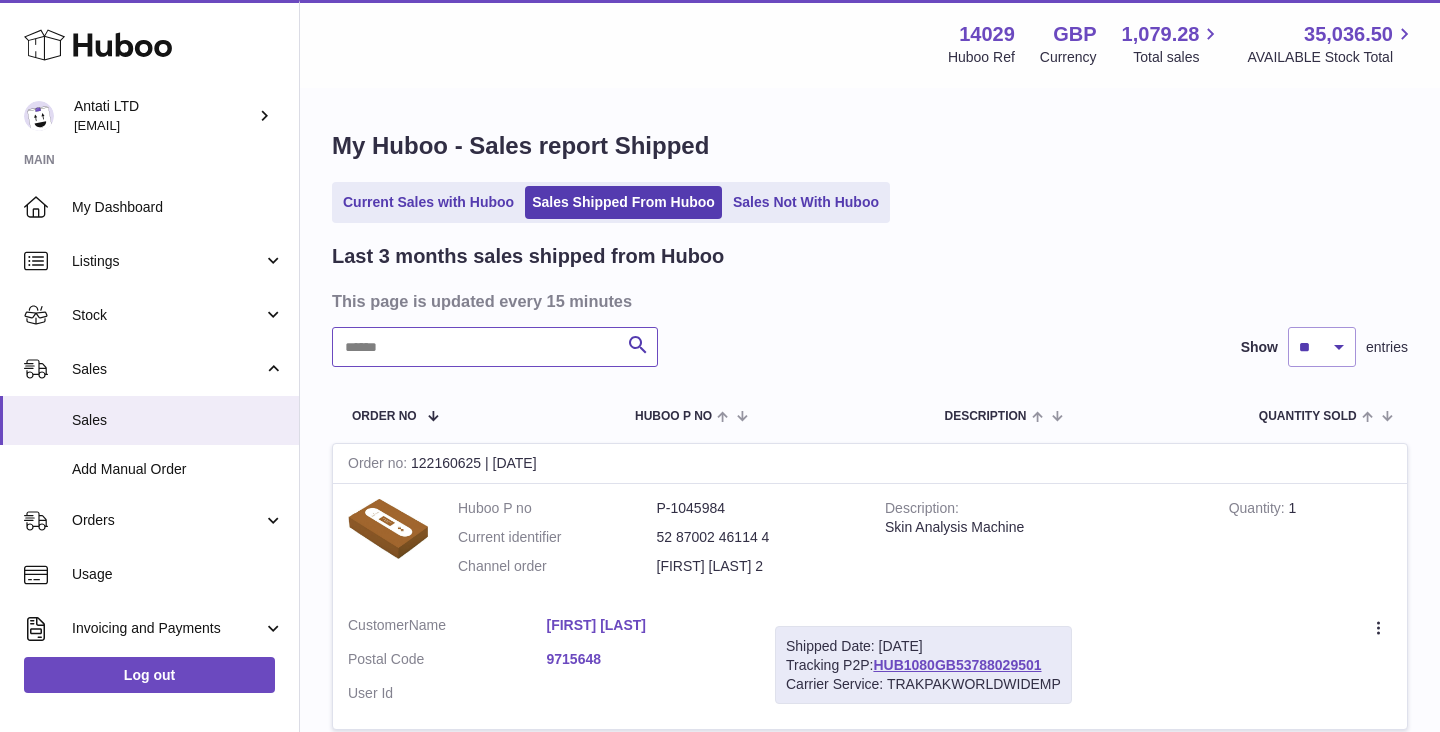 click at bounding box center (495, 347) 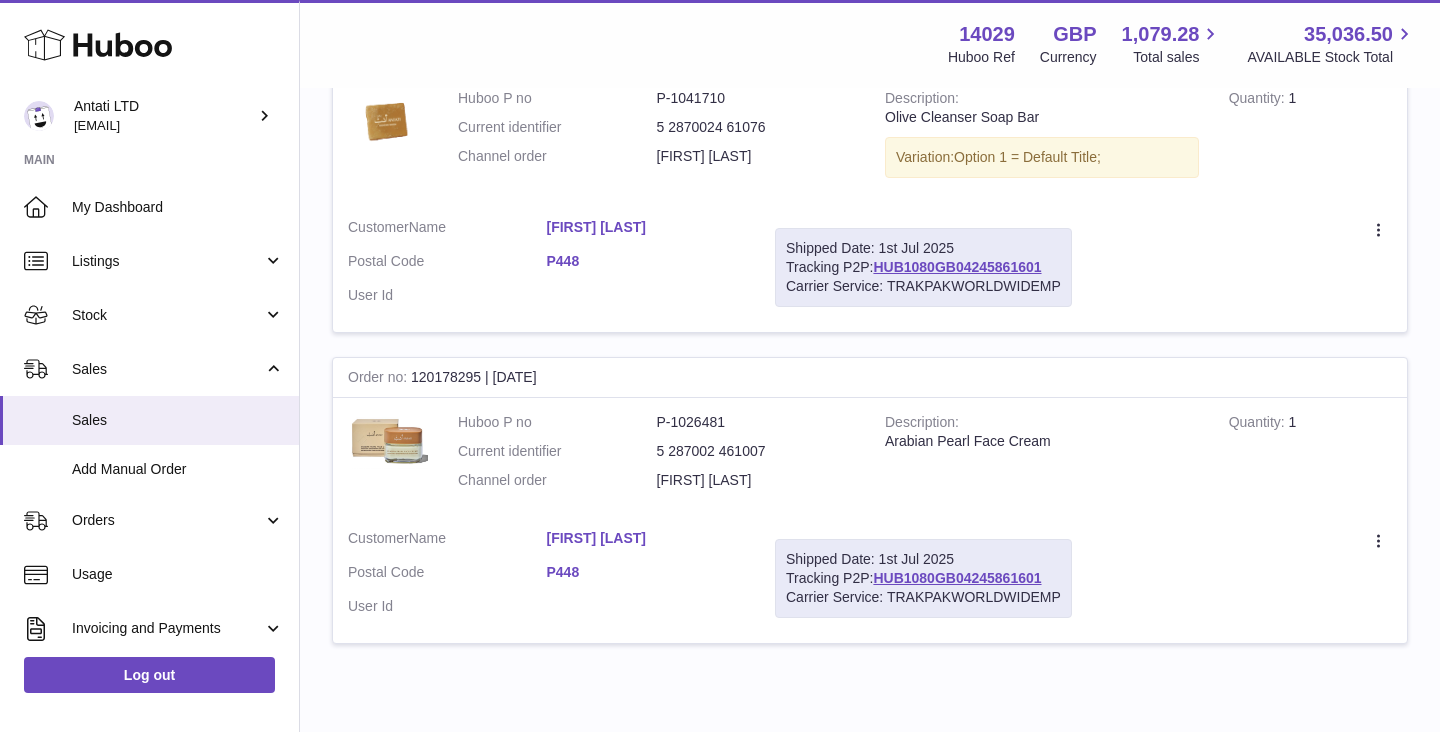 scroll, scrollTop: 0, scrollLeft: 0, axis: both 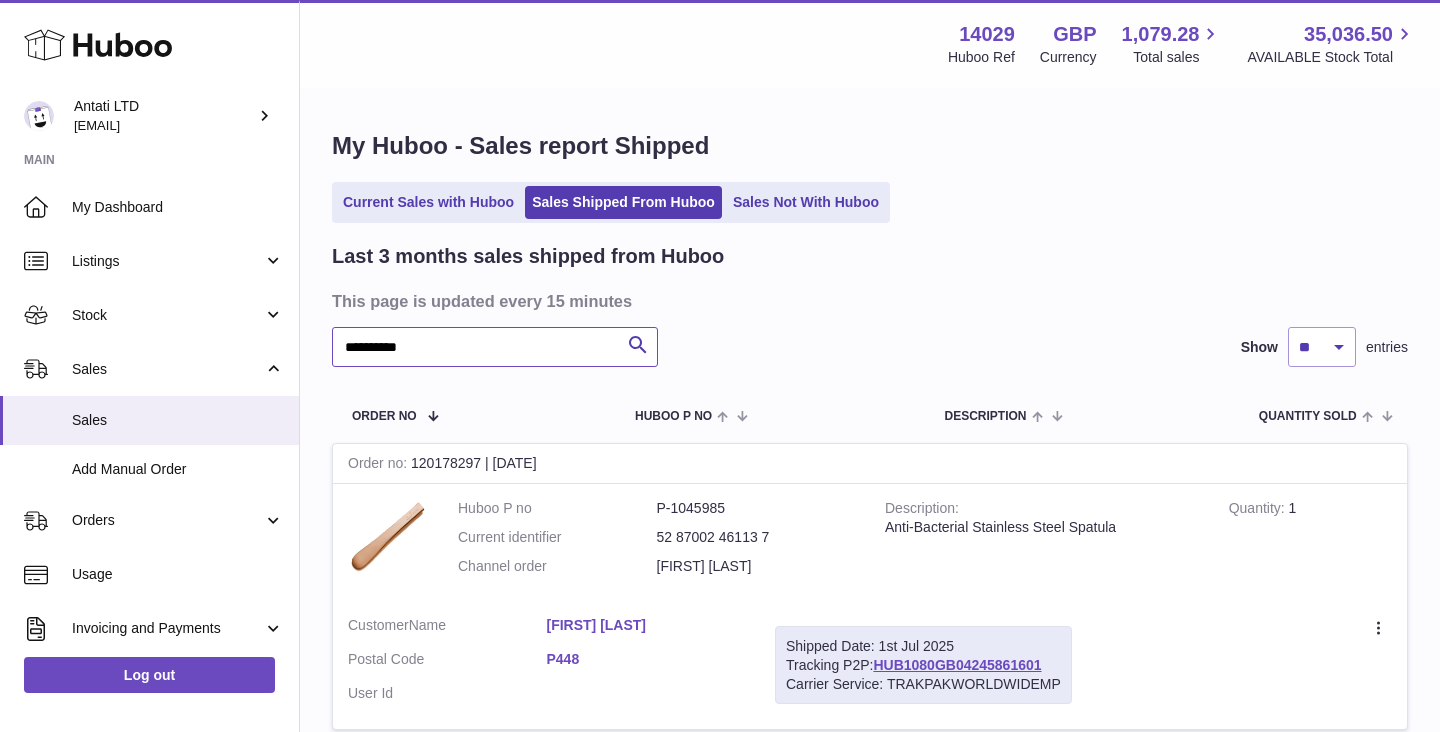 click on "**********" at bounding box center (495, 347) 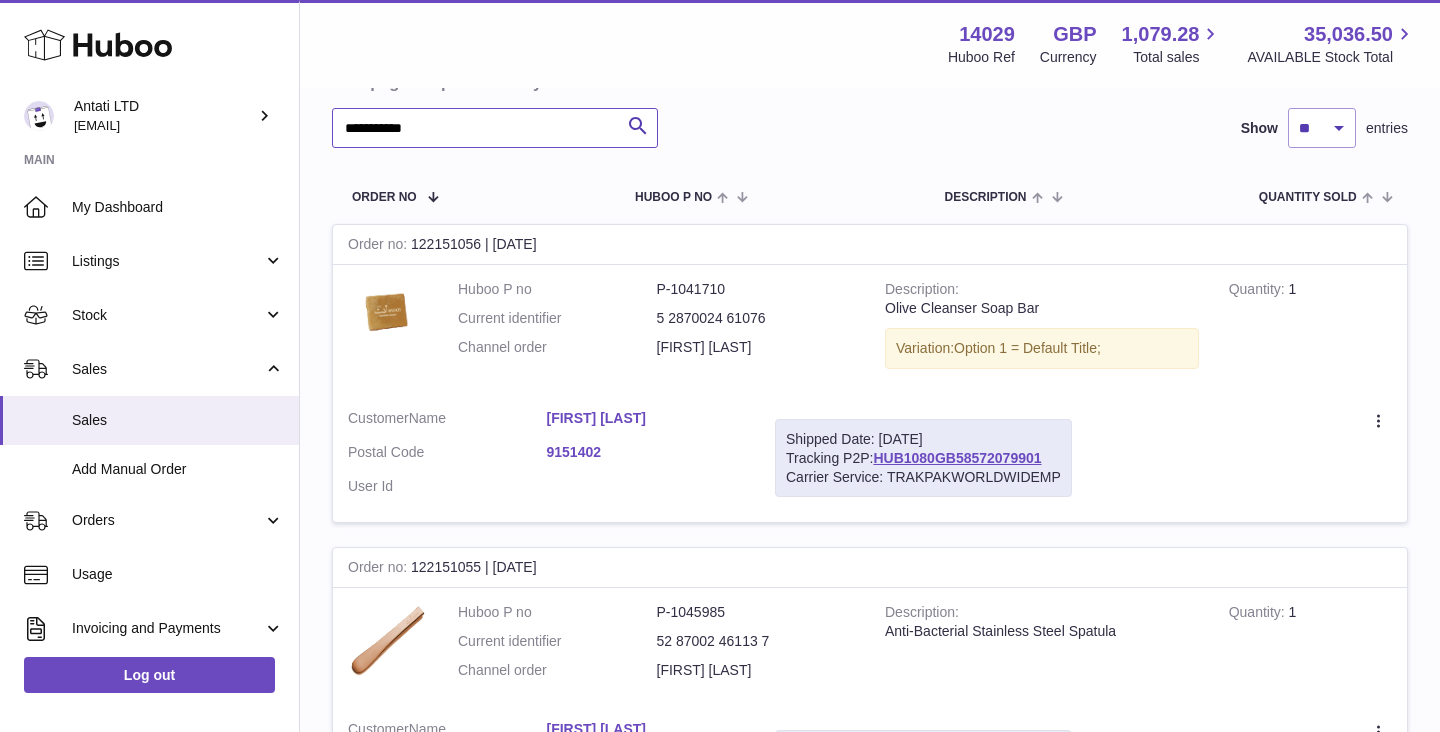 scroll, scrollTop: 220, scrollLeft: 0, axis: vertical 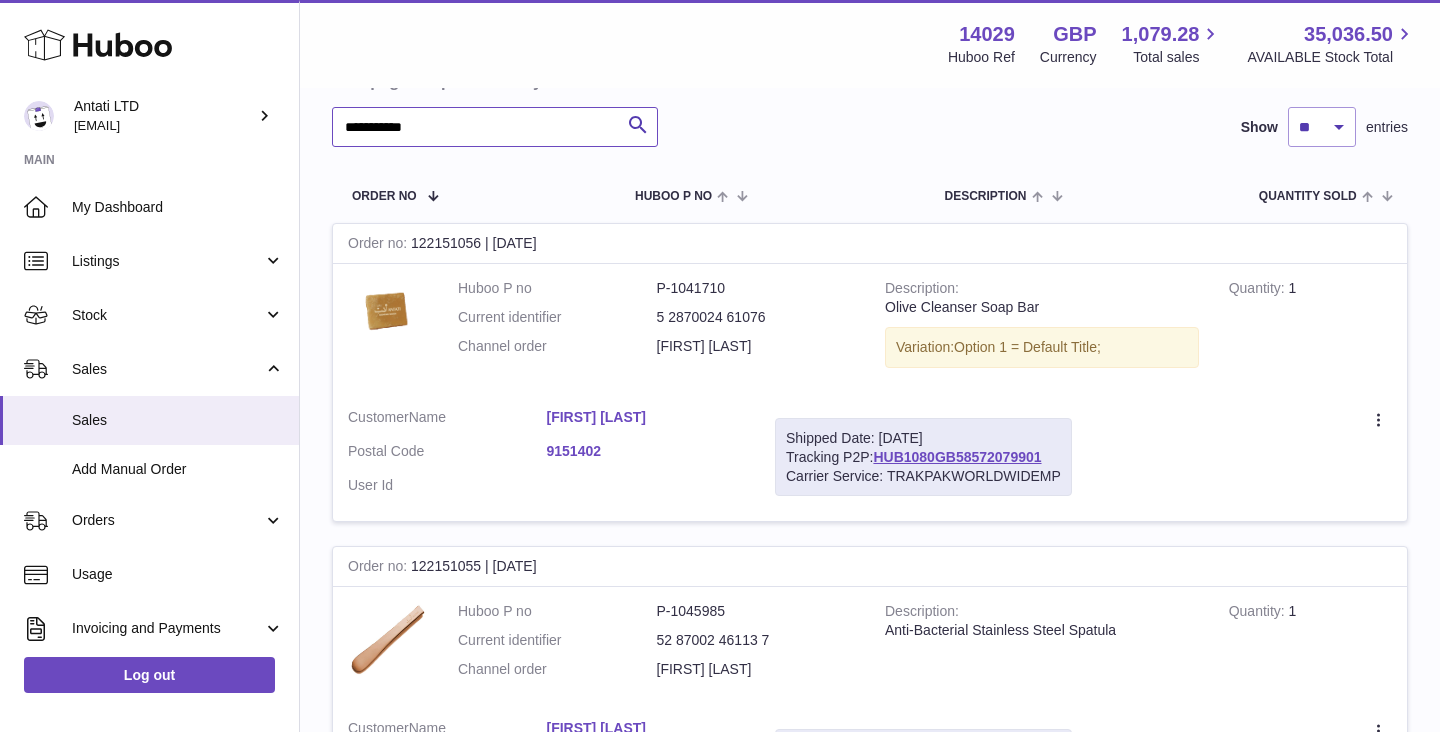 type on "**********" 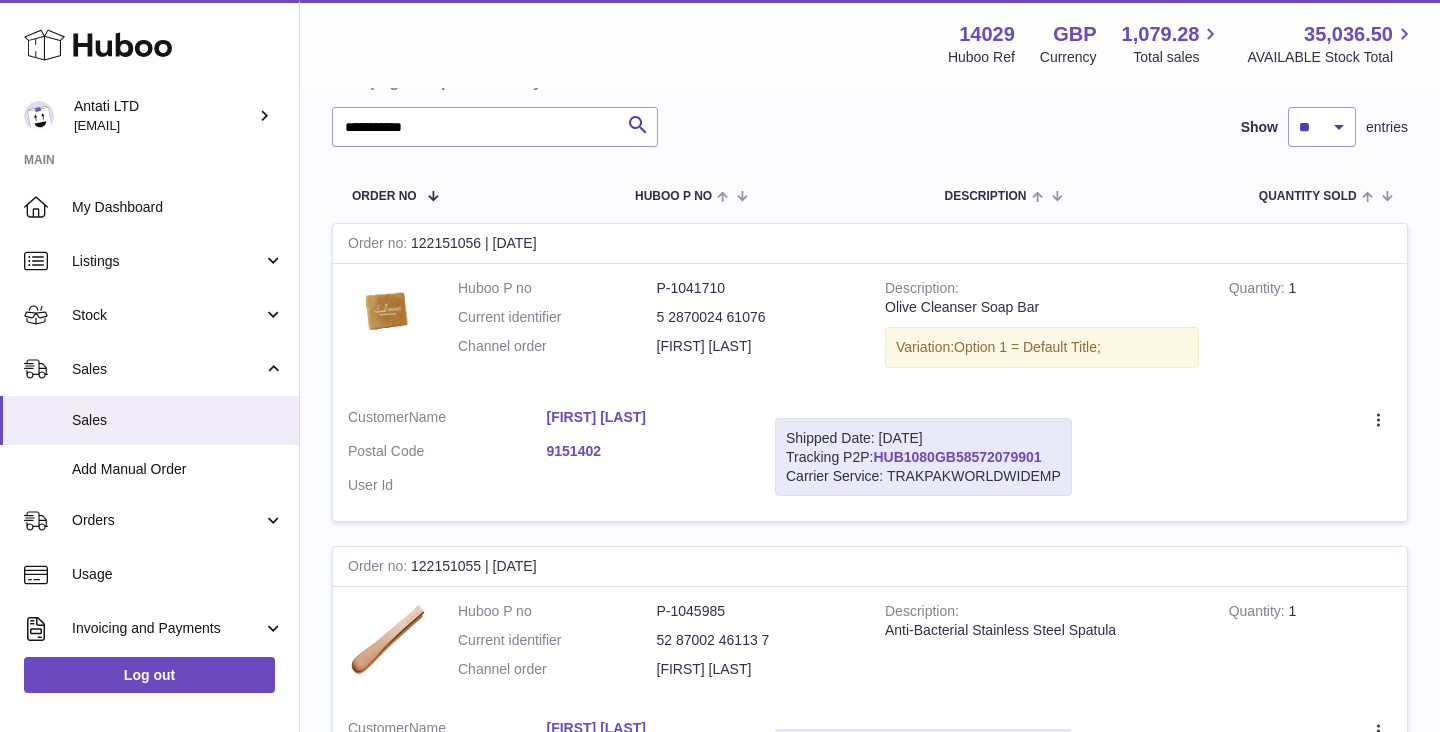 click on "HUB1080GB58572079901" at bounding box center (957, 457) 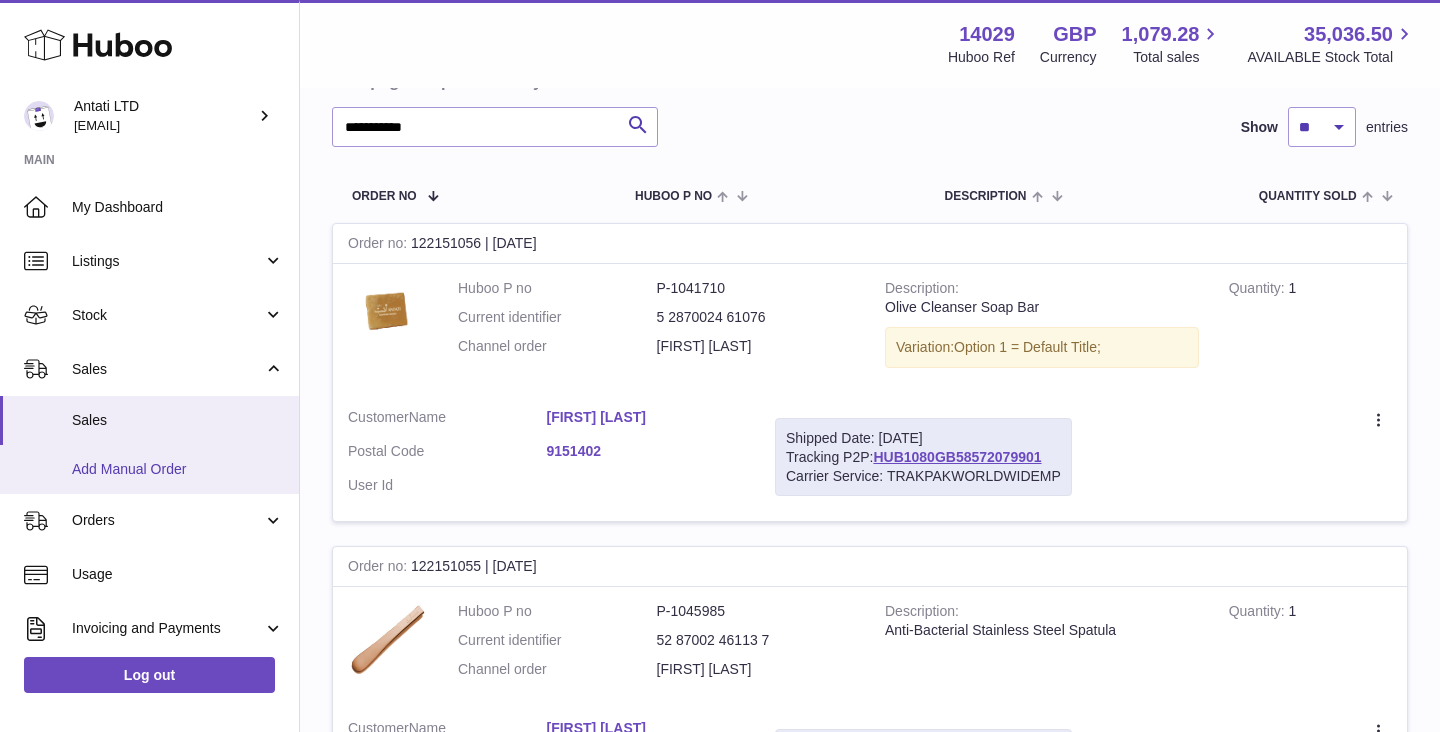 click on "Add Manual Order" at bounding box center [149, 469] 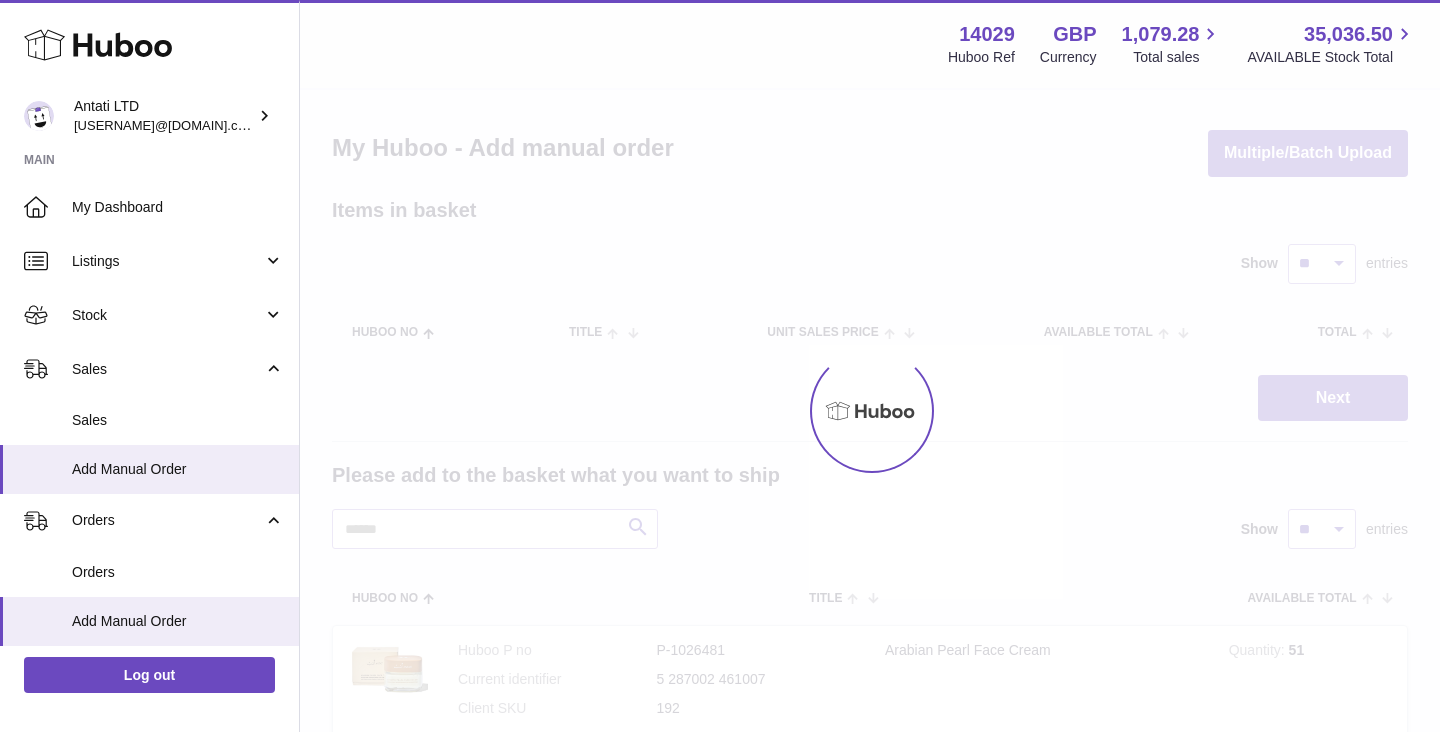 scroll, scrollTop: 0, scrollLeft: 0, axis: both 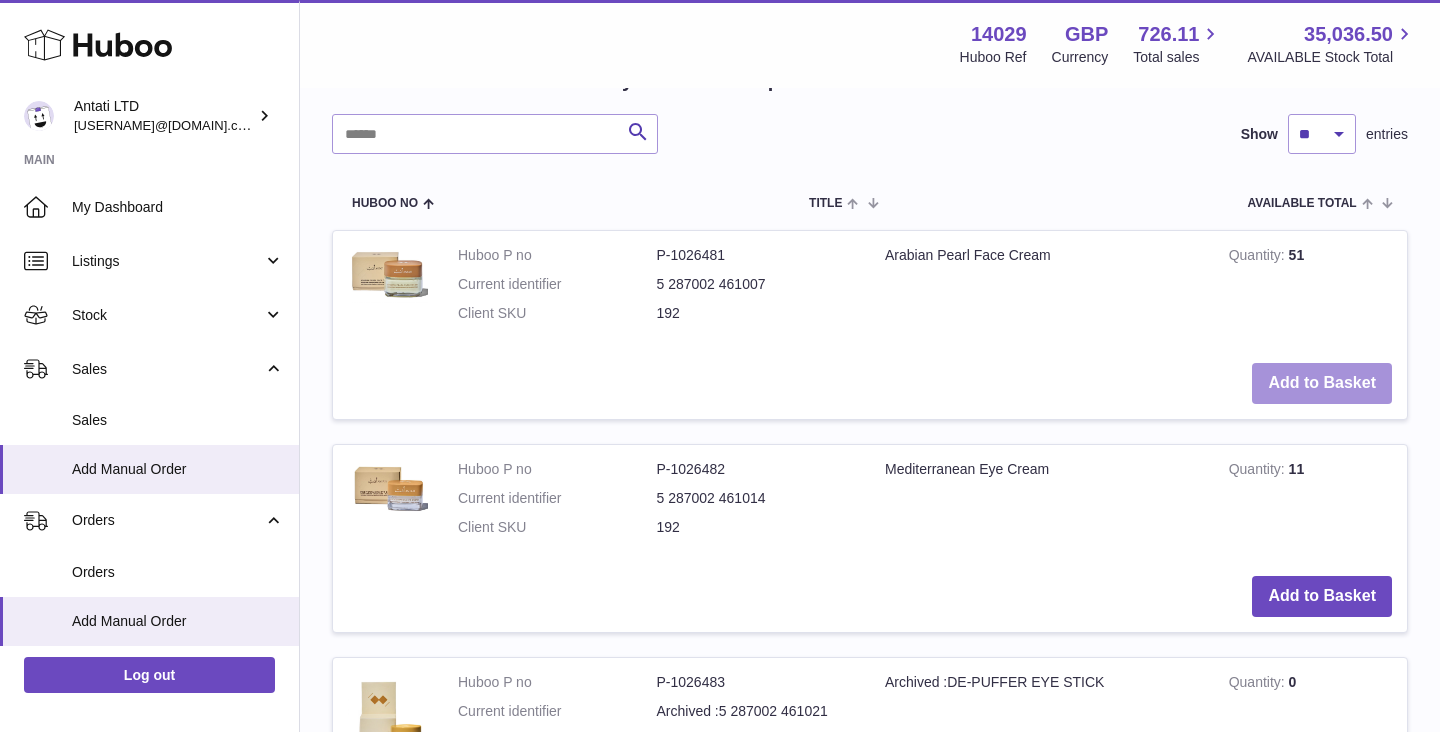click on "Add to Basket" at bounding box center (1322, 383) 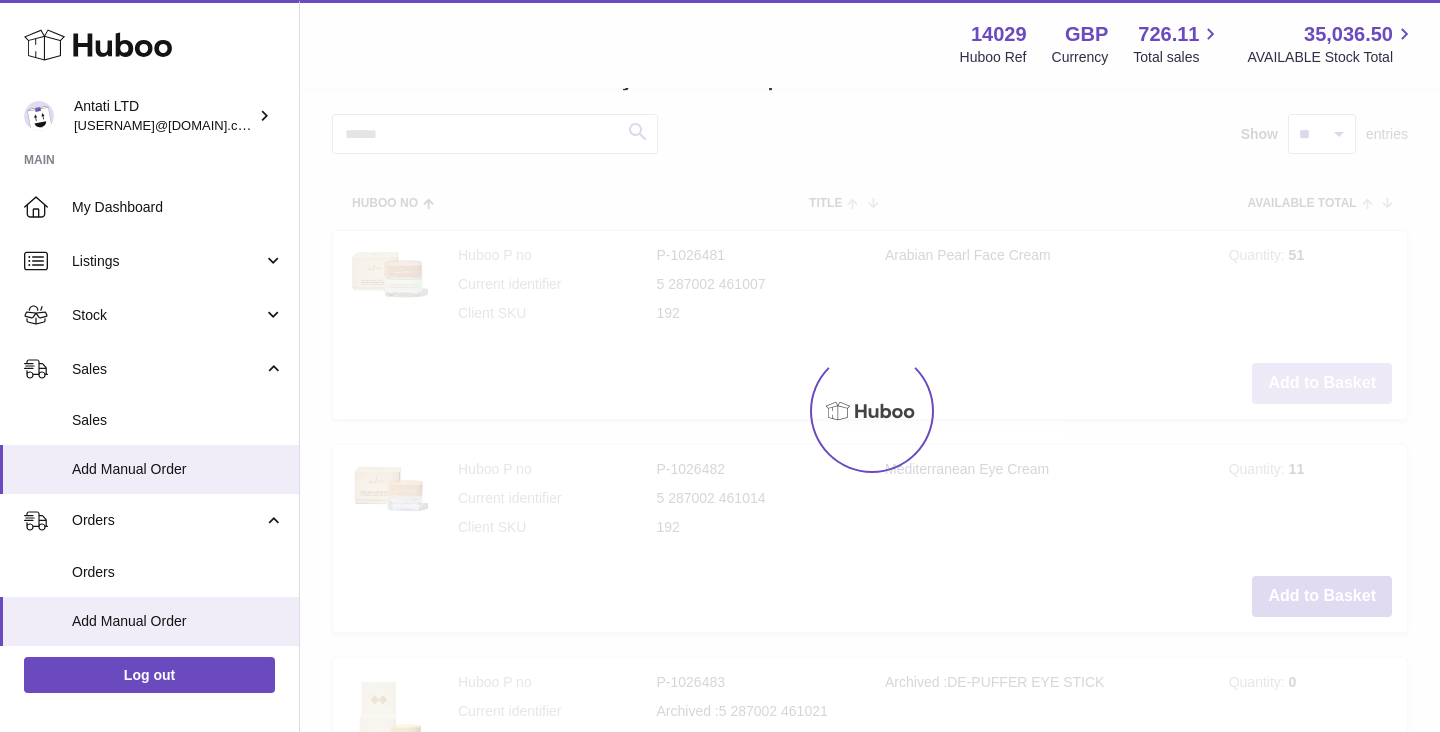 scroll, scrollTop: 616, scrollLeft: 0, axis: vertical 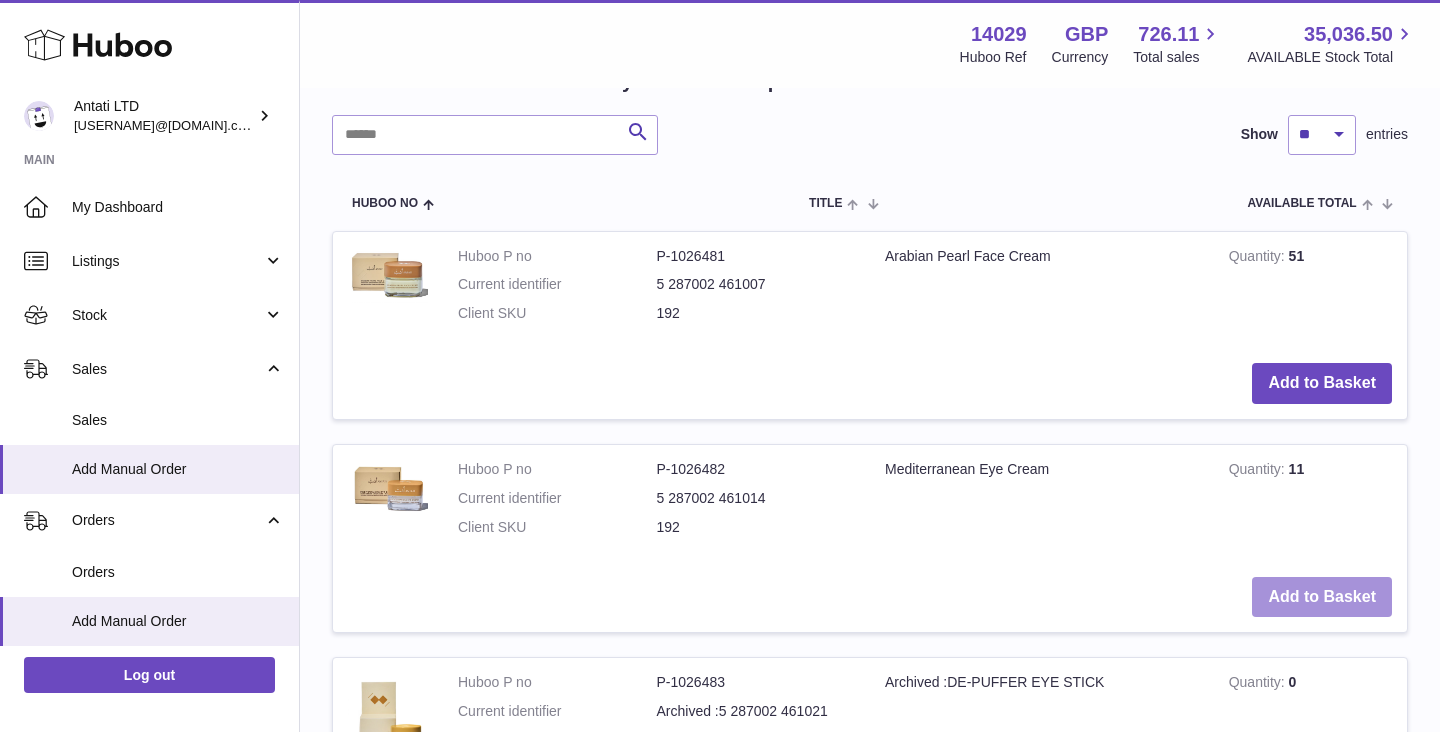 click on "Add to Basket" at bounding box center [1322, 597] 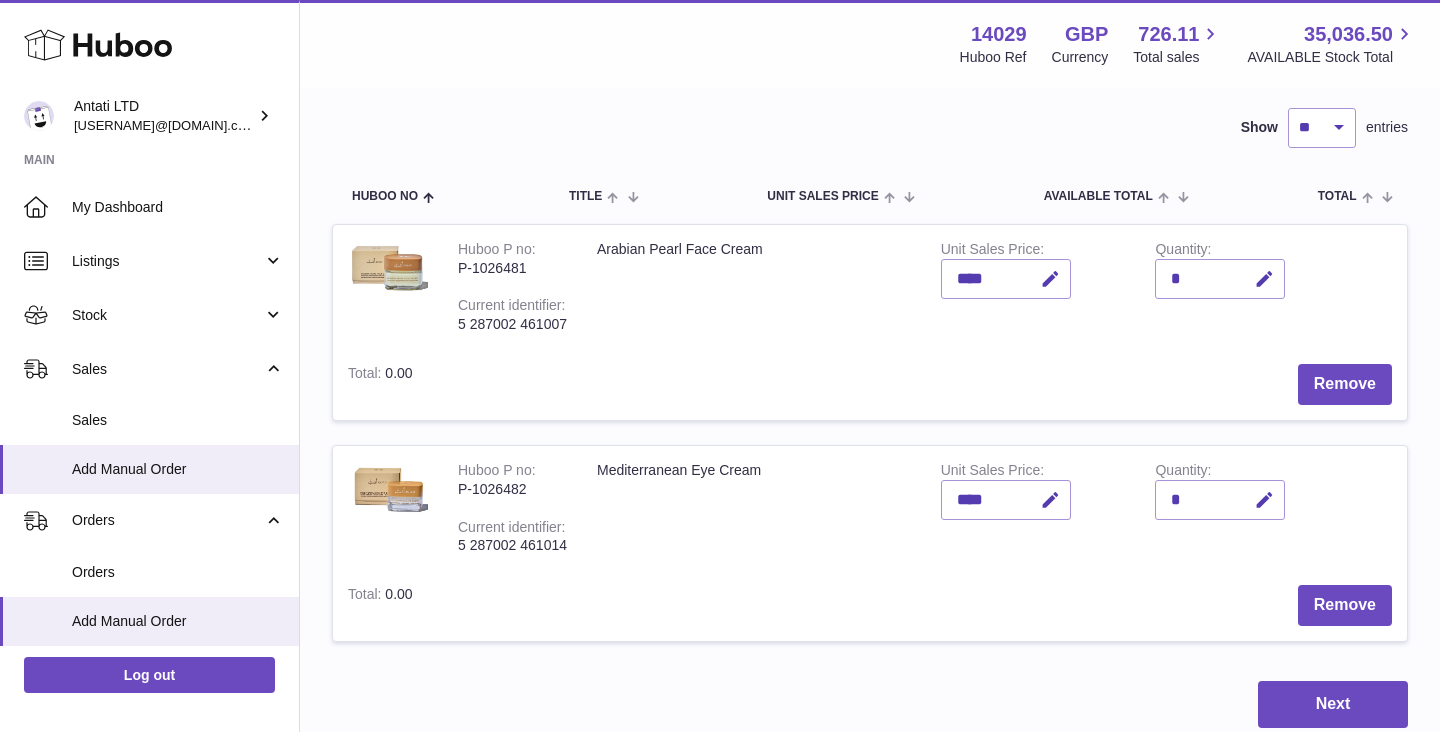 scroll, scrollTop: 101, scrollLeft: 0, axis: vertical 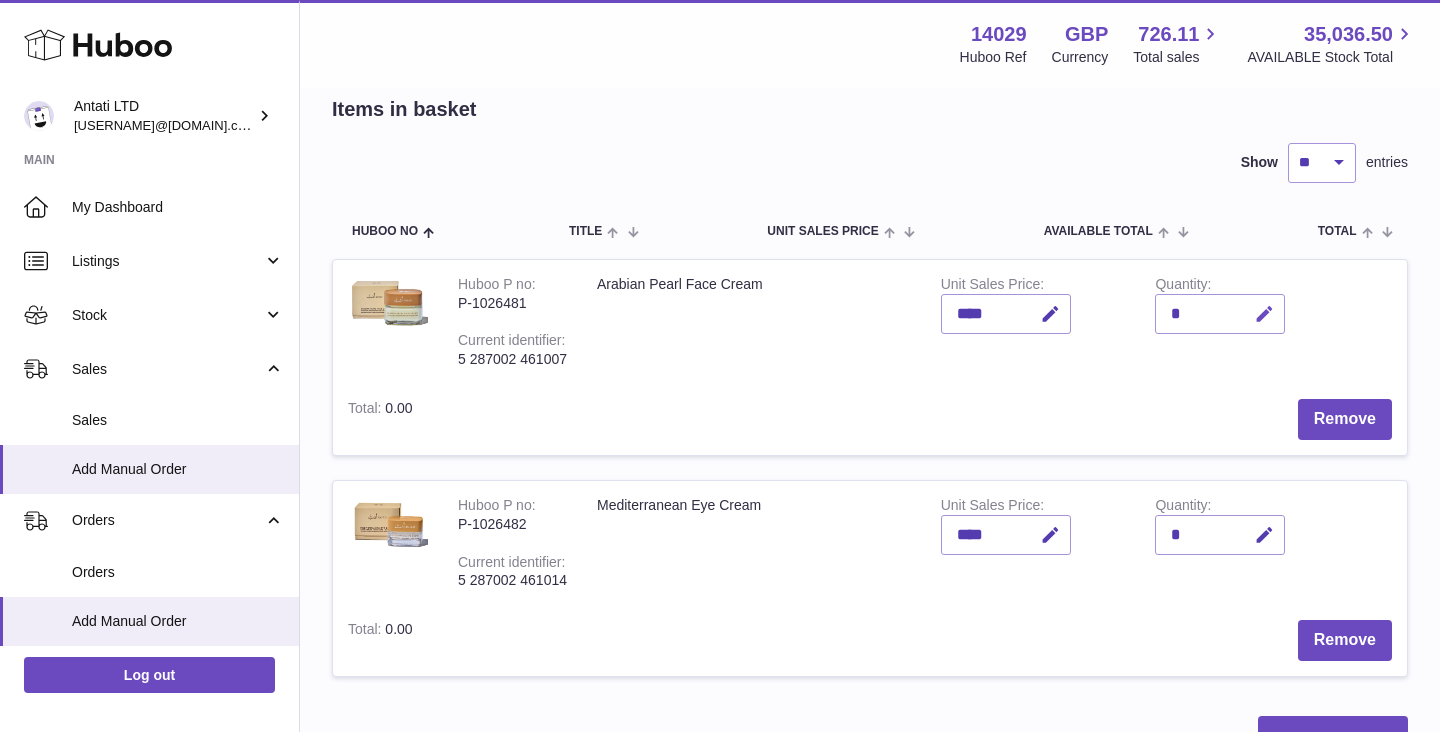 click at bounding box center [1264, 314] 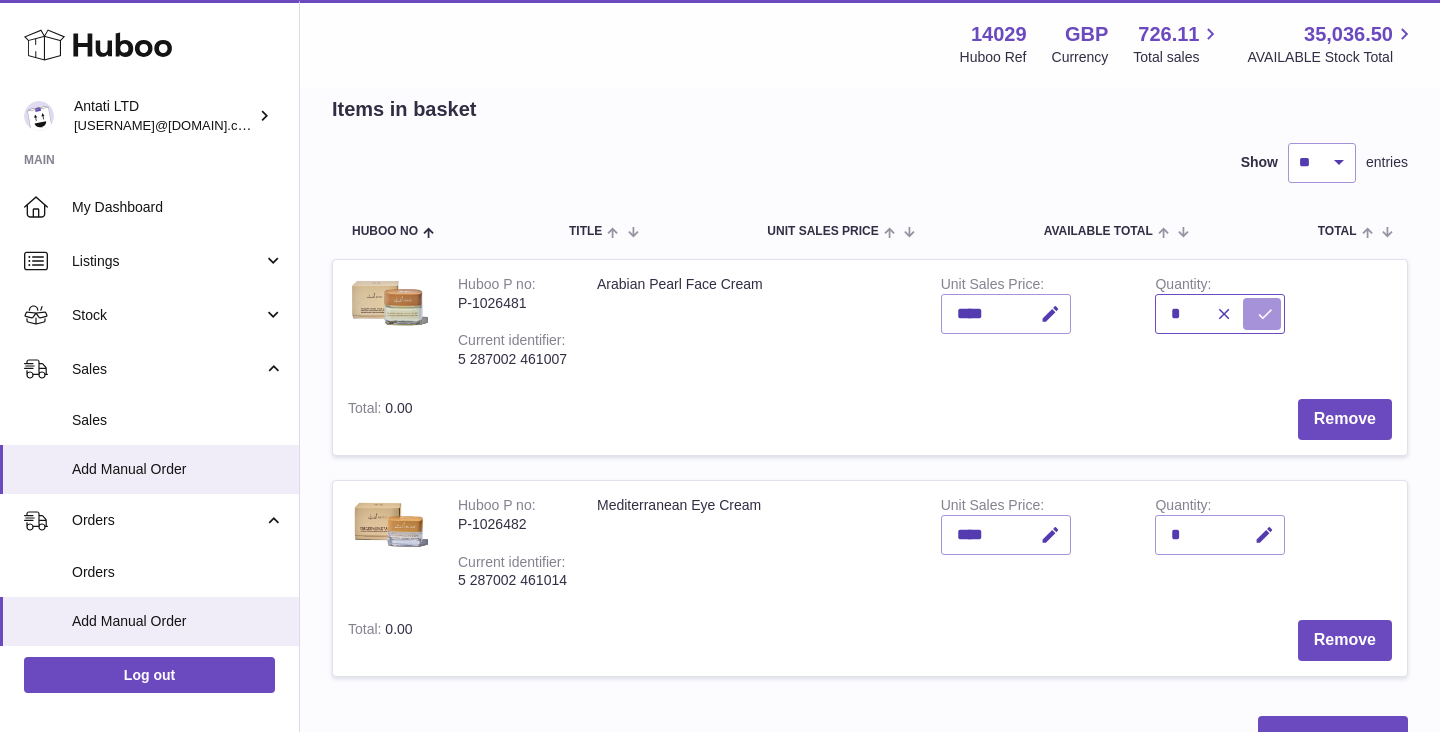 type on "*" 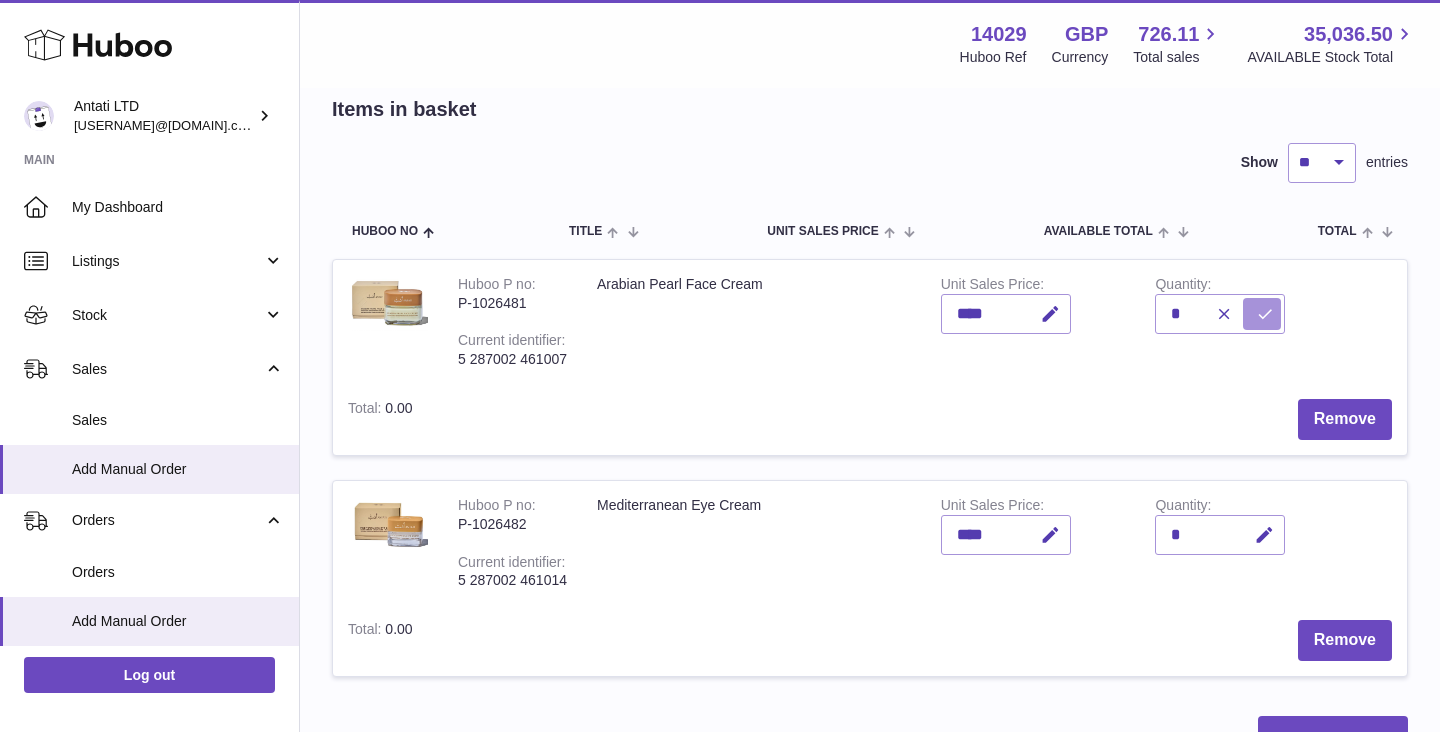 click at bounding box center [1262, 314] 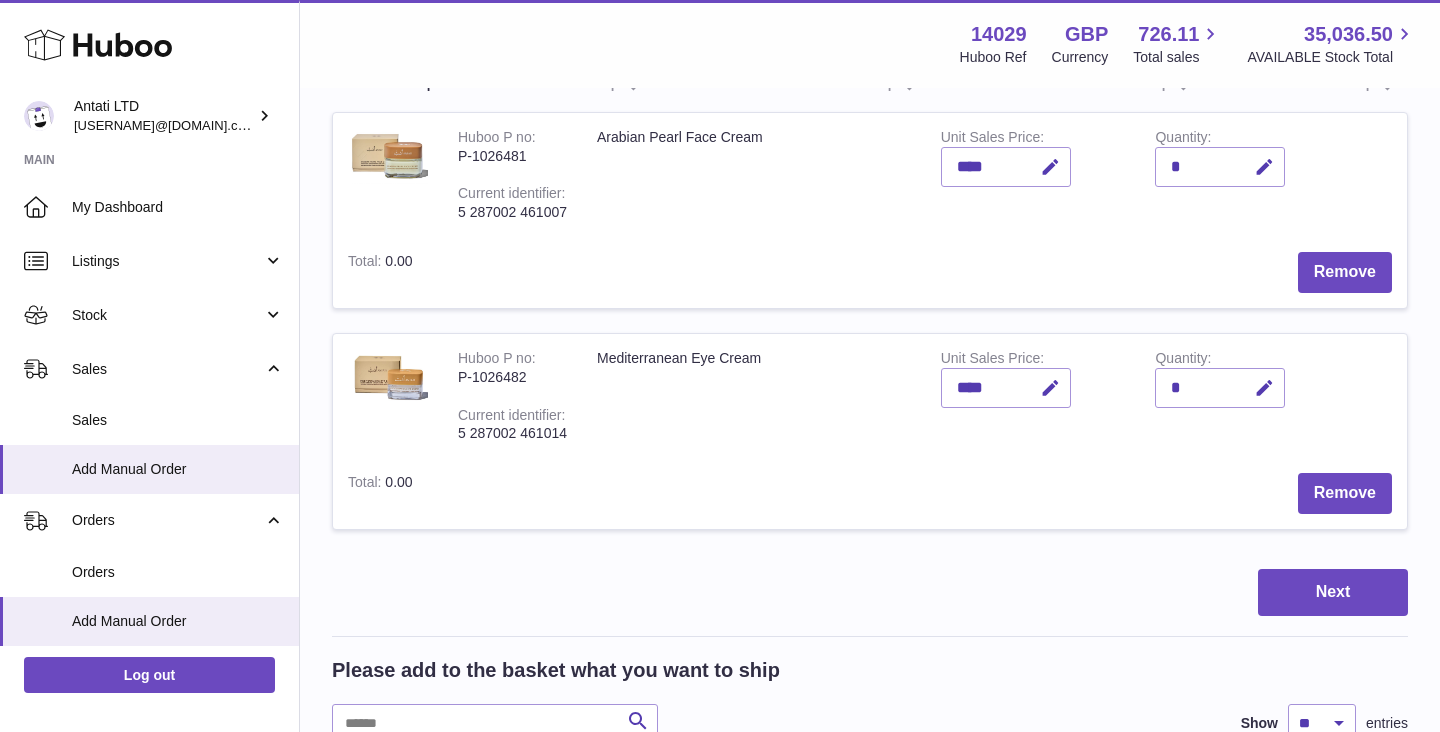scroll, scrollTop: 267, scrollLeft: 0, axis: vertical 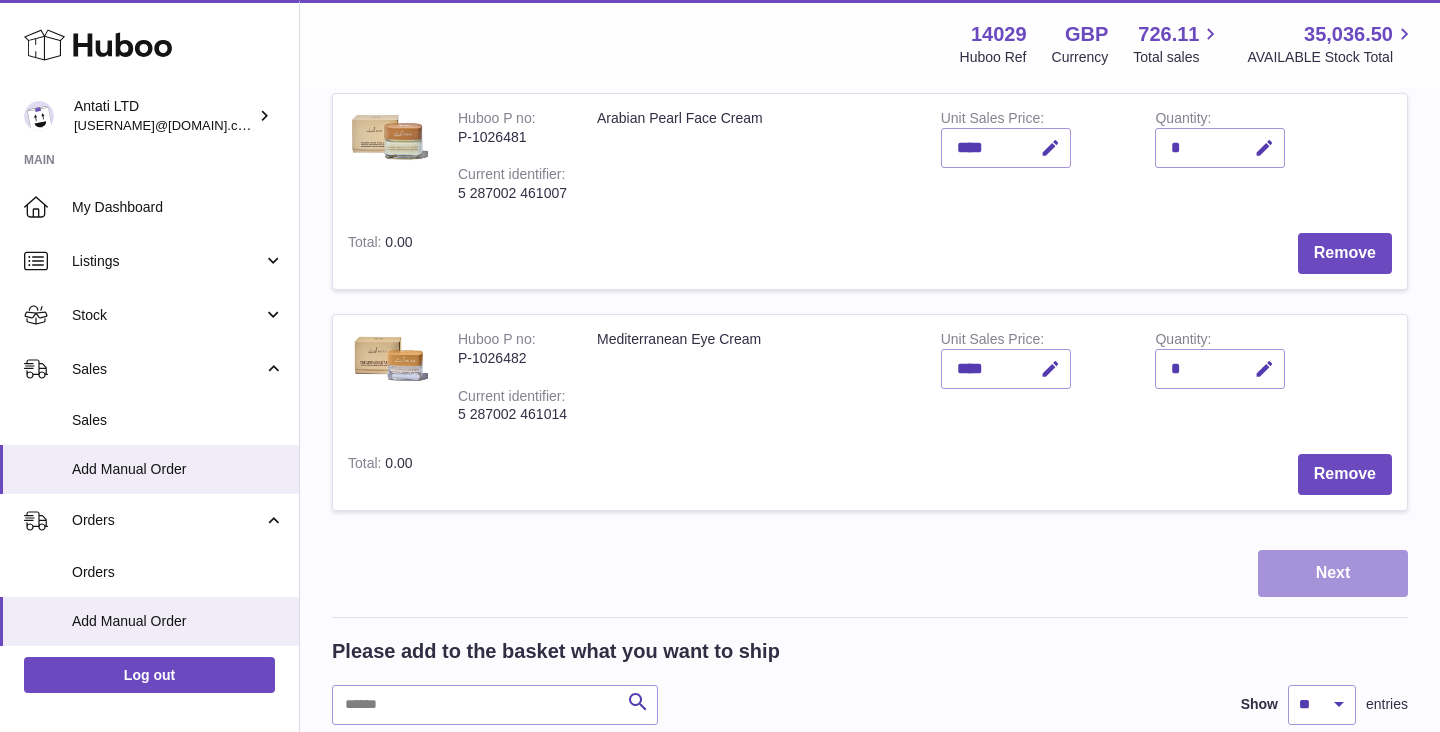 click on "Next" at bounding box center [1333, 573] 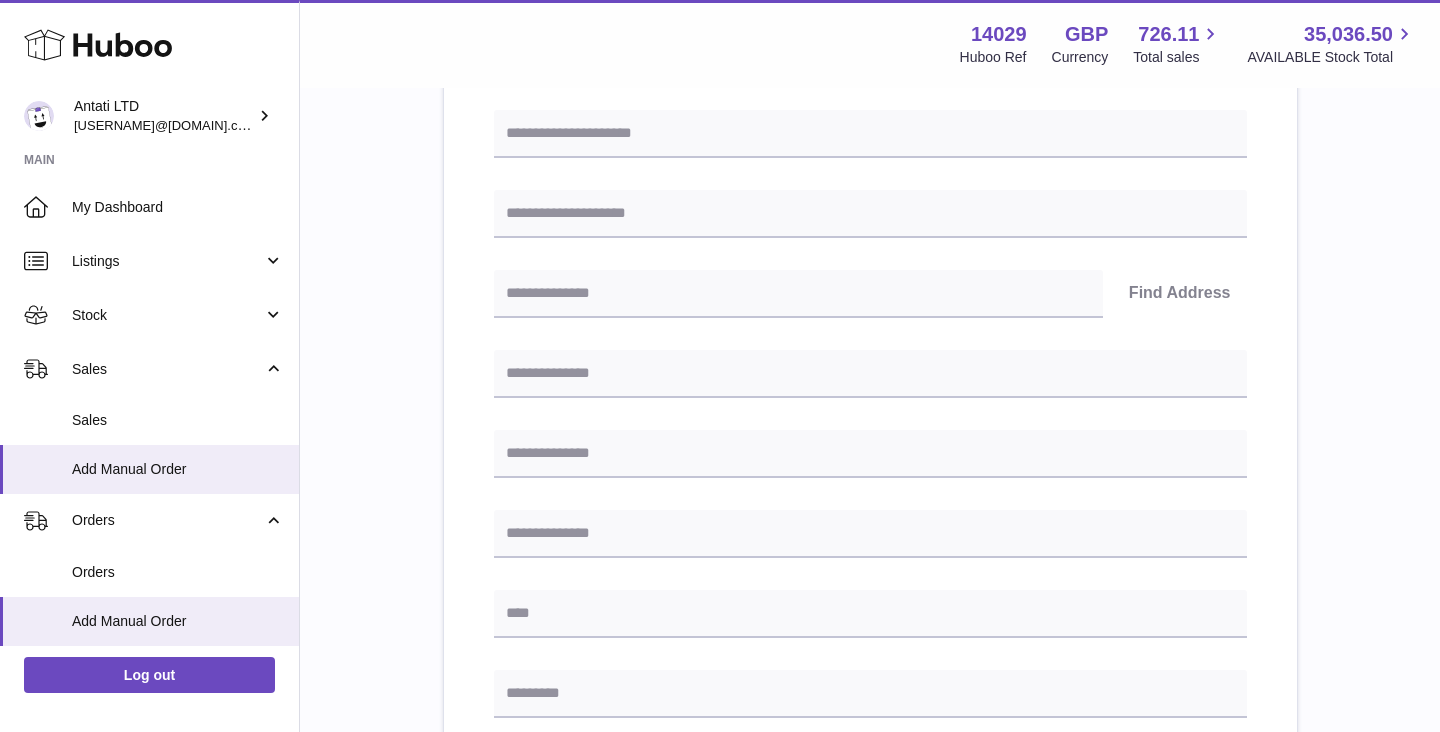 scroll, scrollTop: 0, scrollLeft: 0, axis: both 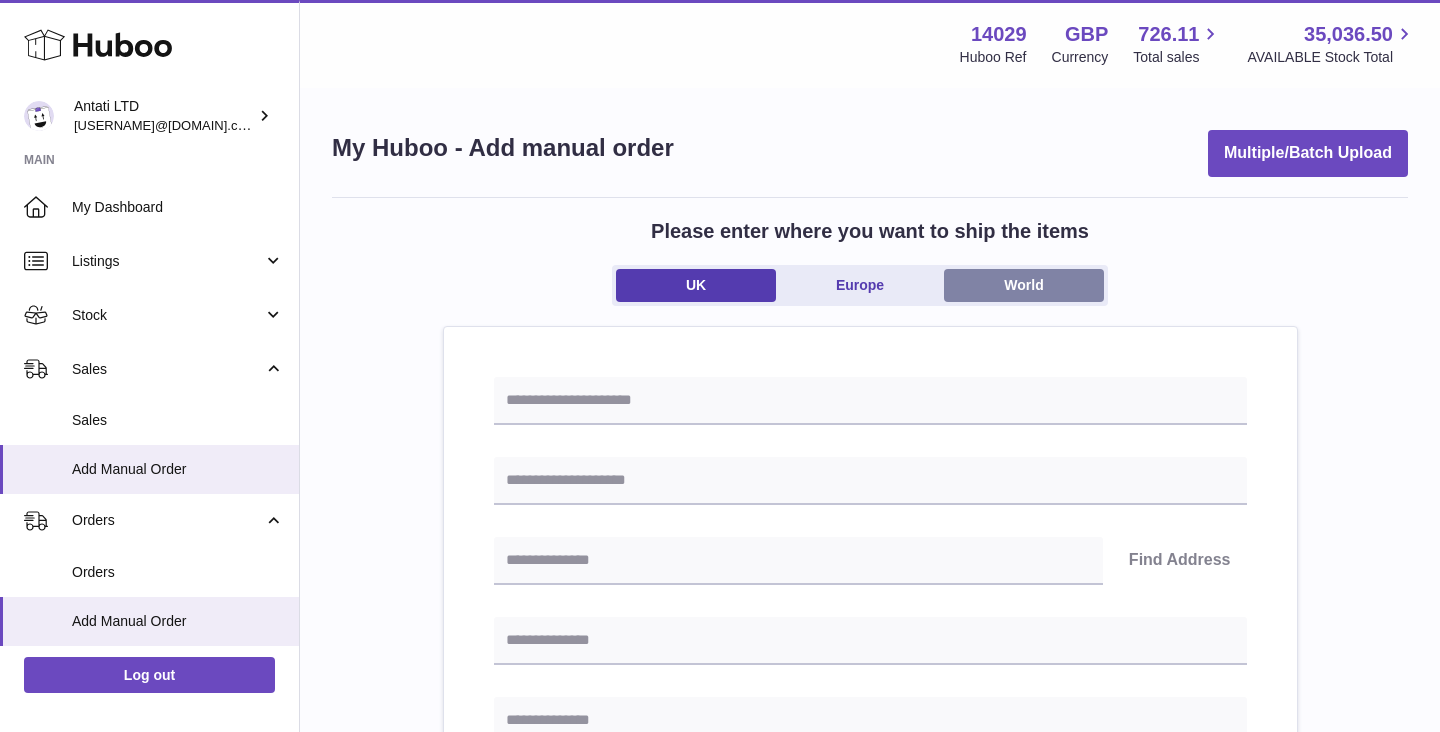 click on "World" at bounding box center [1024, 285] 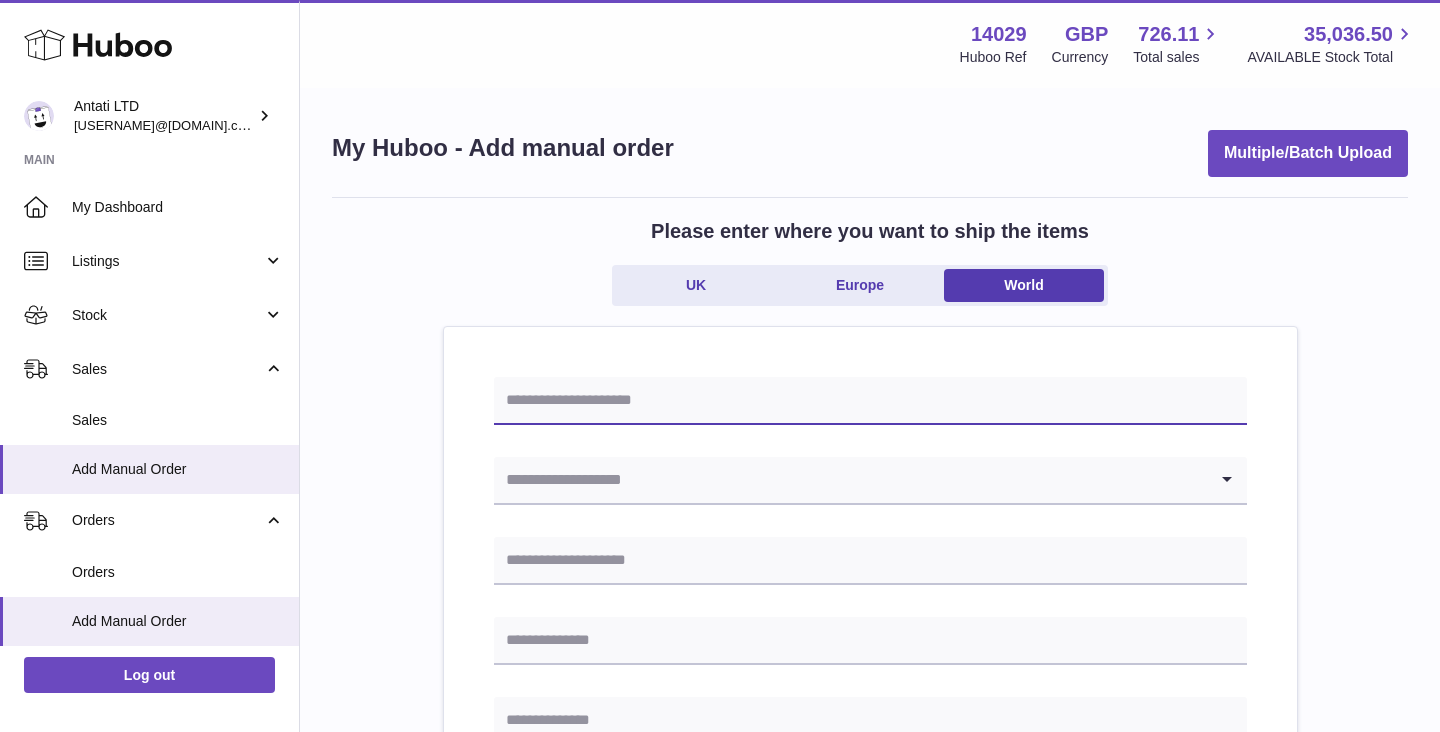 click at bounding box center (870, 401) 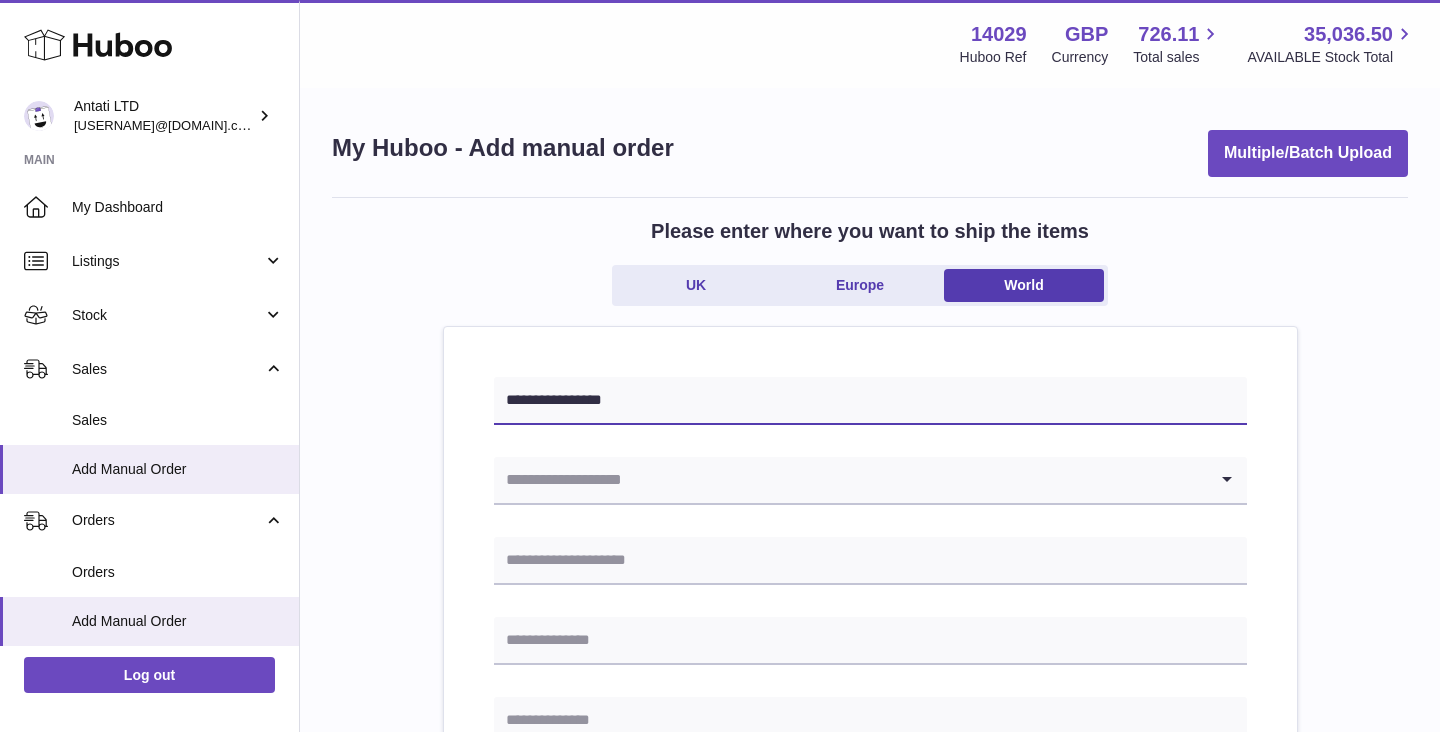 scroll, scrollTop: 93, scrollLeft: 0, axis: vertical 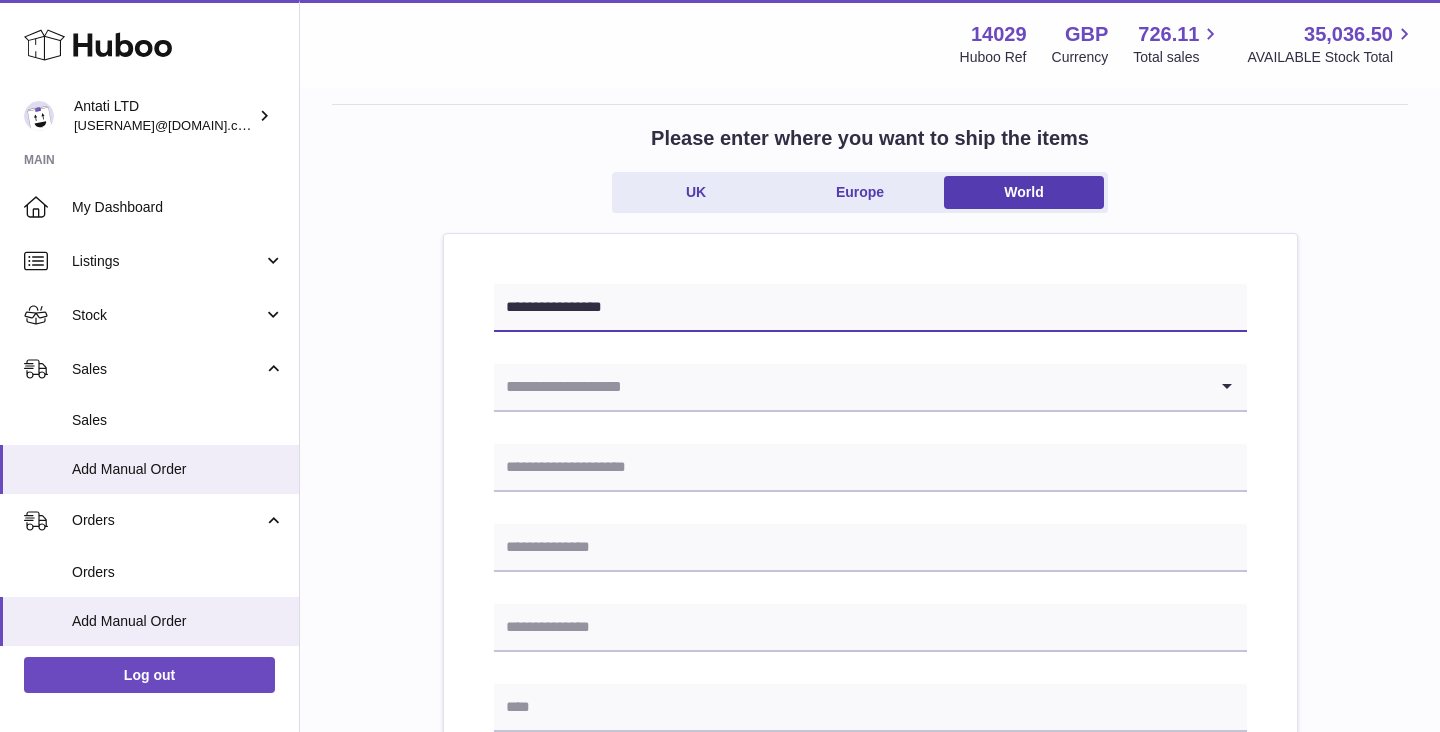 type on "**********" 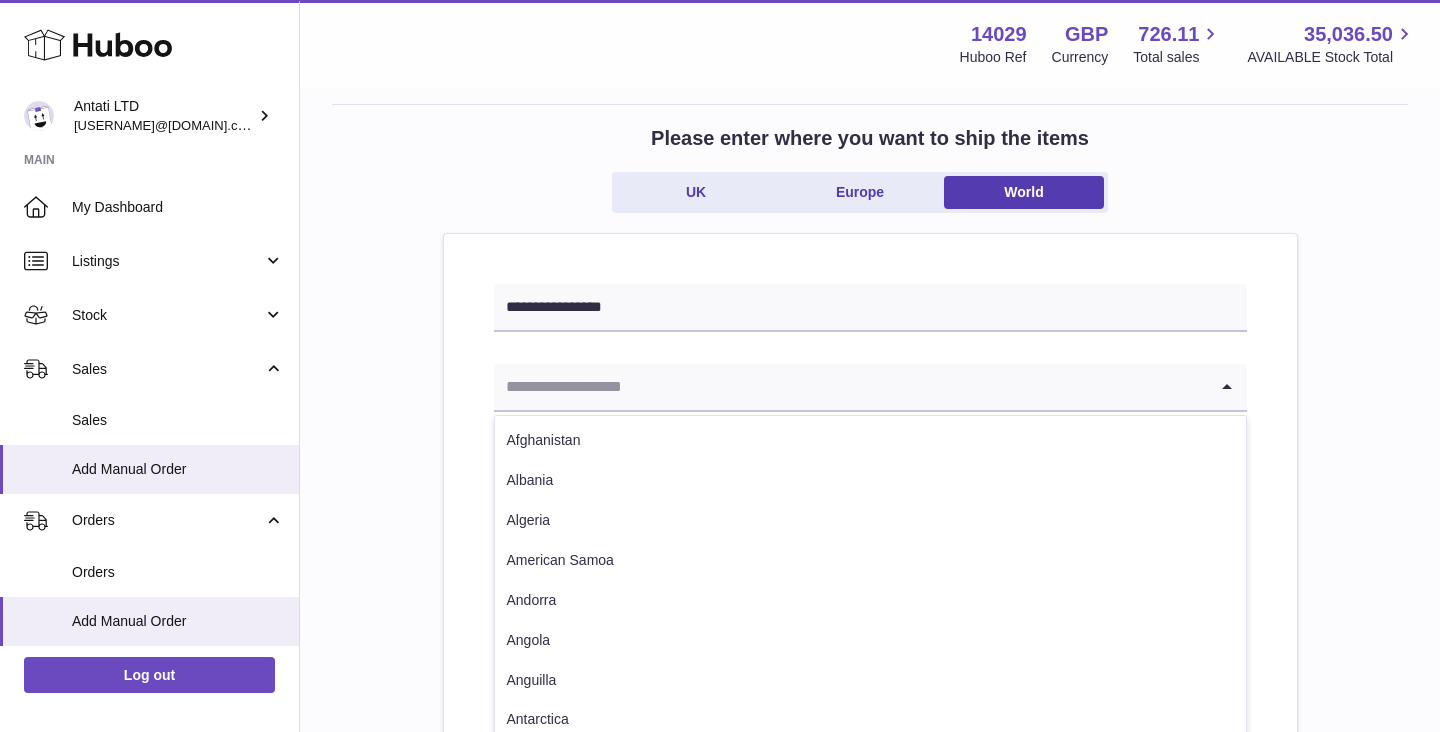 click at bounding box center [850, 387] 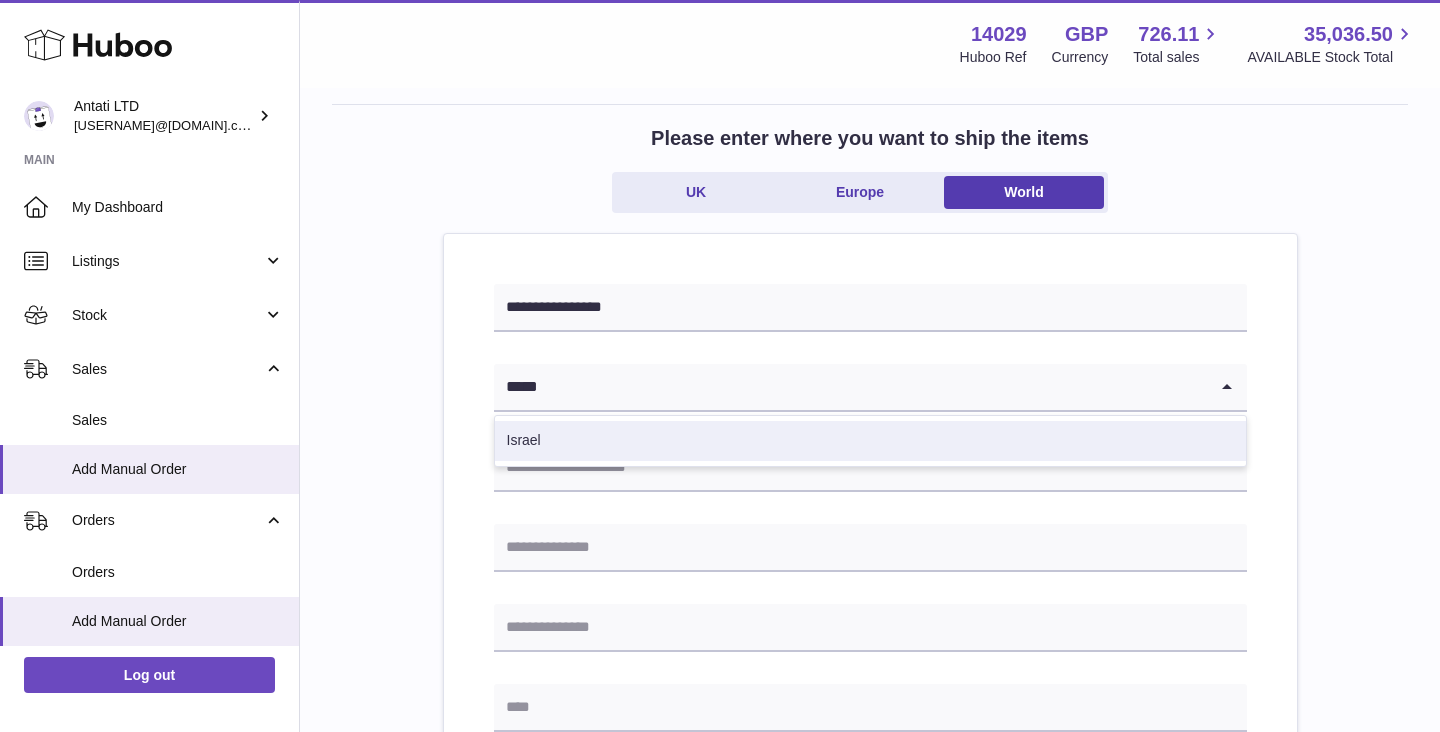 click on "Israel" at bounding box center (870, 441) 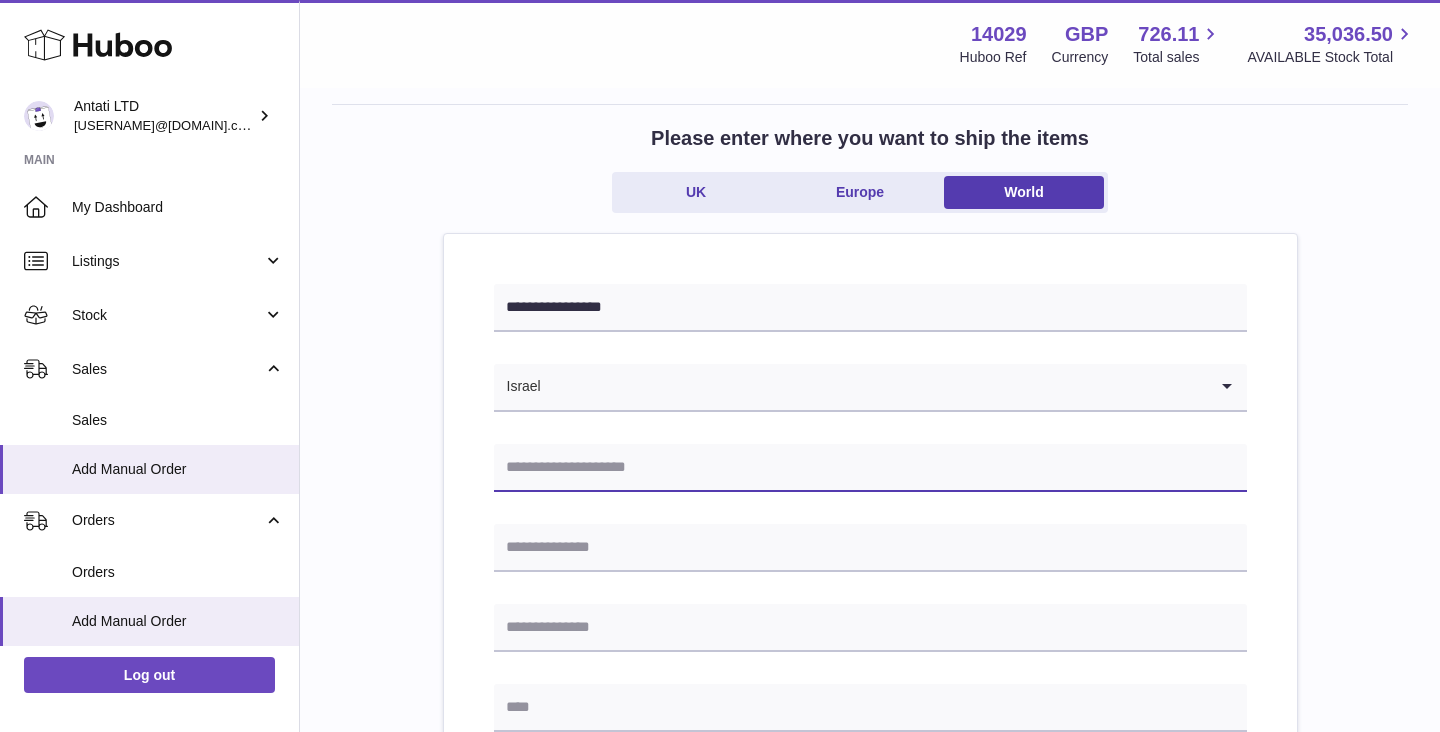 click at bounding box center (870, 468) 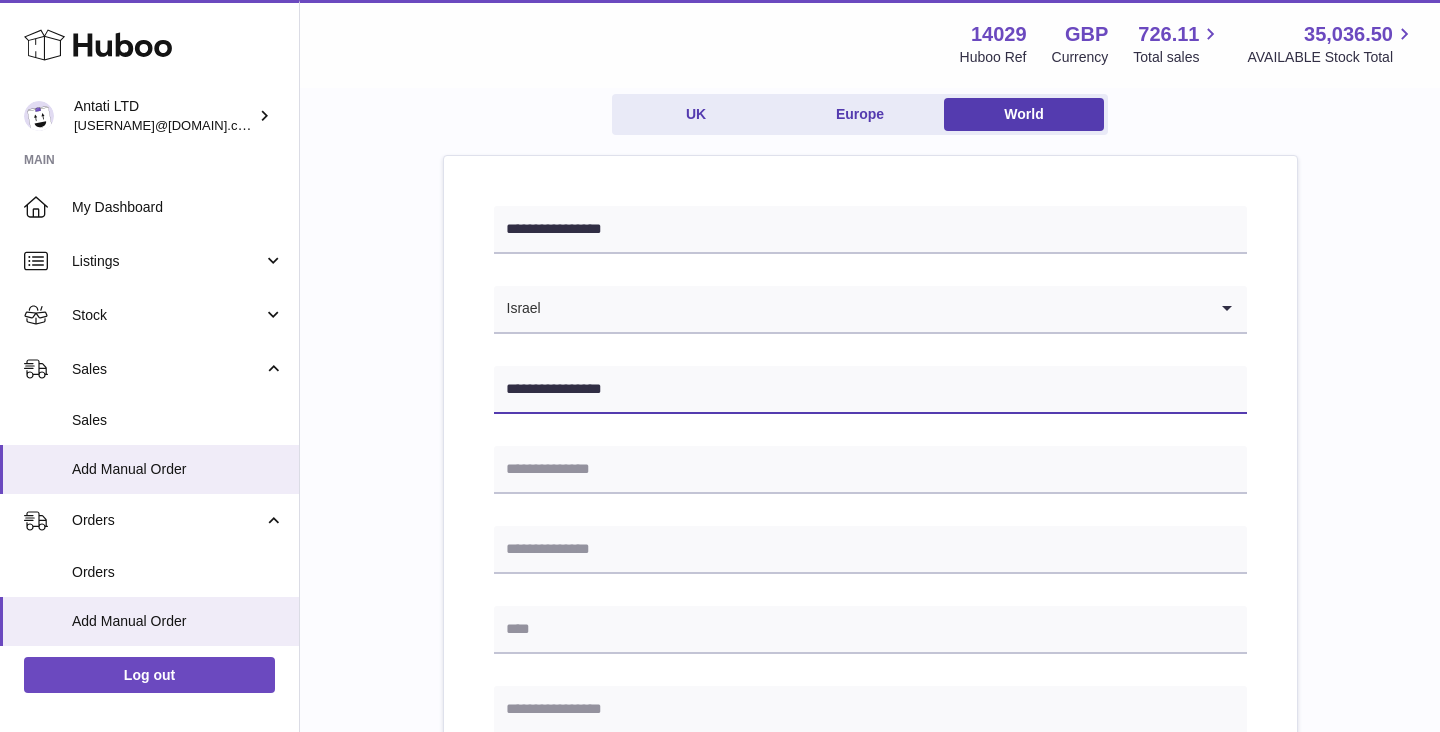 scroll, scrollTop: 223, scrollLeft: 0, axis: vertical 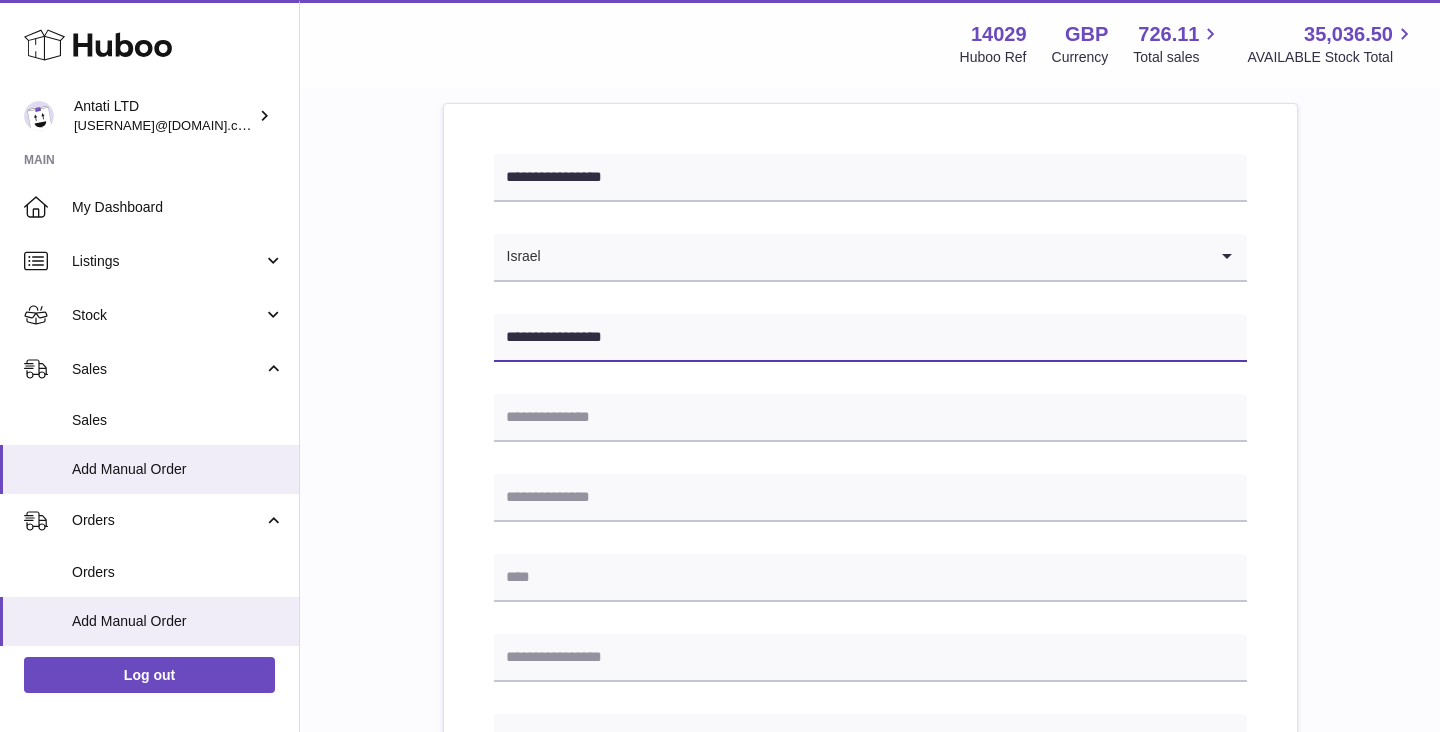 type on "**********" 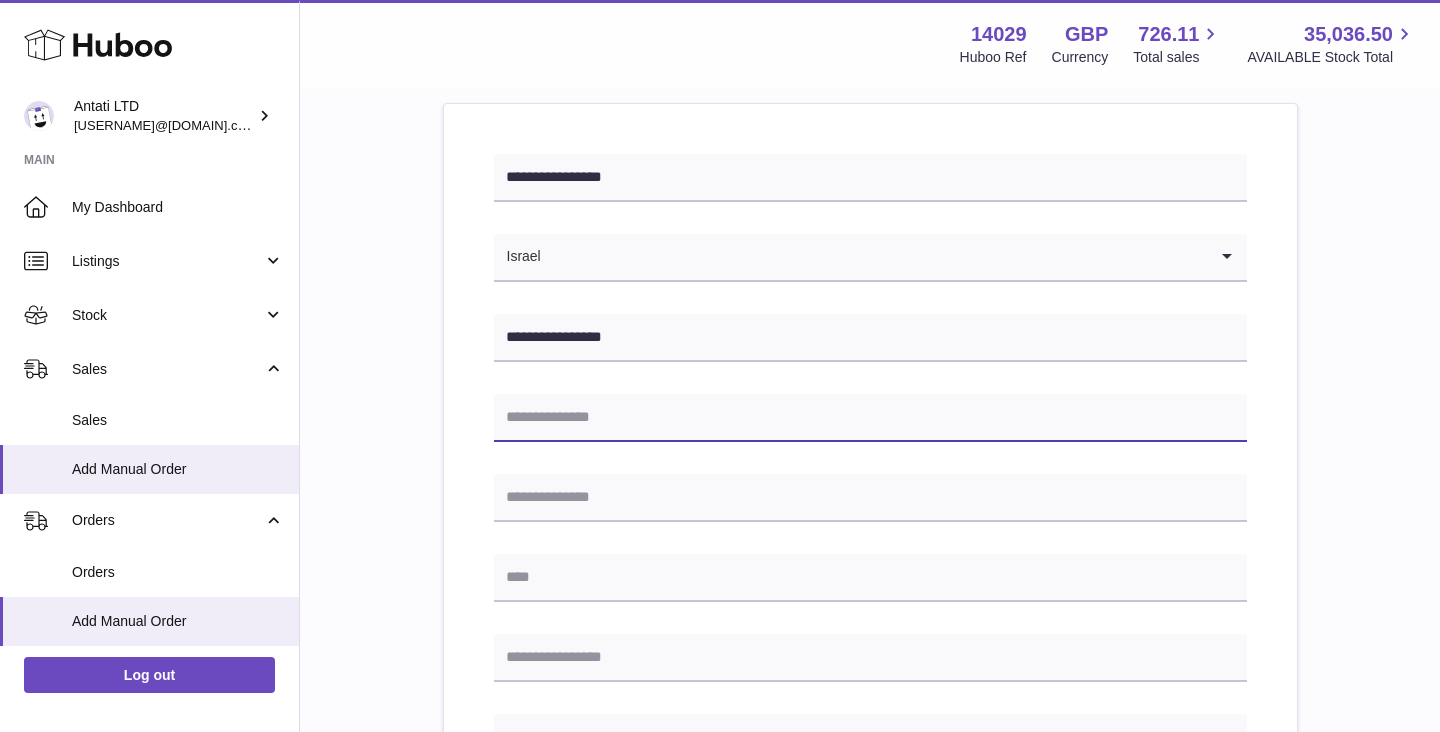 click at bounding box center (870, 418) 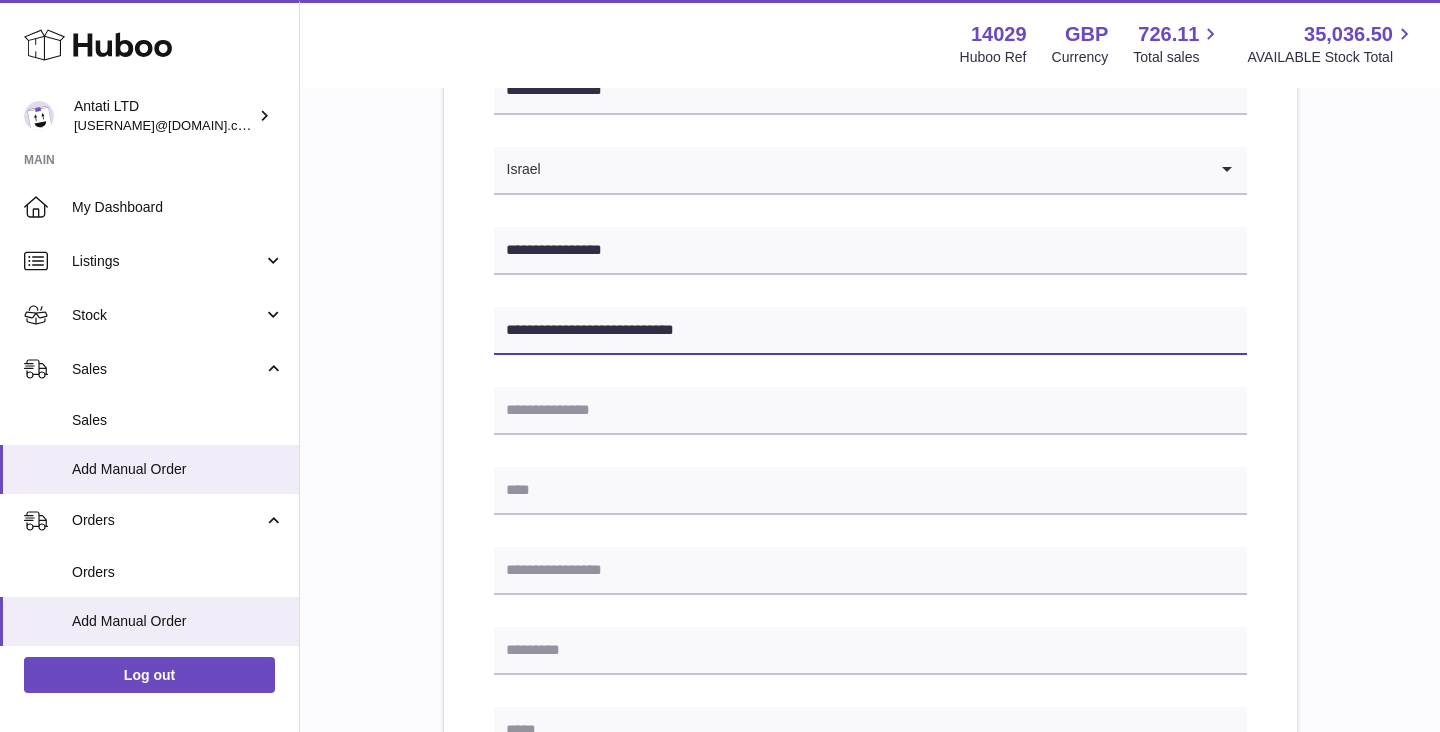 scroll, scrollTop: 356, scrollLeft: 0, axis: vertical 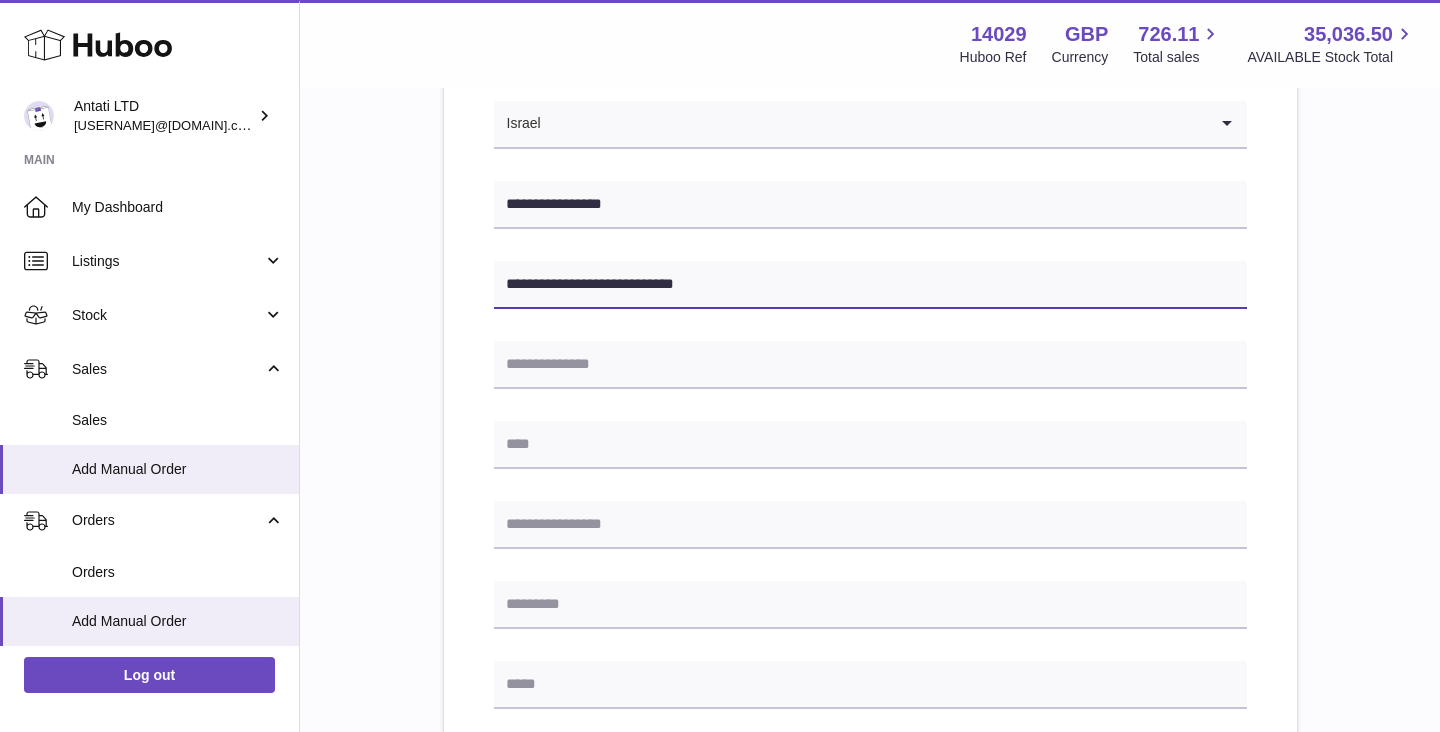 type on "**********" 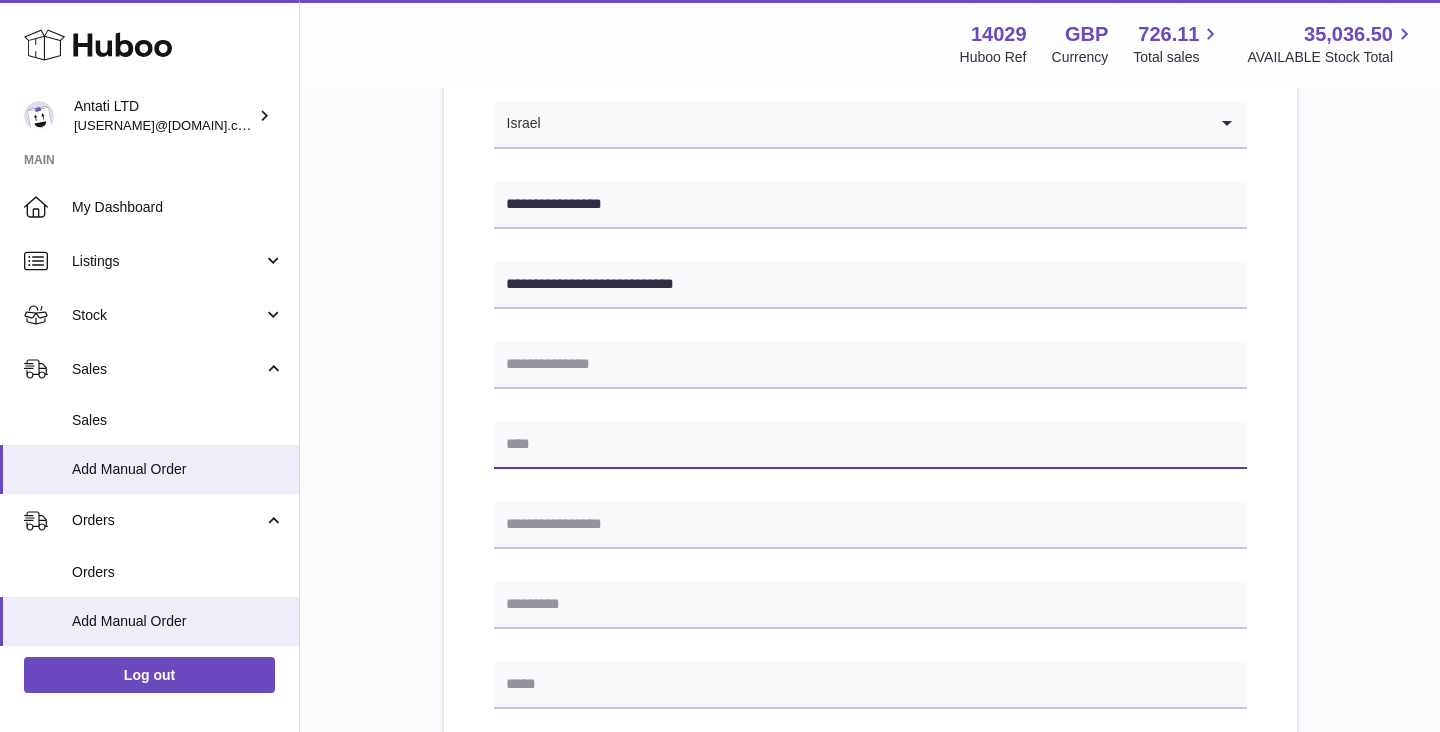 click at bounding box center [870, 445] 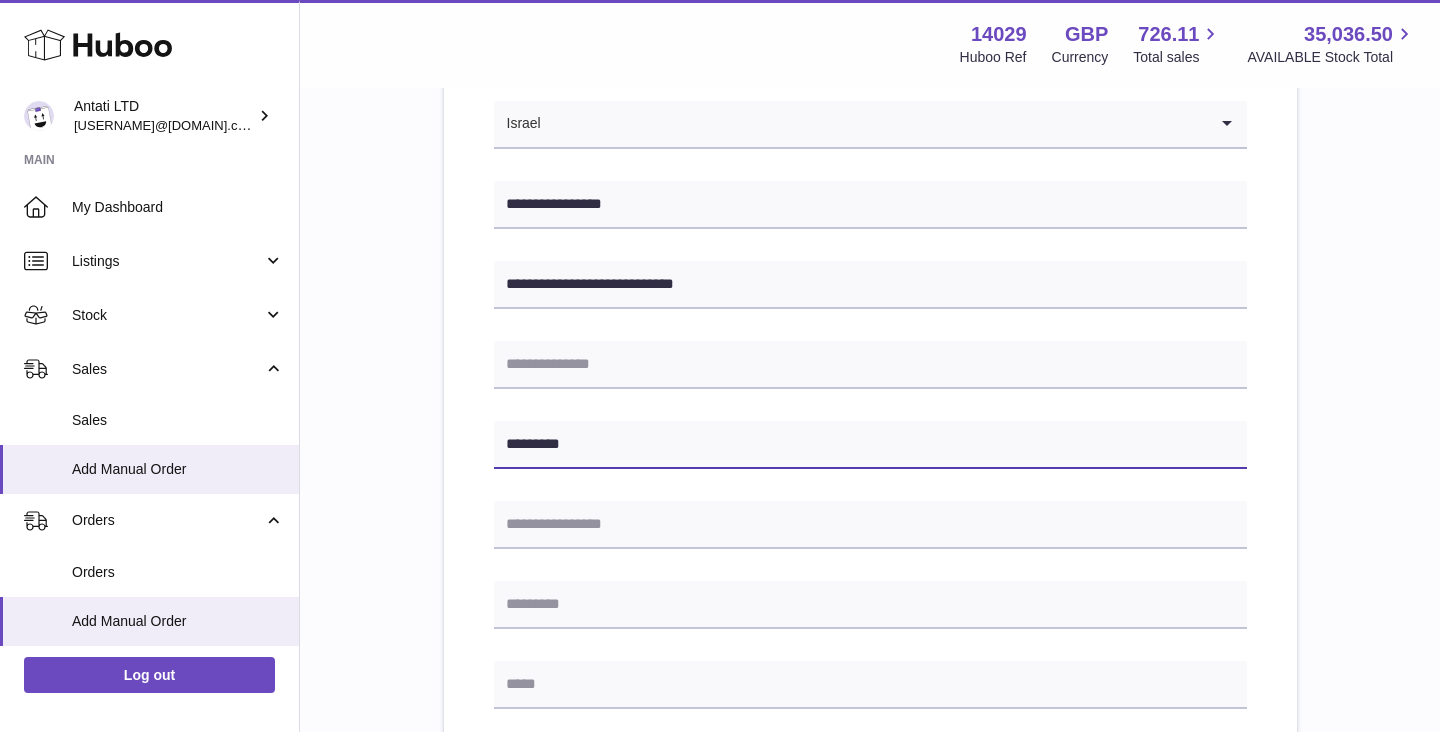 type on "*********" 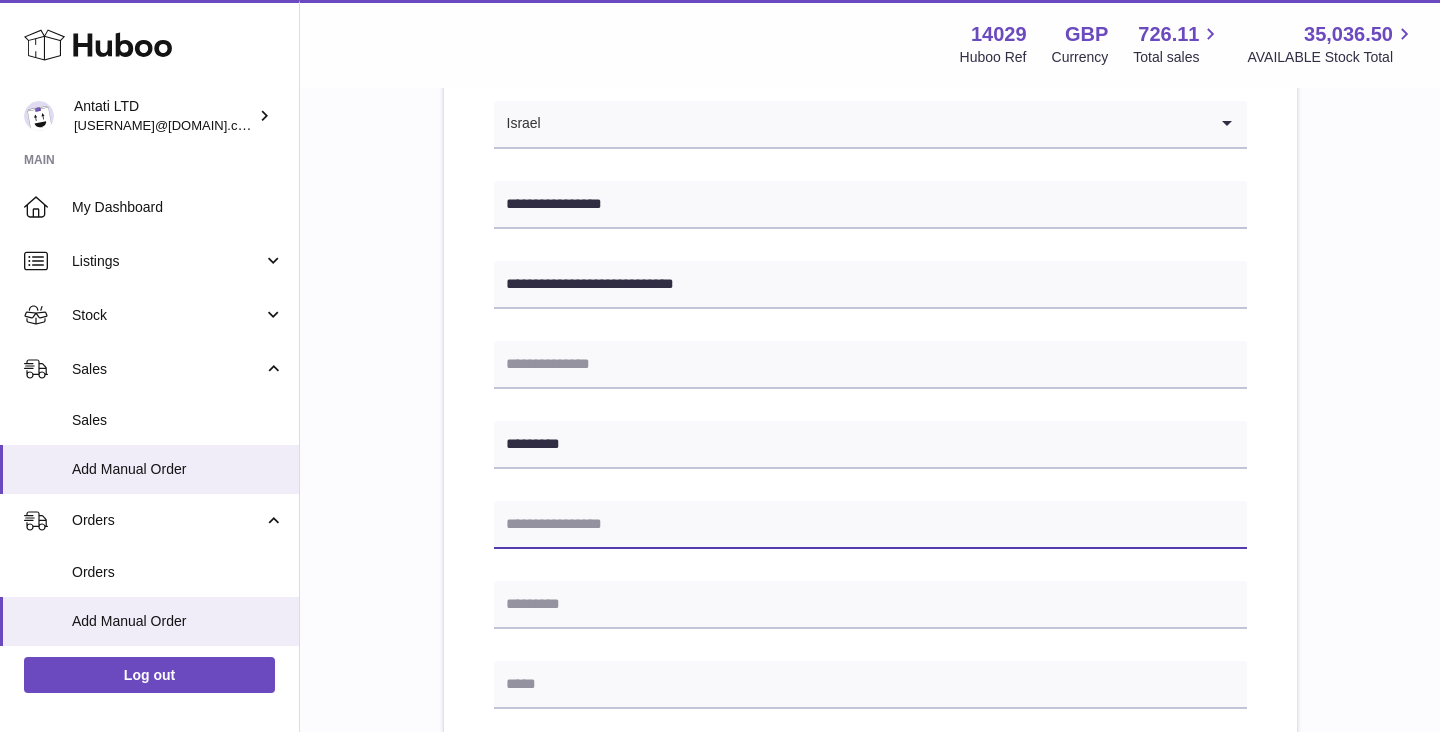 click at bounding box center (870, 525) 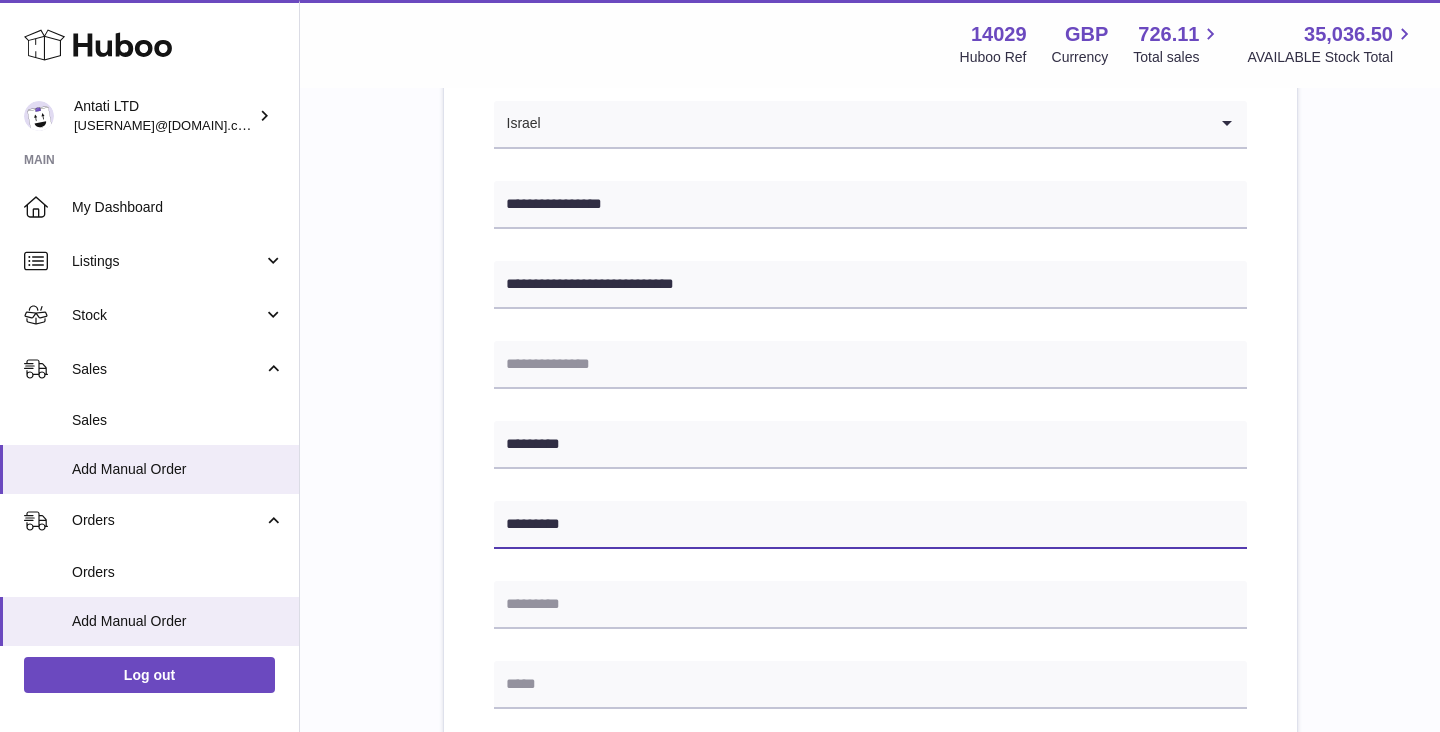 scroll, scrollTop: 541, scrollLeft: 0, axis: vertical 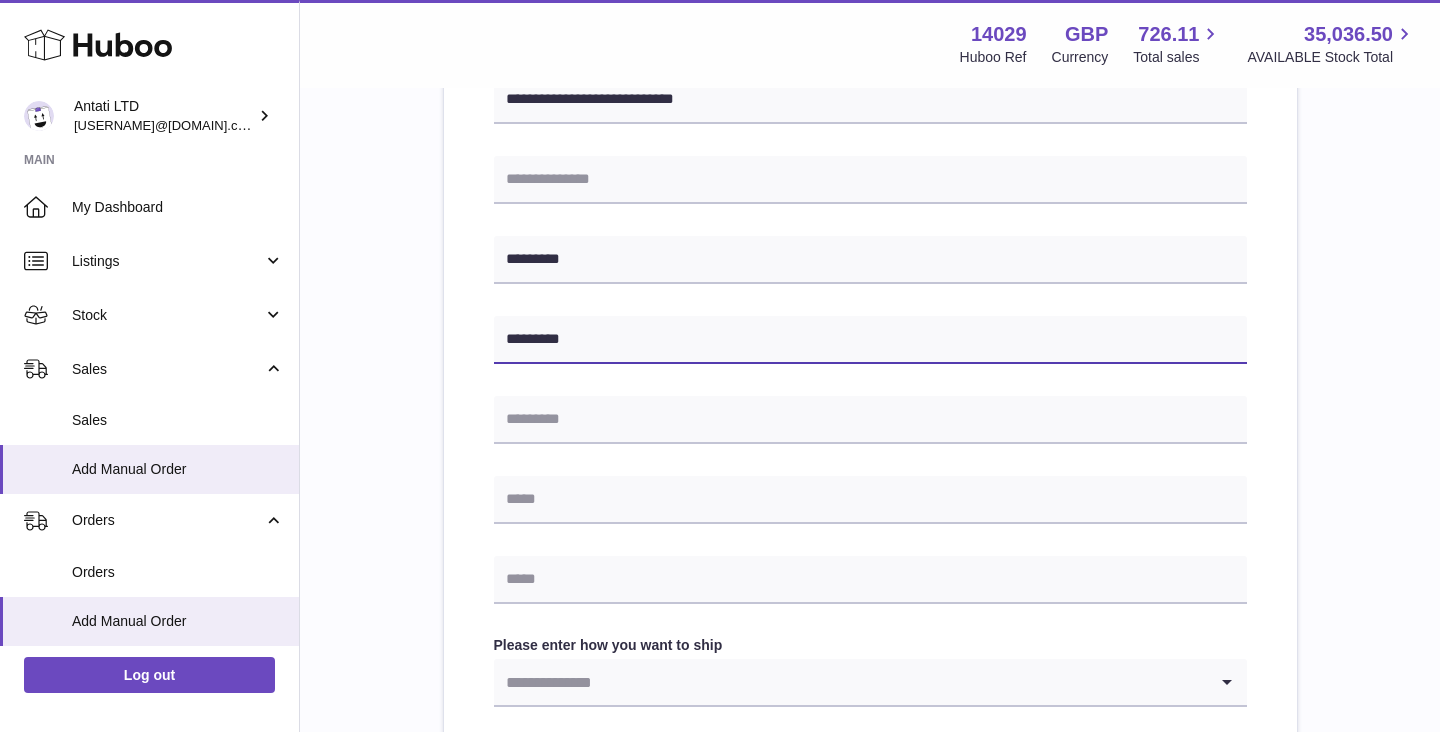 type on "*********" 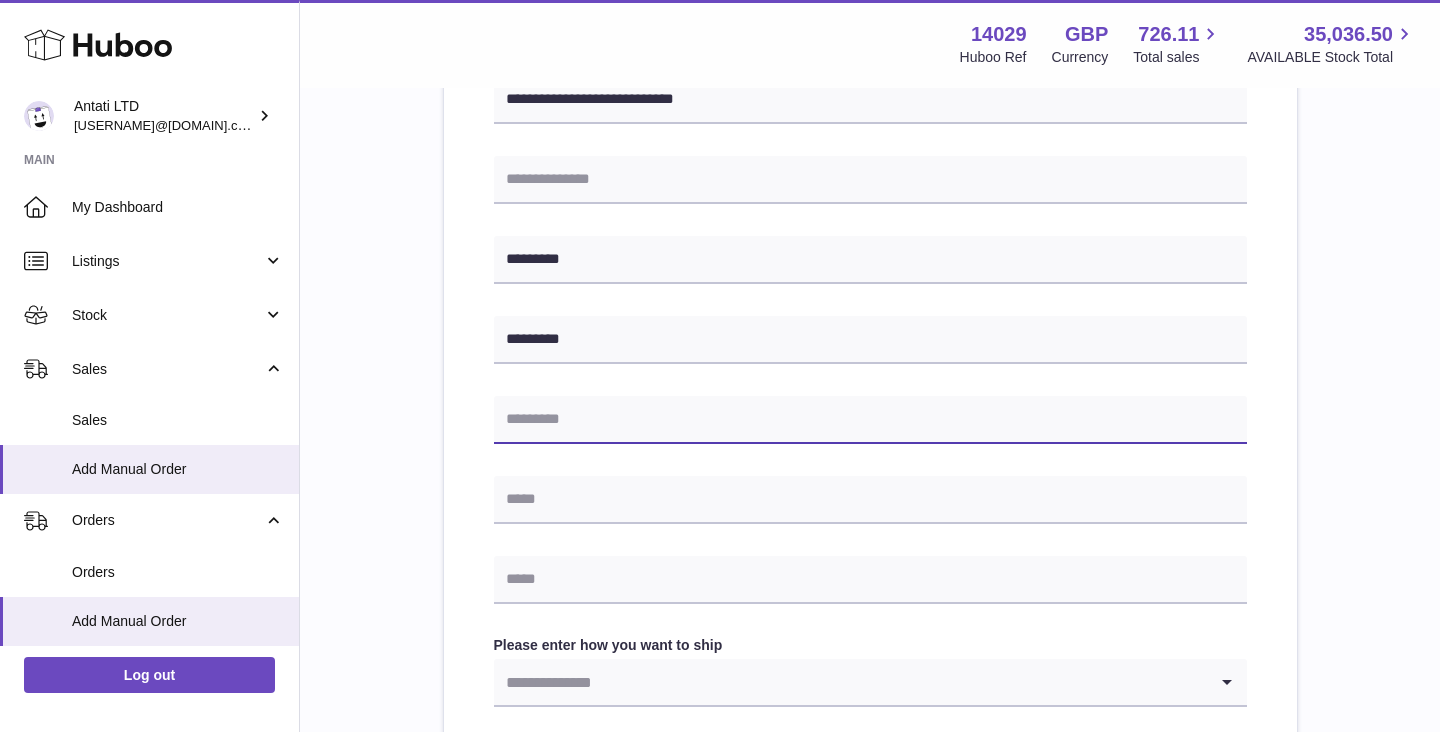 click at bounding box center (870, 420) 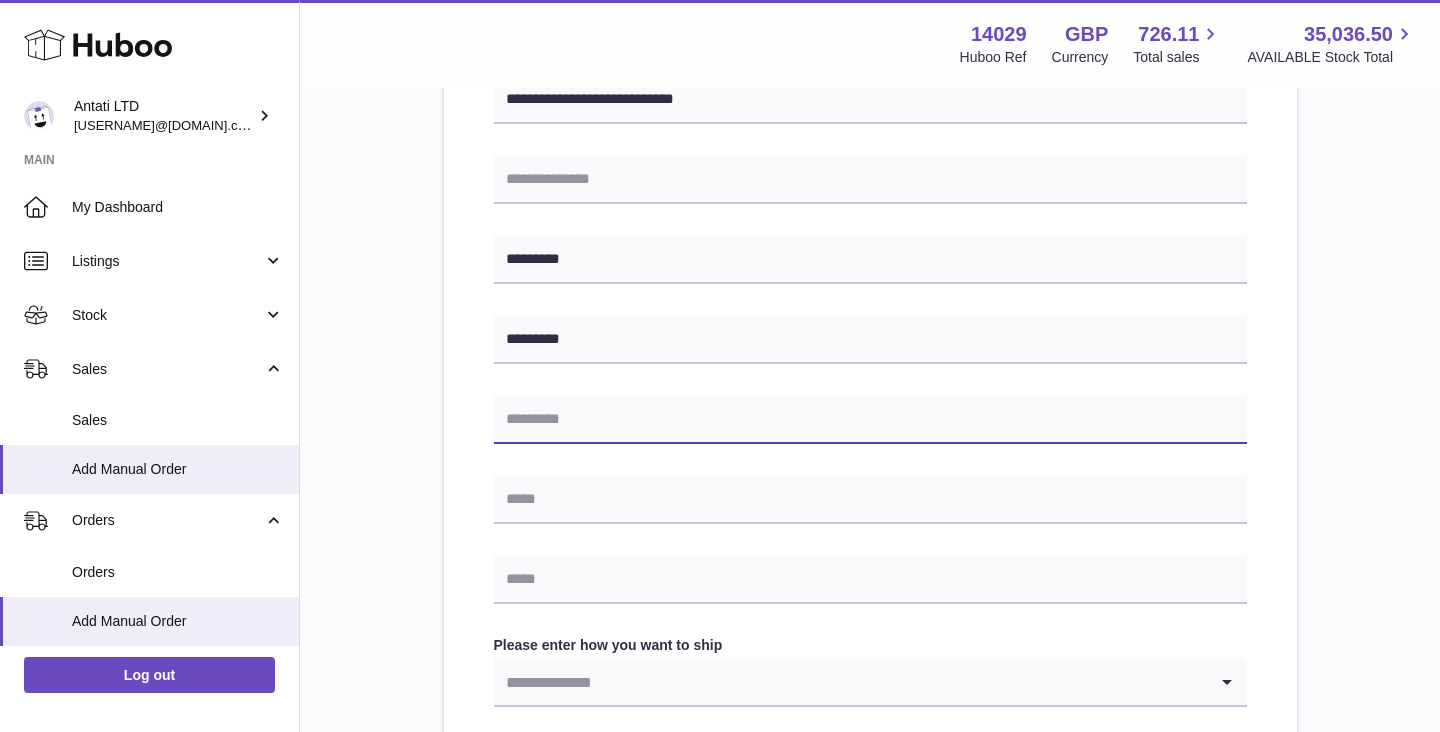 paste on "*****" 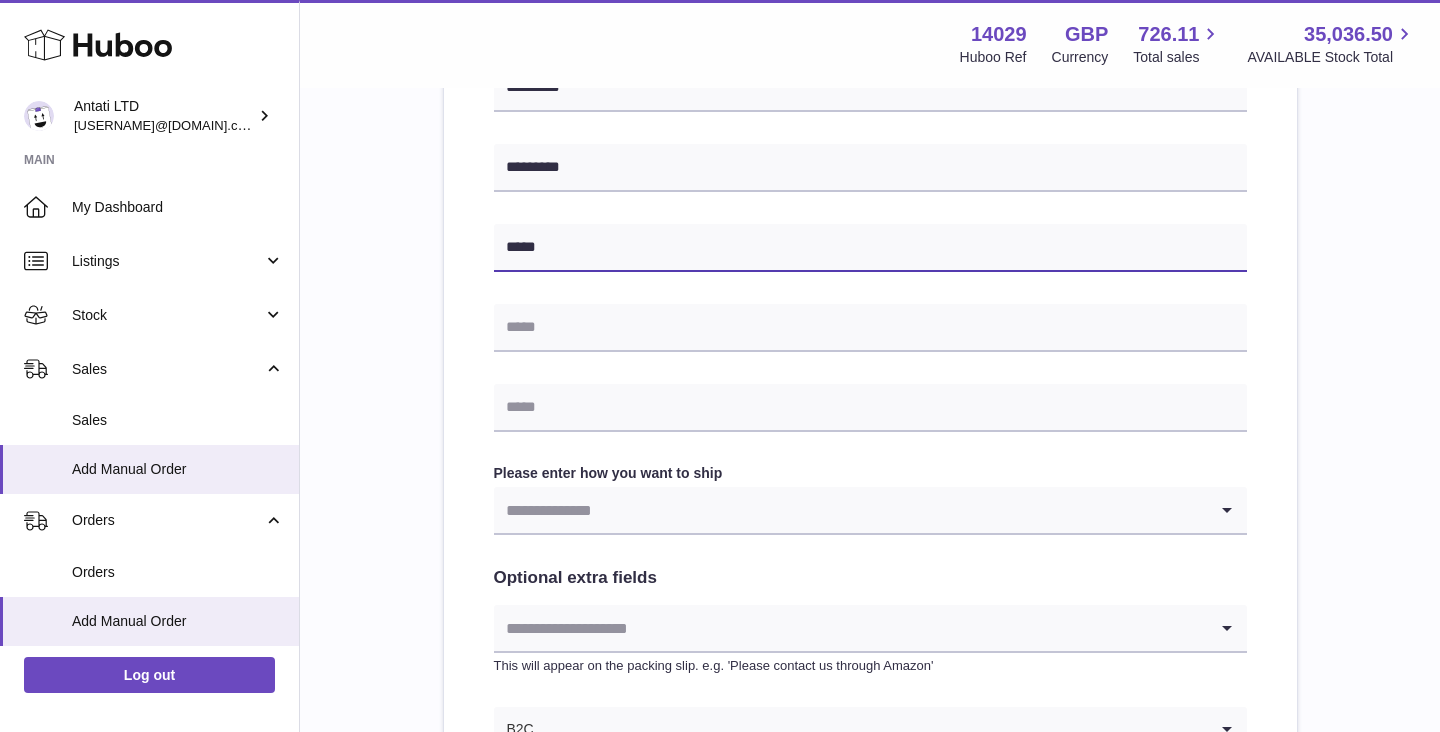 scroll, scrollTop: 724, scrollLeft: 0, axis: vertical 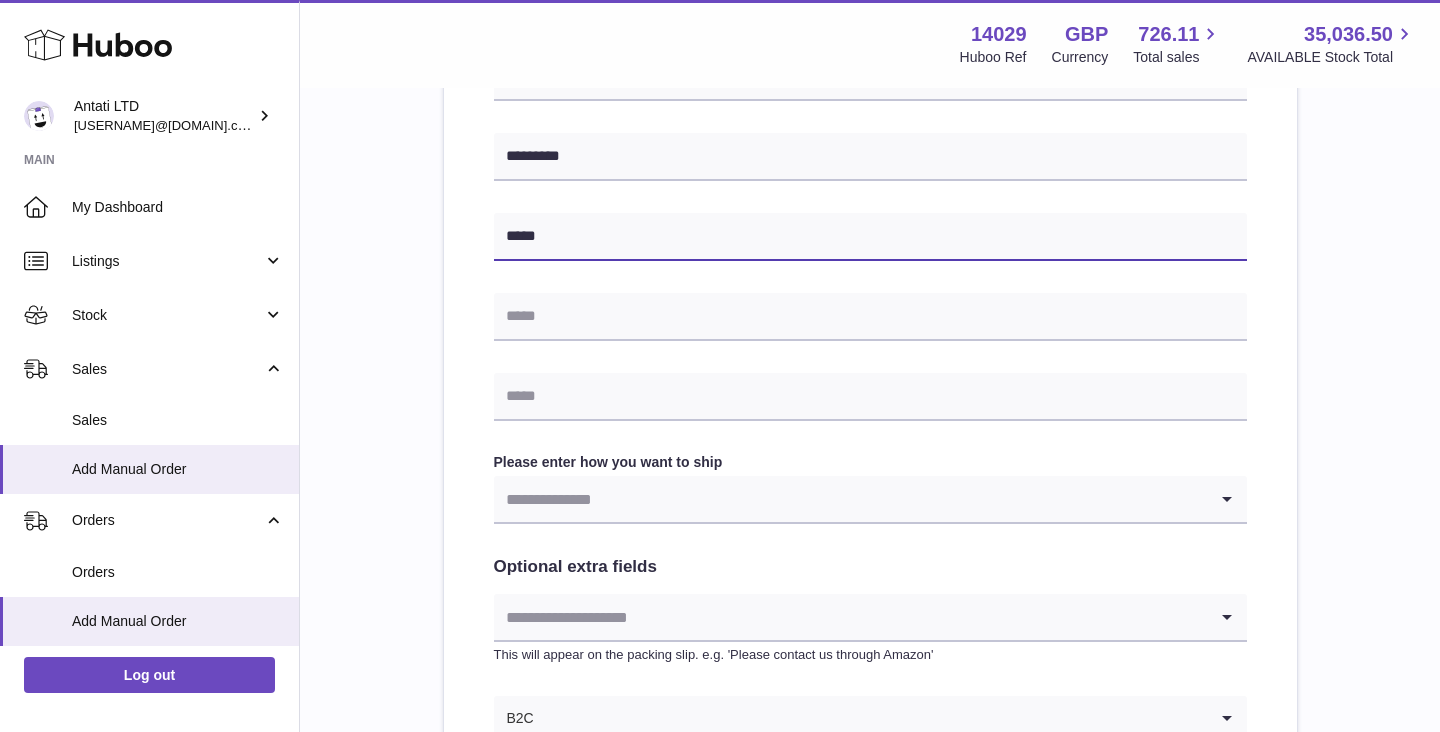 type on "*****" 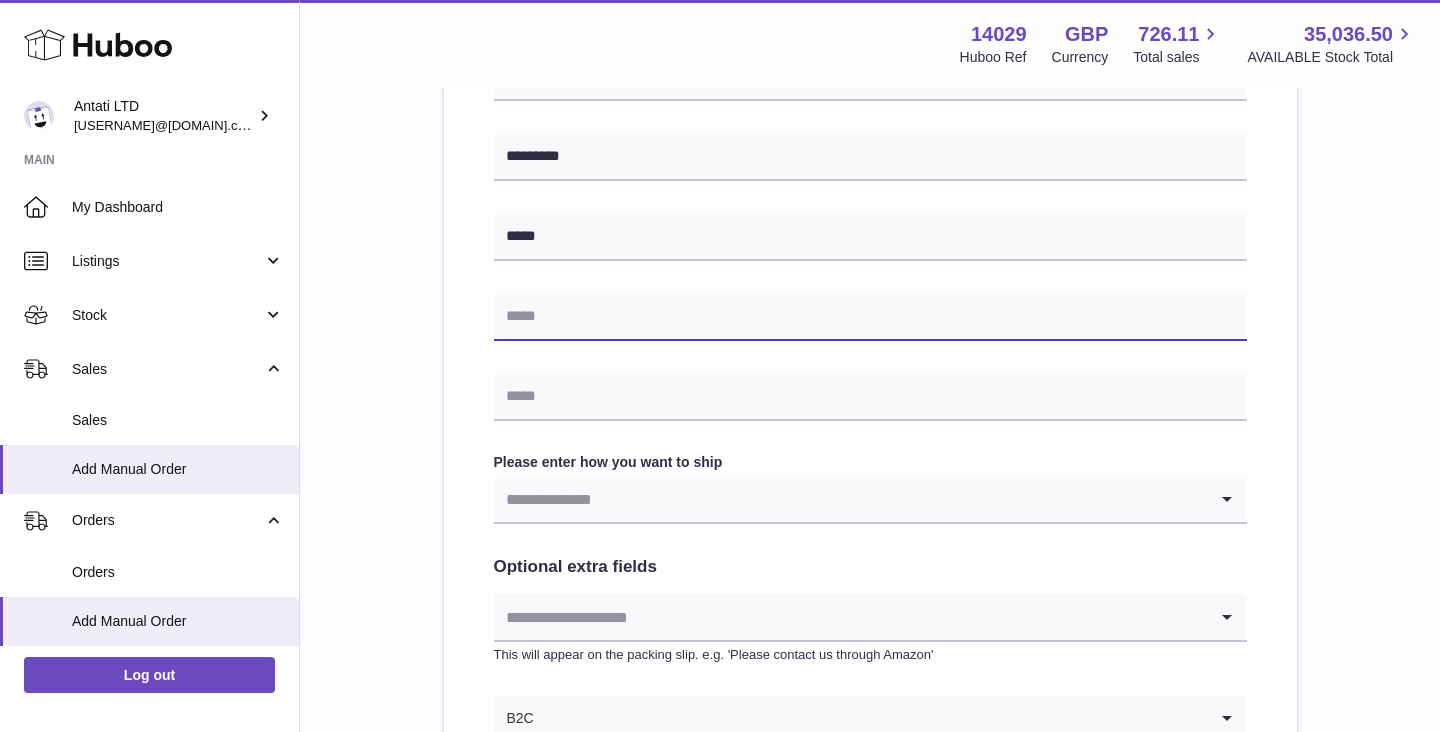 click at bounding box center [870, 317] 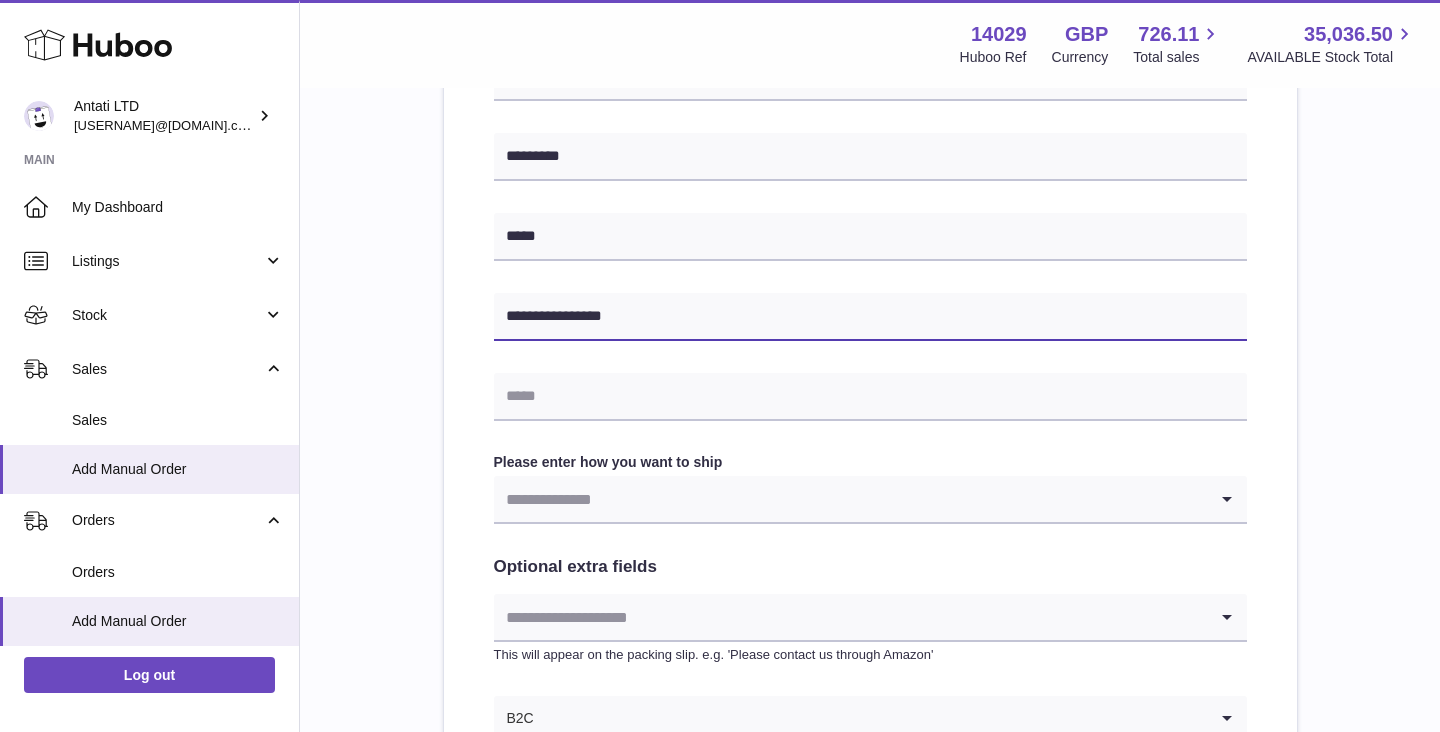 type on "**********" 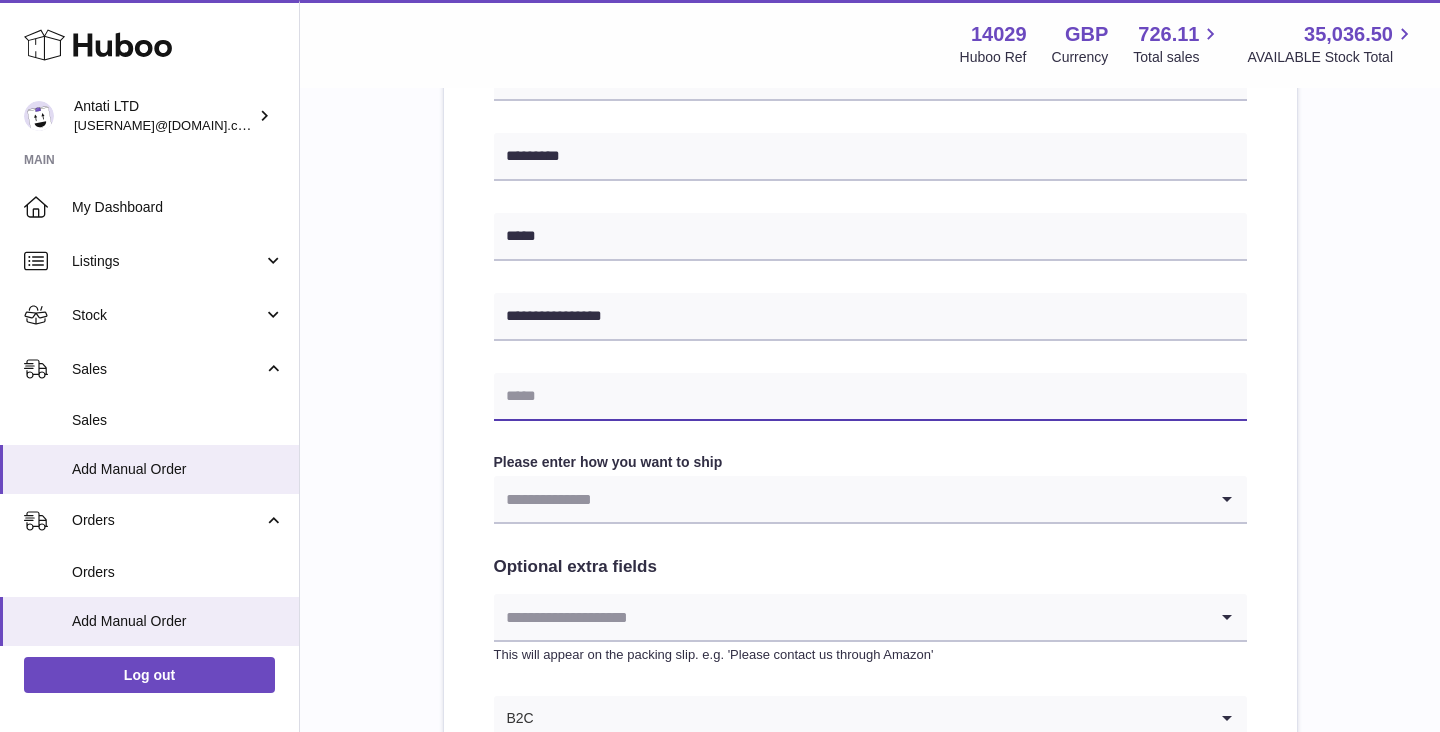 click at bounding box center (870, 397) 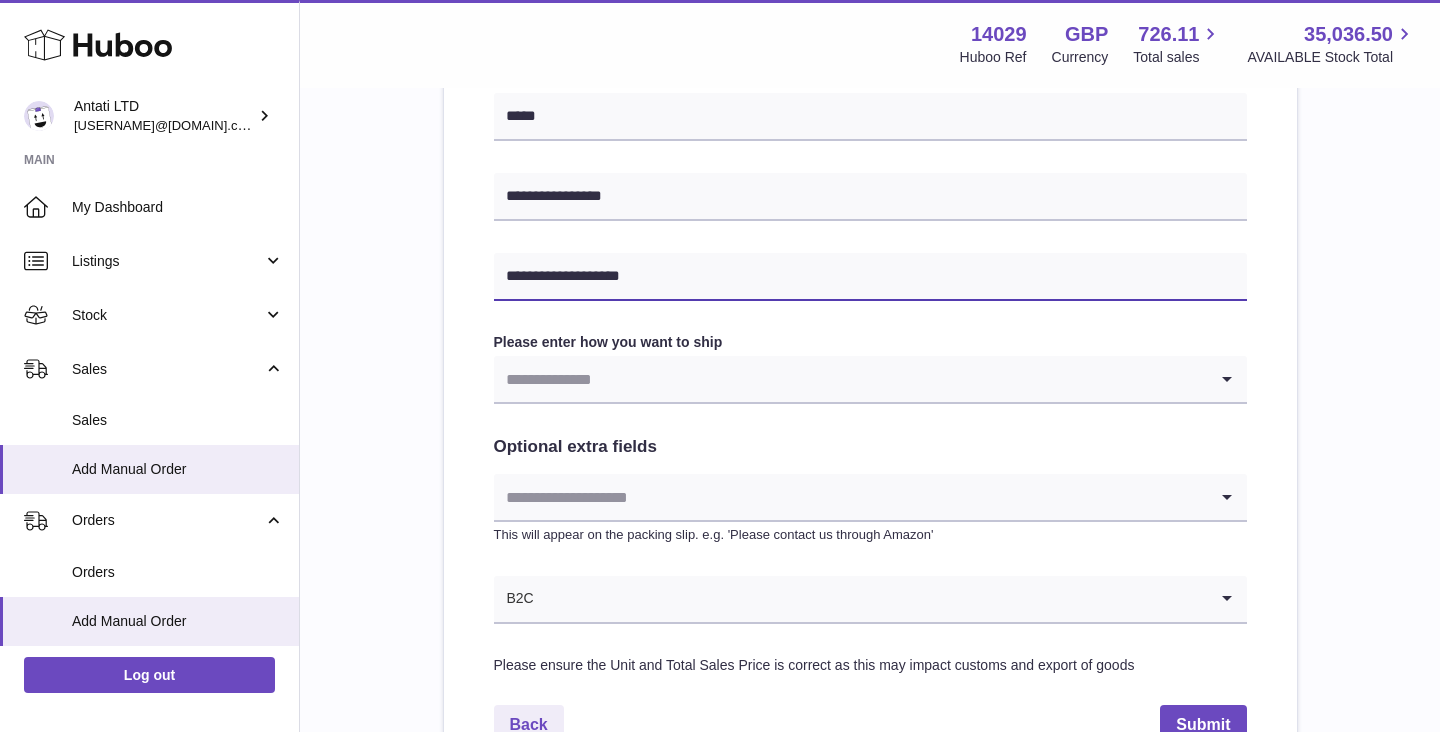scroll, scrollTop: 856, scrollLeft: 0, axis: vertical 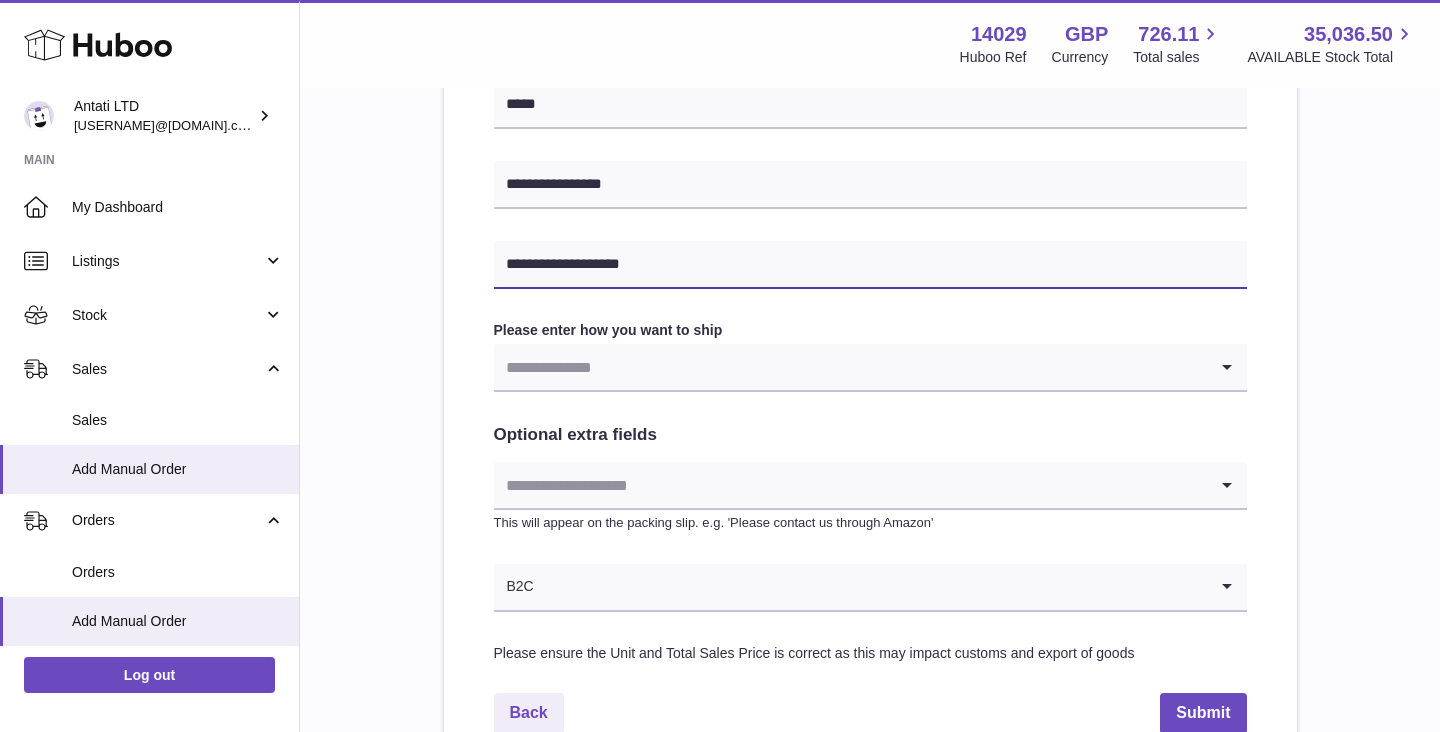 type on "**********" 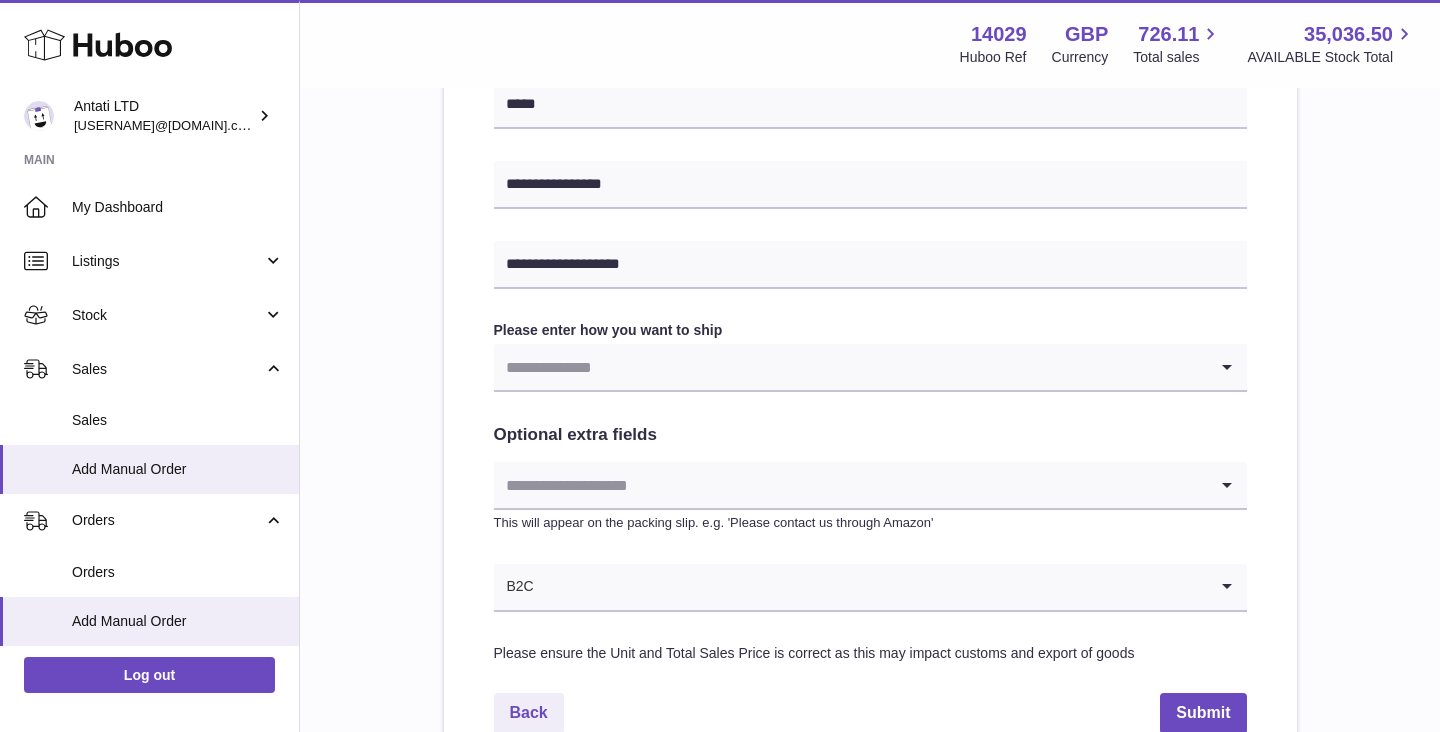 click at bounding box center [850, 367] 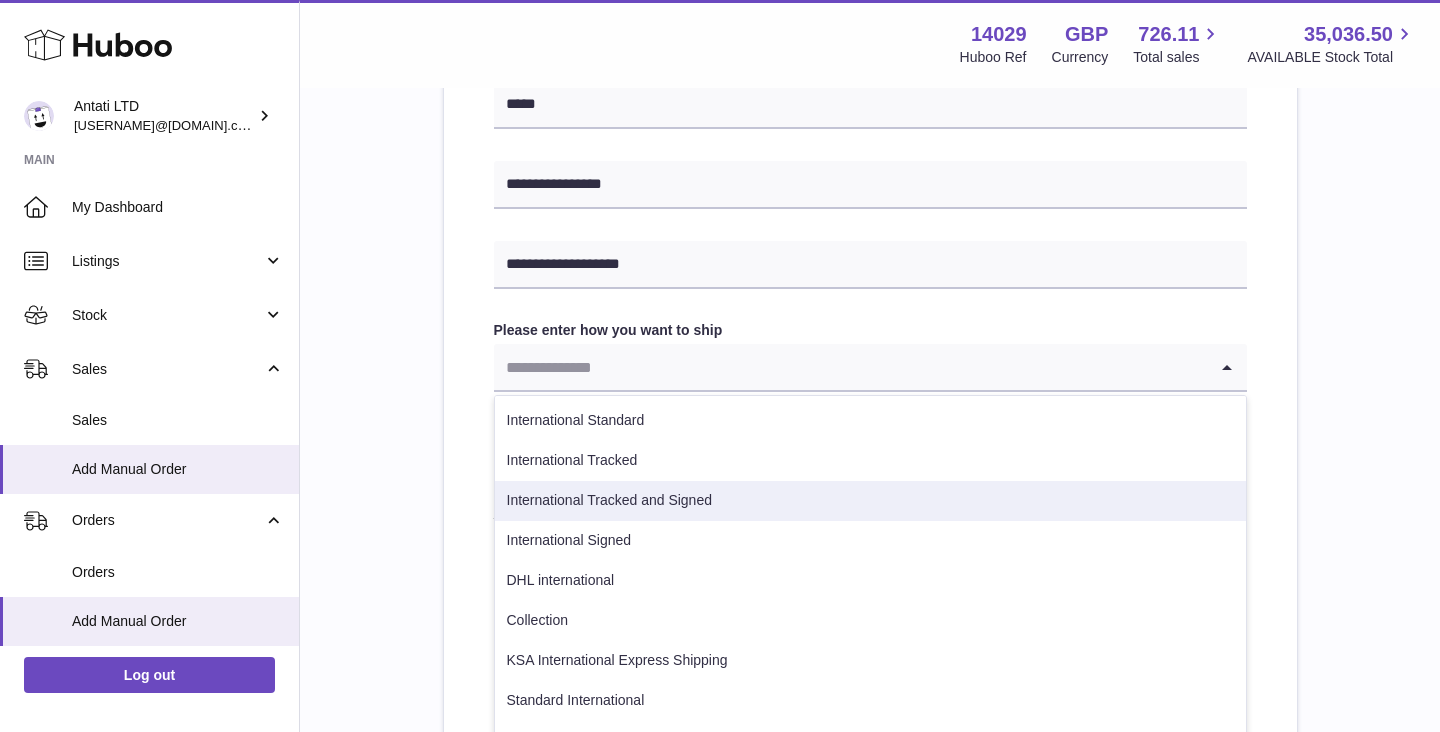 scroll, scrollTop: 22, scrollLeft: 0, axis: vertical 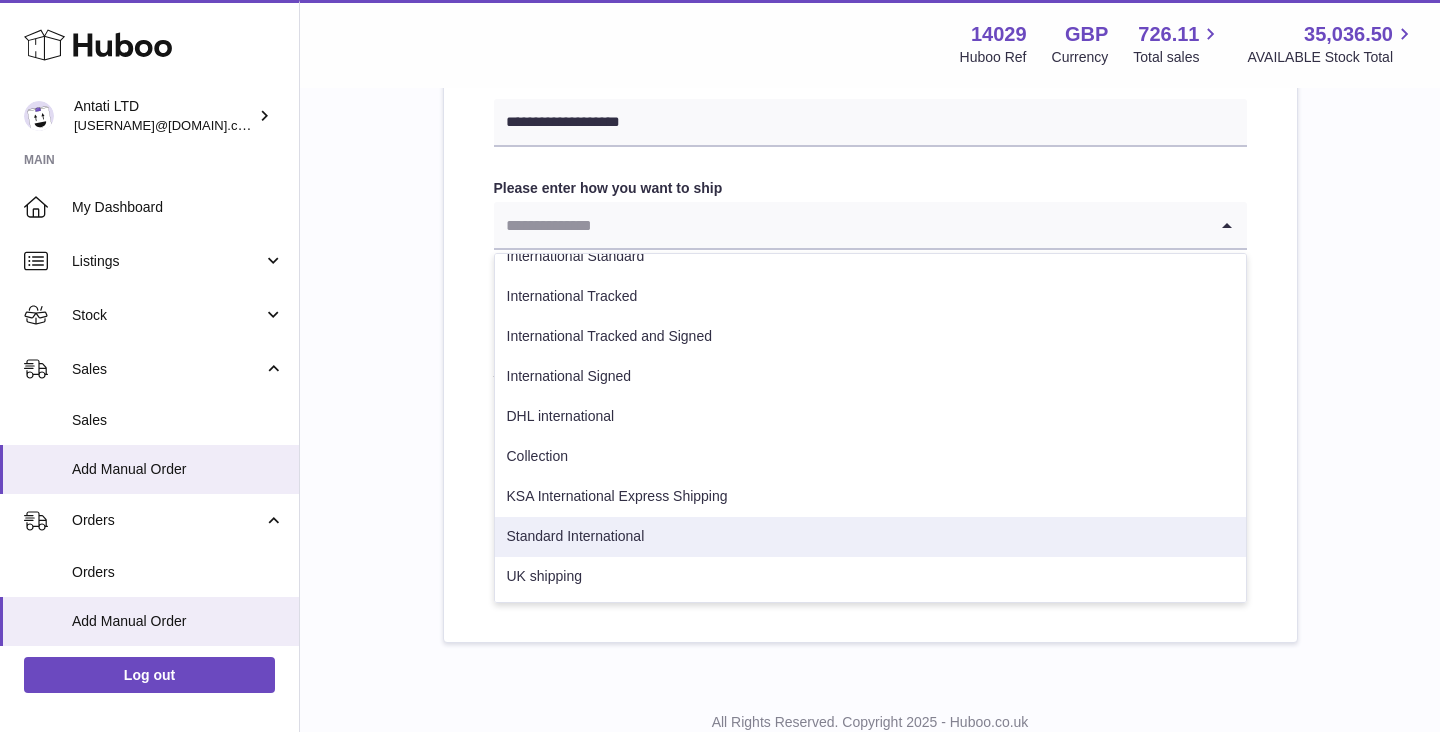 click on "Standard International" at bounding box center (870, 537) 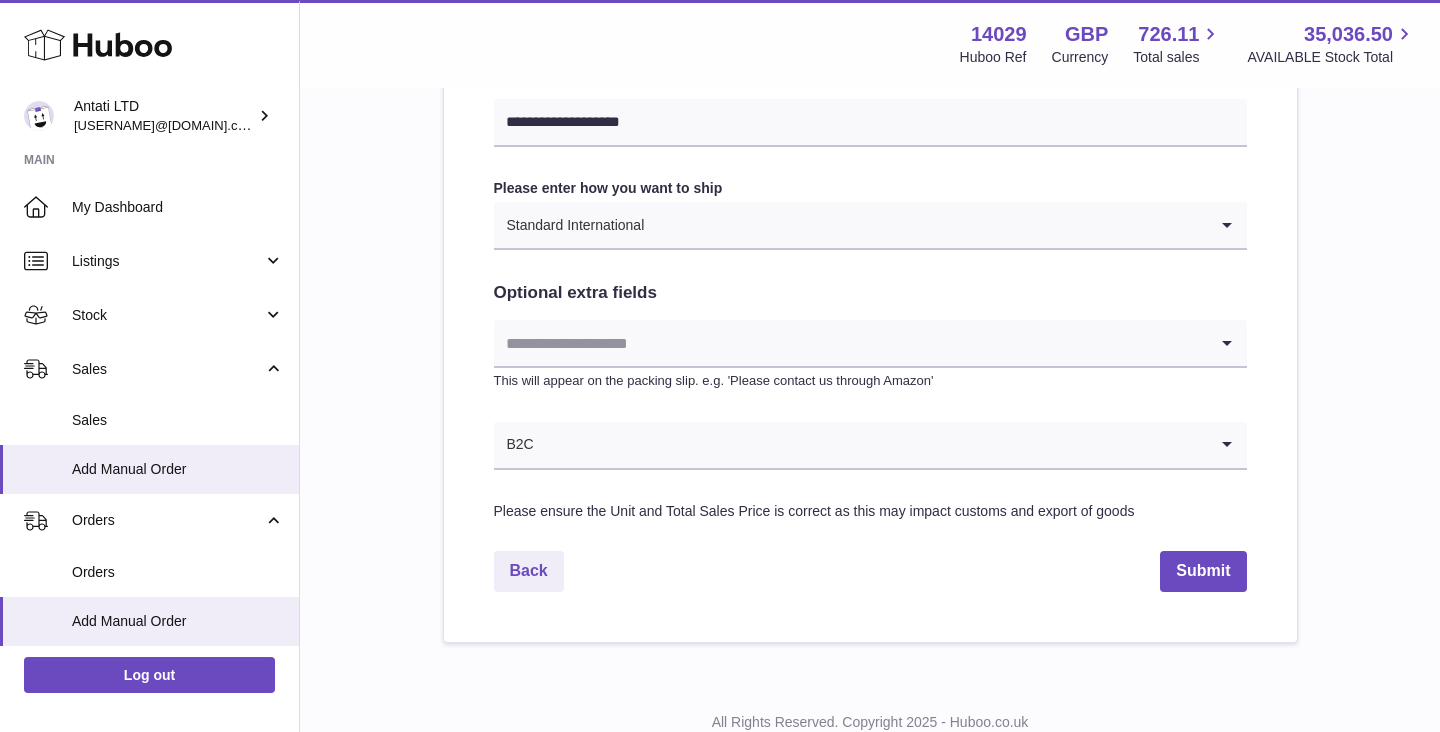 click at bounding box center (850, 343) 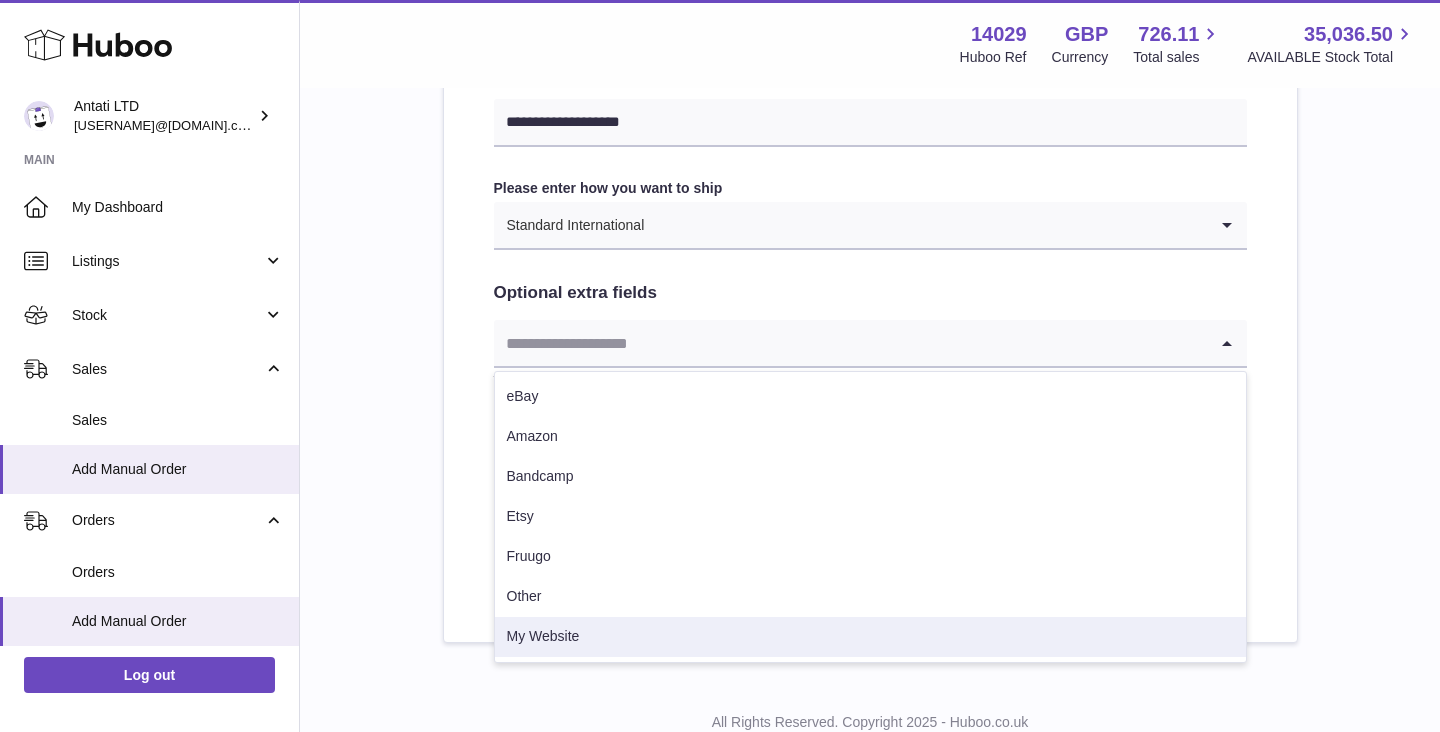click on "My Website" at bounding box center (870, 637) 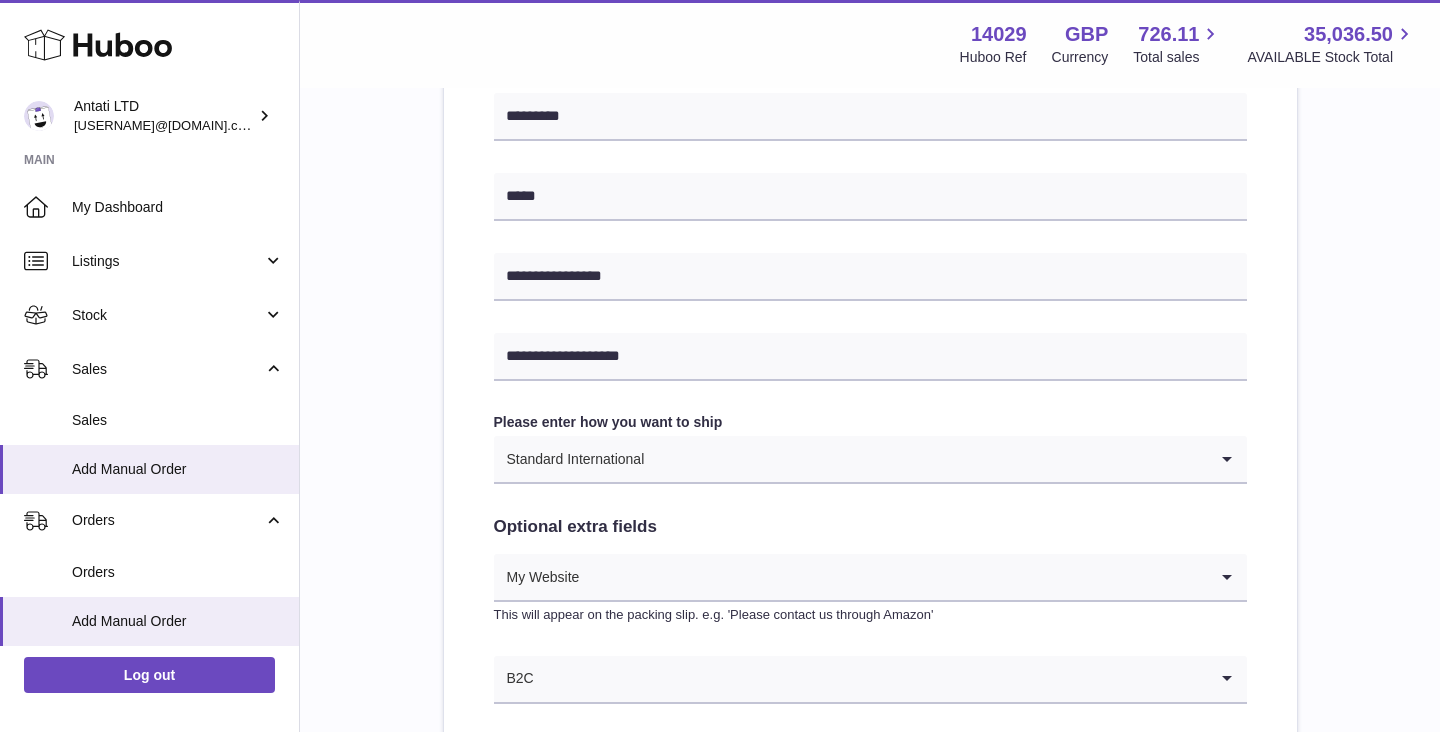 scroll, scrollTop: 1066, scrollLeft: 0, axis: vertical 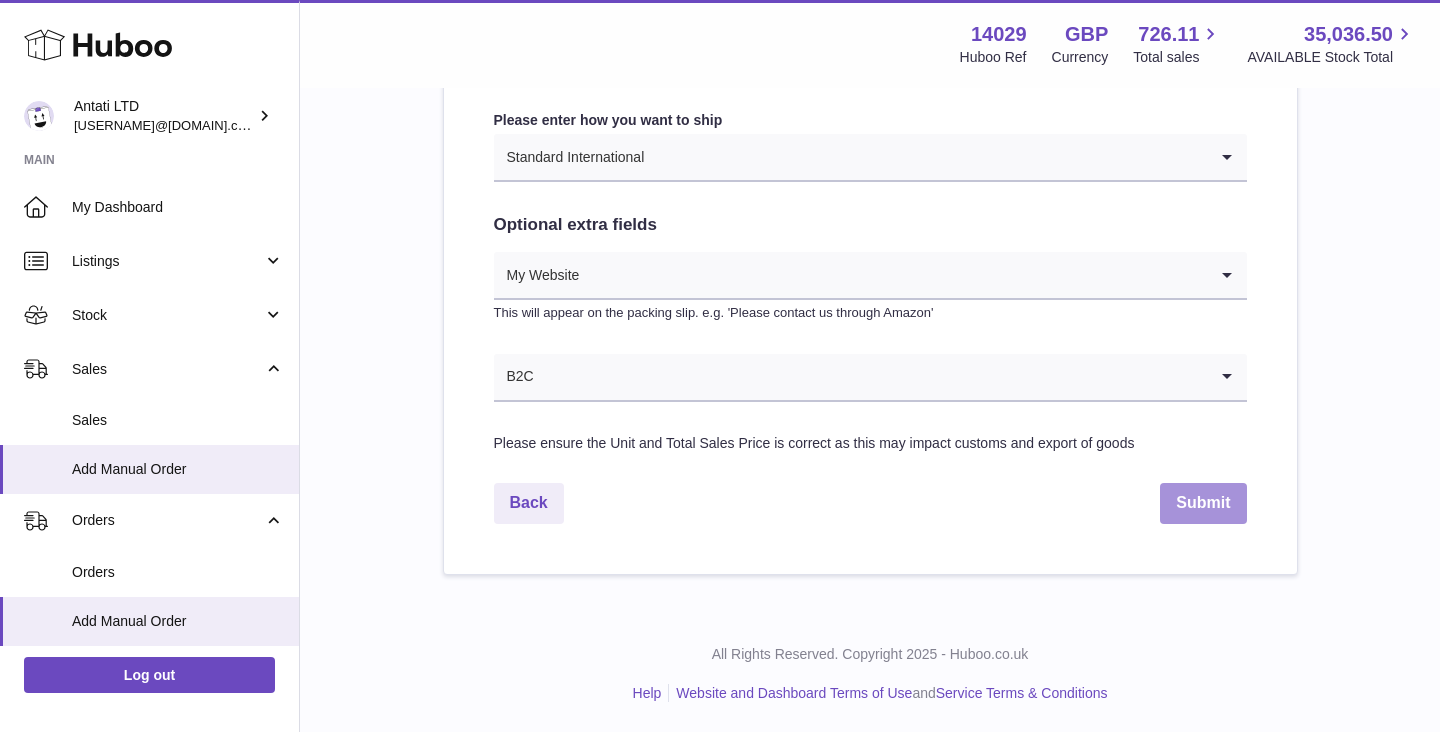 click on "Submit" at bounding box center [1203, 503] 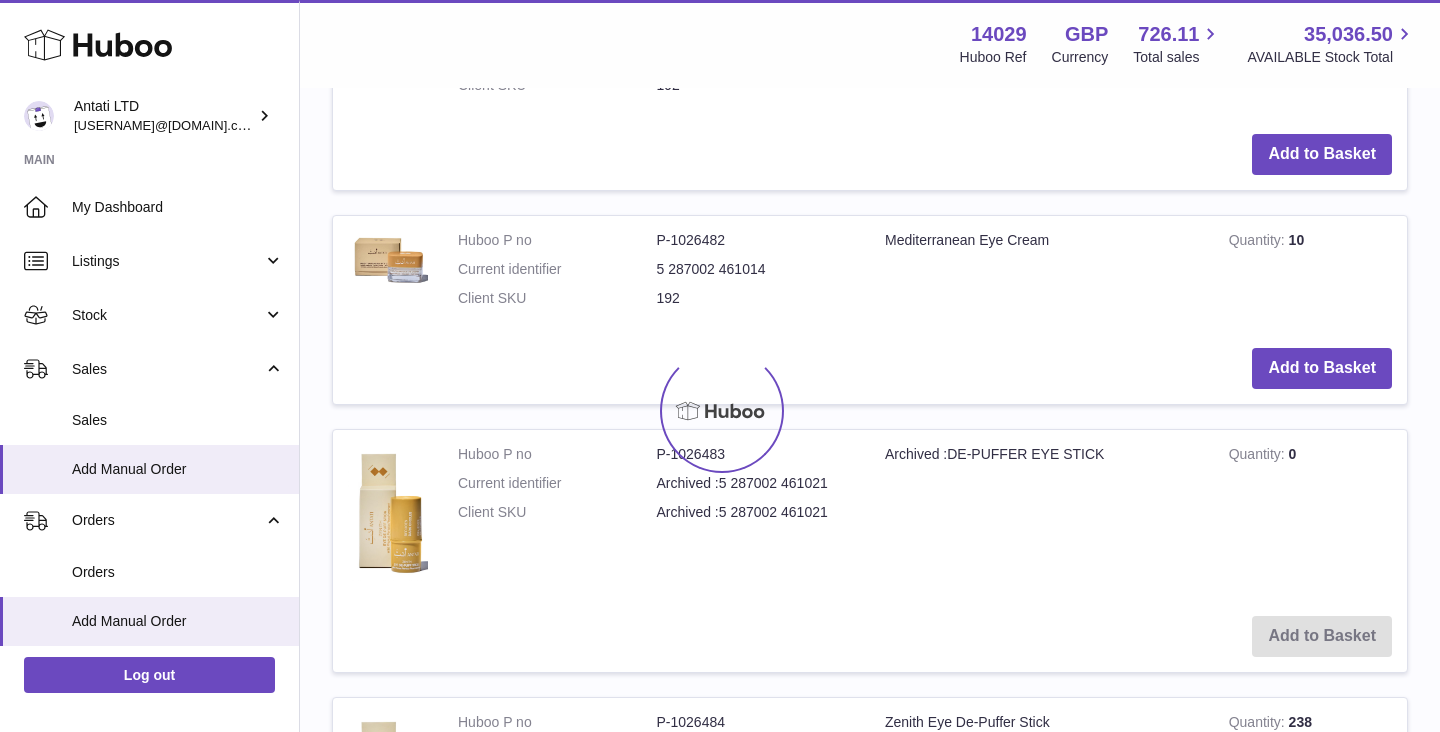 scroll, scrollTop: 0, scrollLeft: 0, axis: both 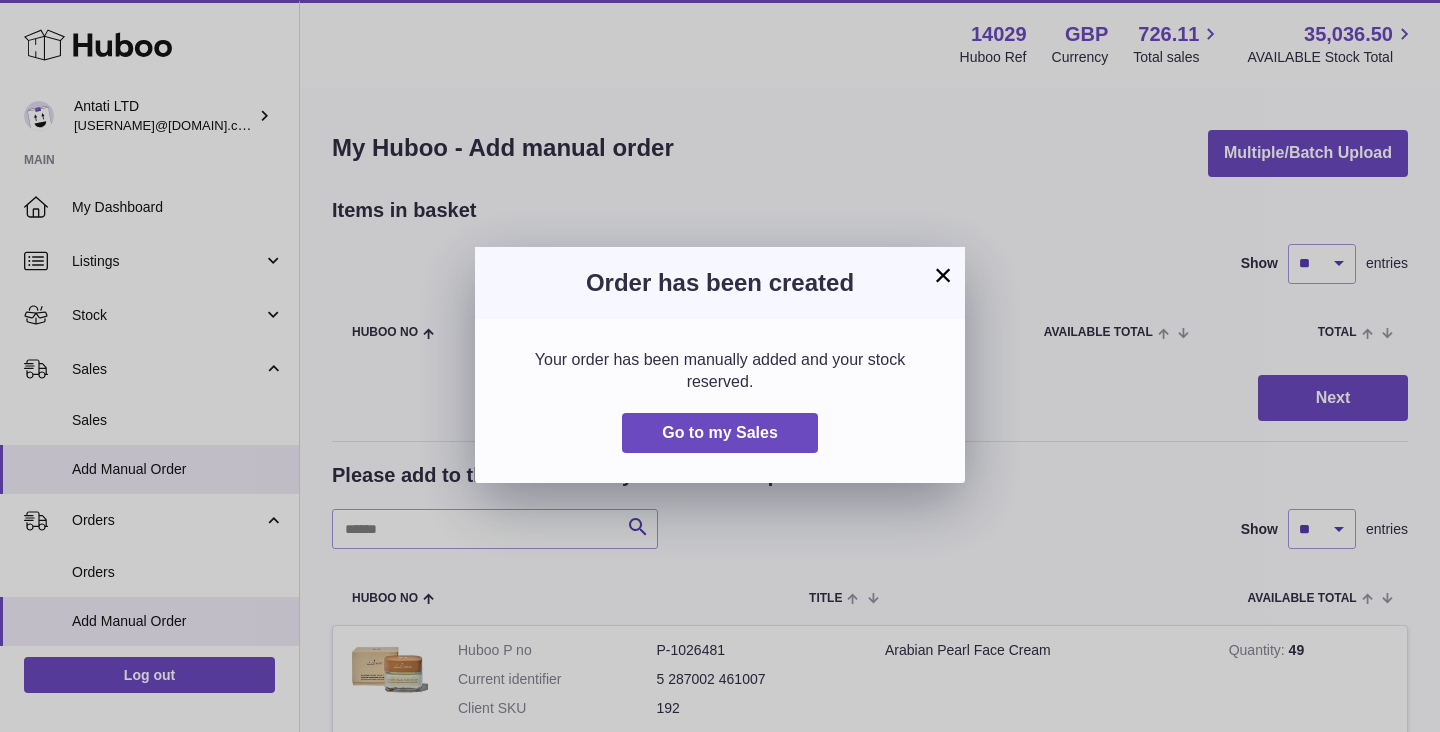 click on "×" at bounding box center [943, 275] 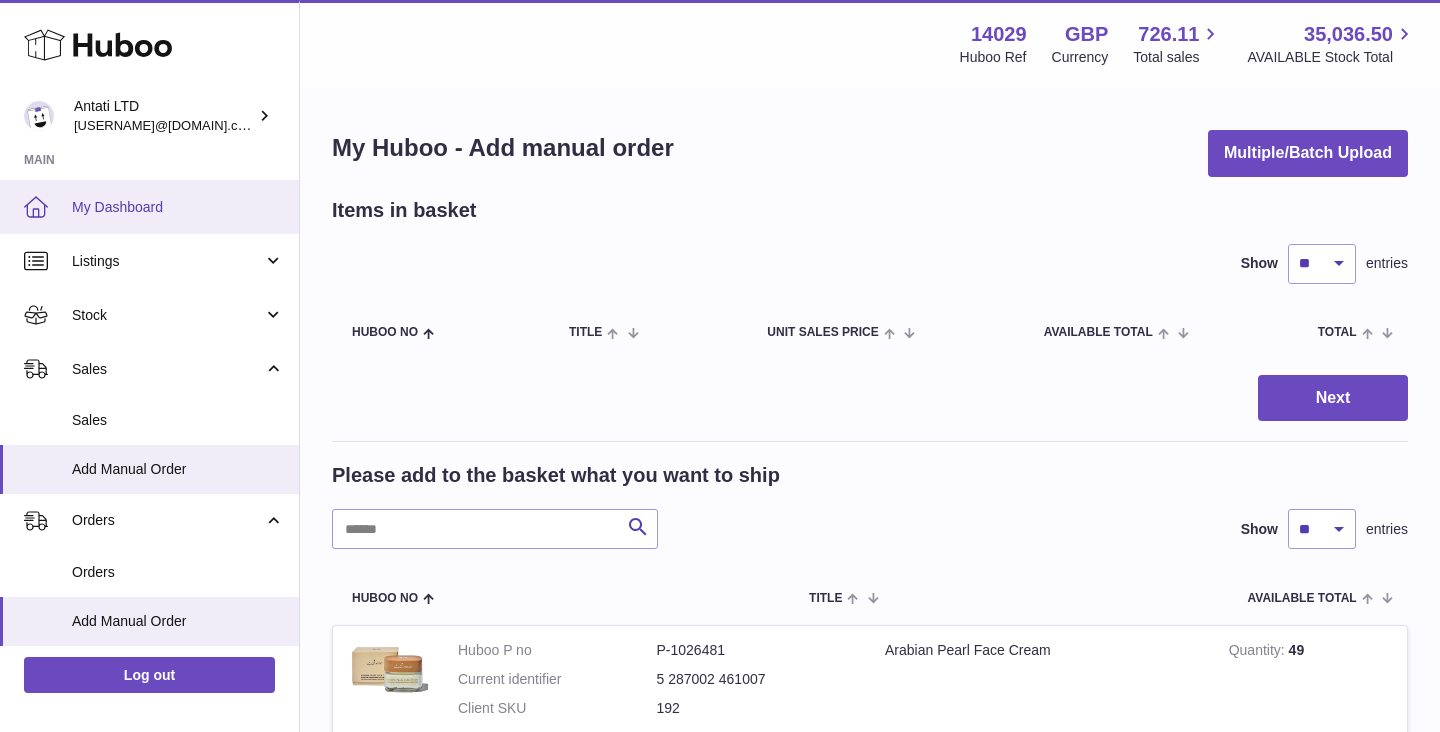 click on "My Dashboard" at bounding box center (178, 207) 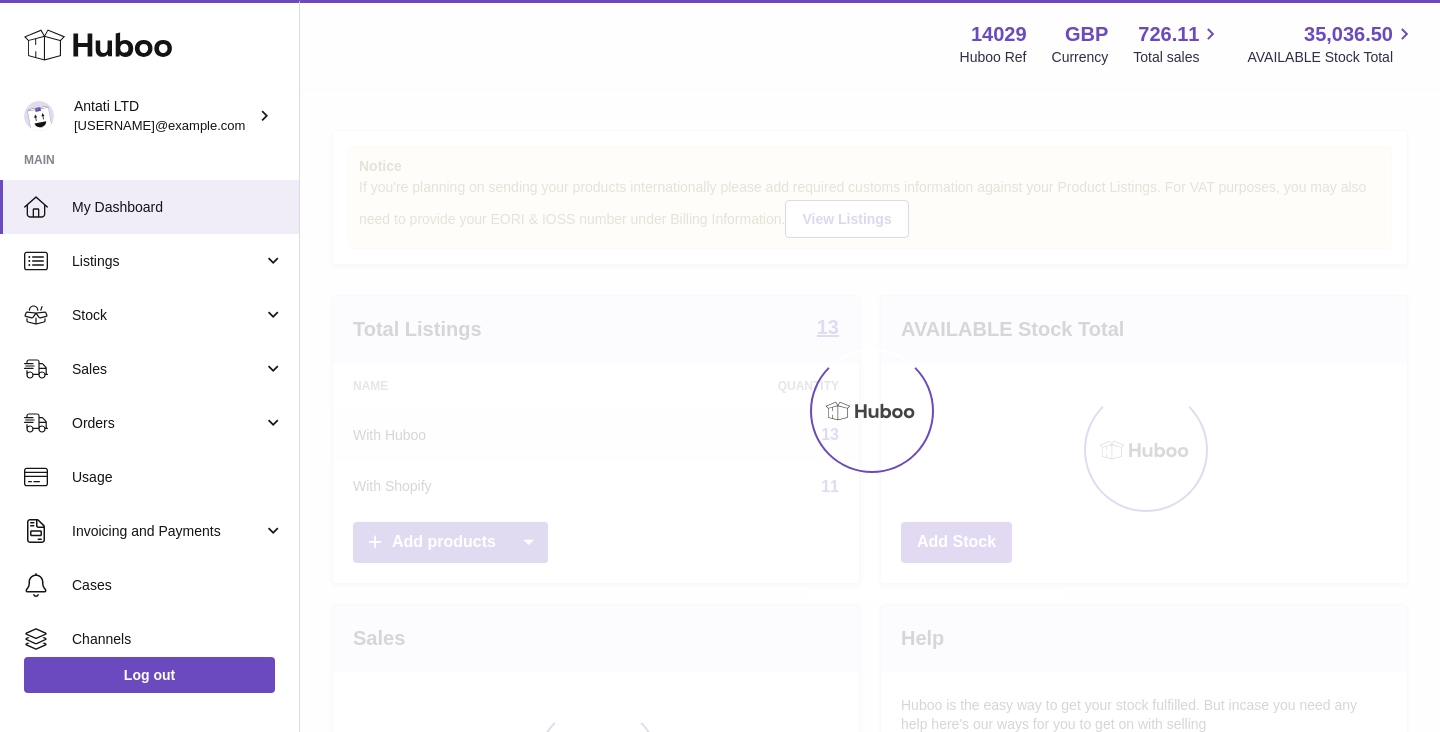 scroll, scrollTop: 0, scrollLeft: 0, axis: both 